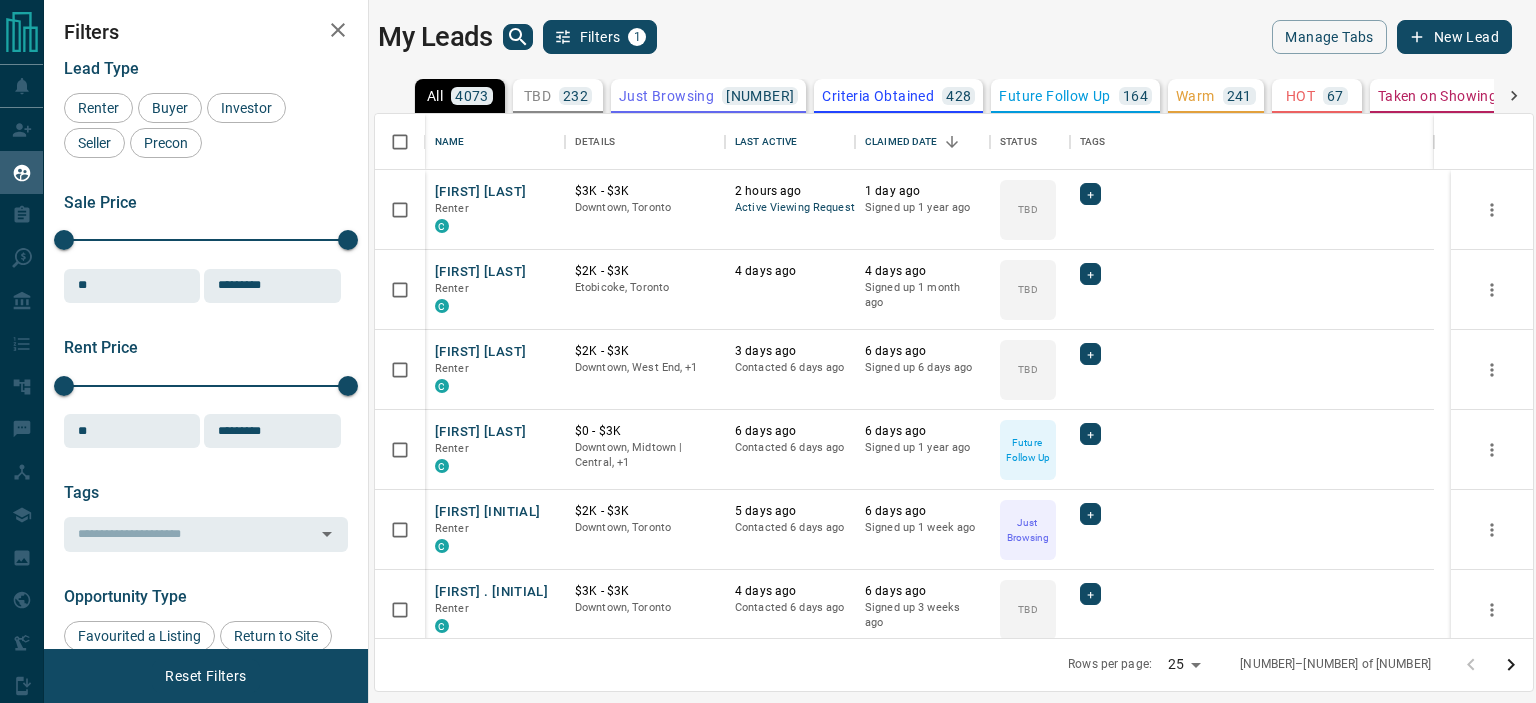 scroll, scrollTop: 0, scrollLeft: 0, axis: both 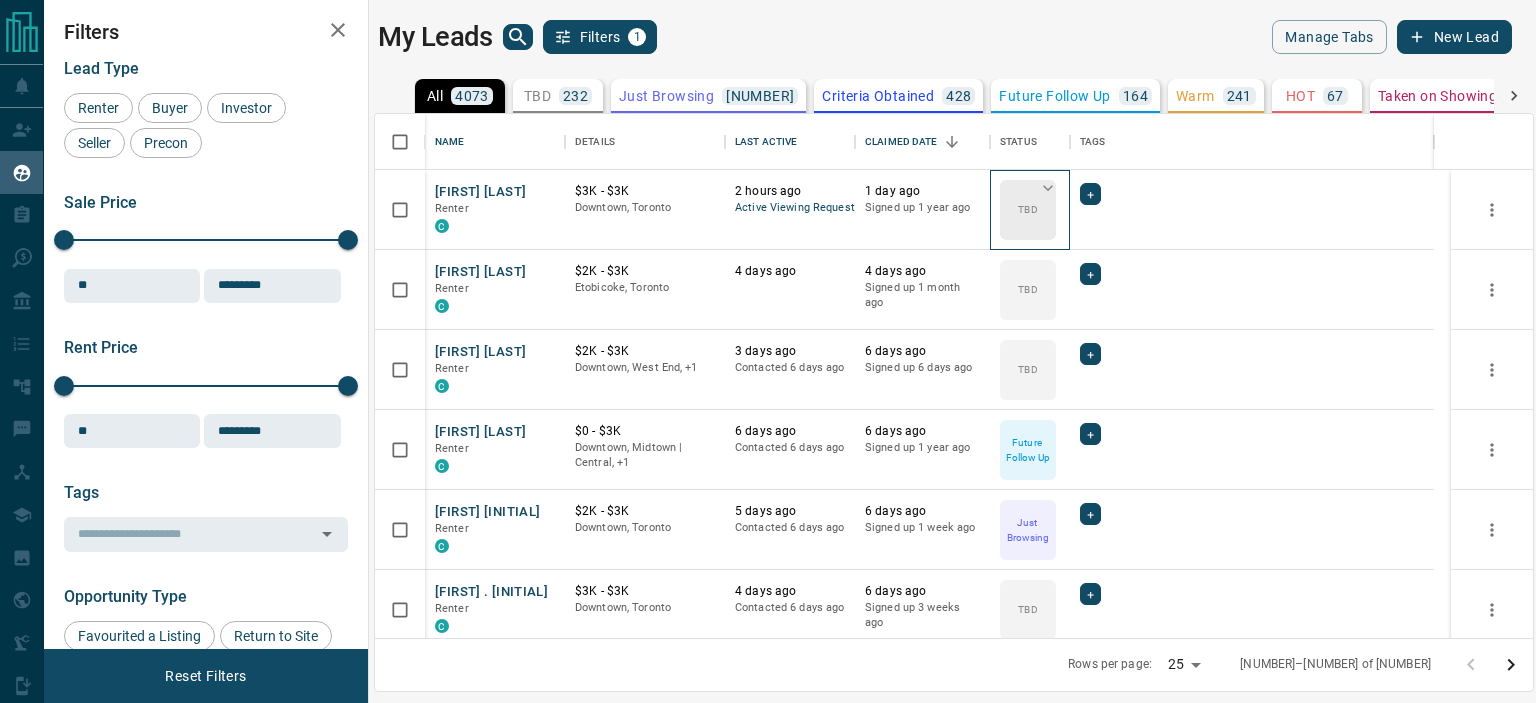 click on "TBD" at bounding box center (1028, 210) 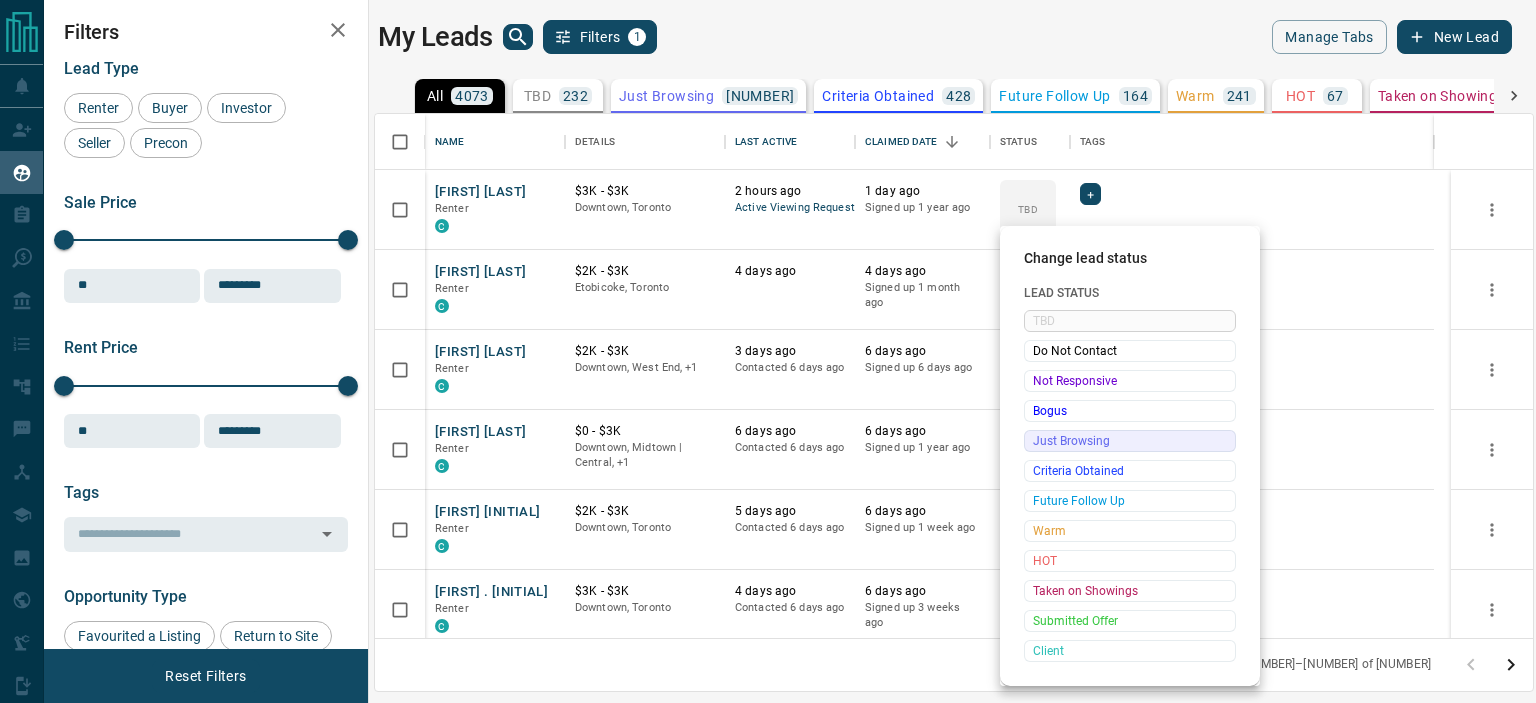 click on "Just Browsing" at bounding box center (1130, 441) 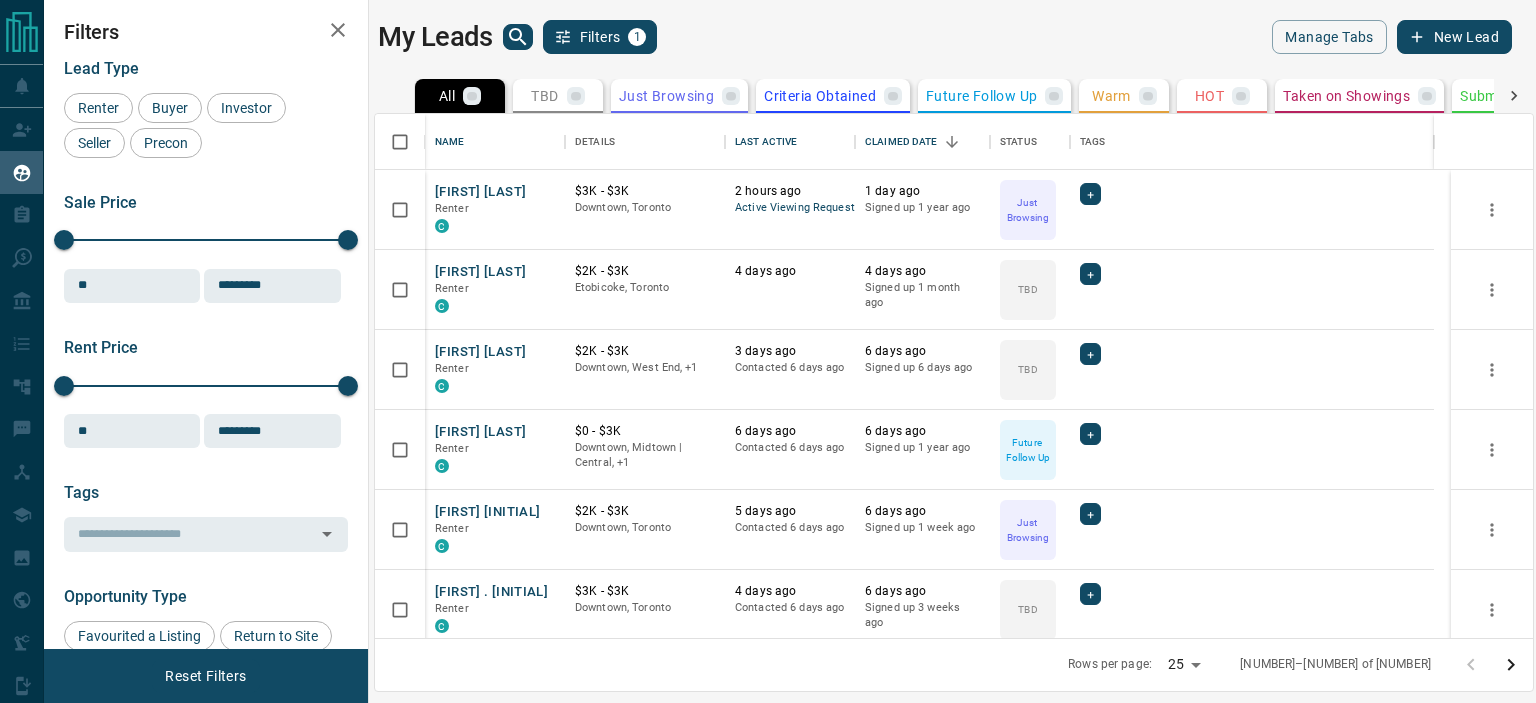 click at bounding box center (576, 96) 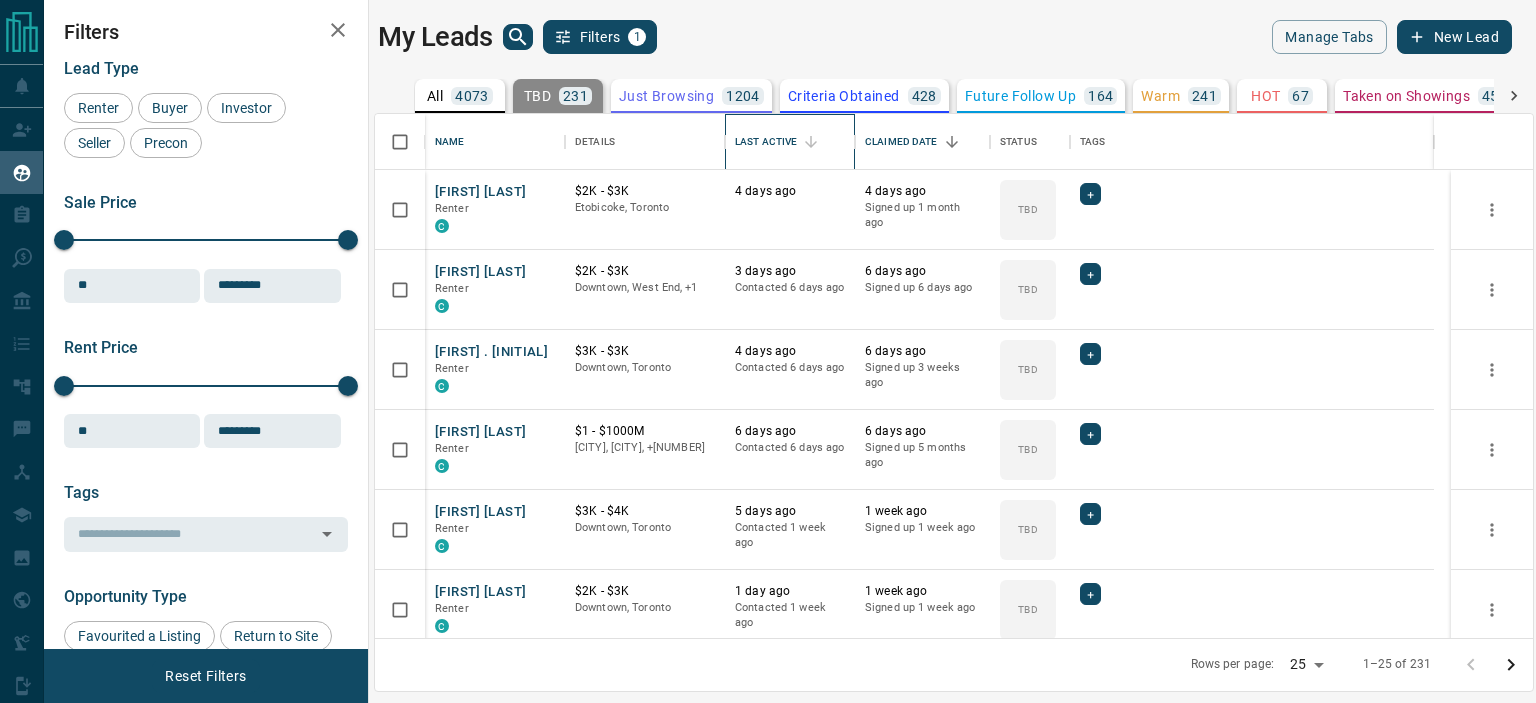 click on "Last Active" at bounding box center (766, 142) 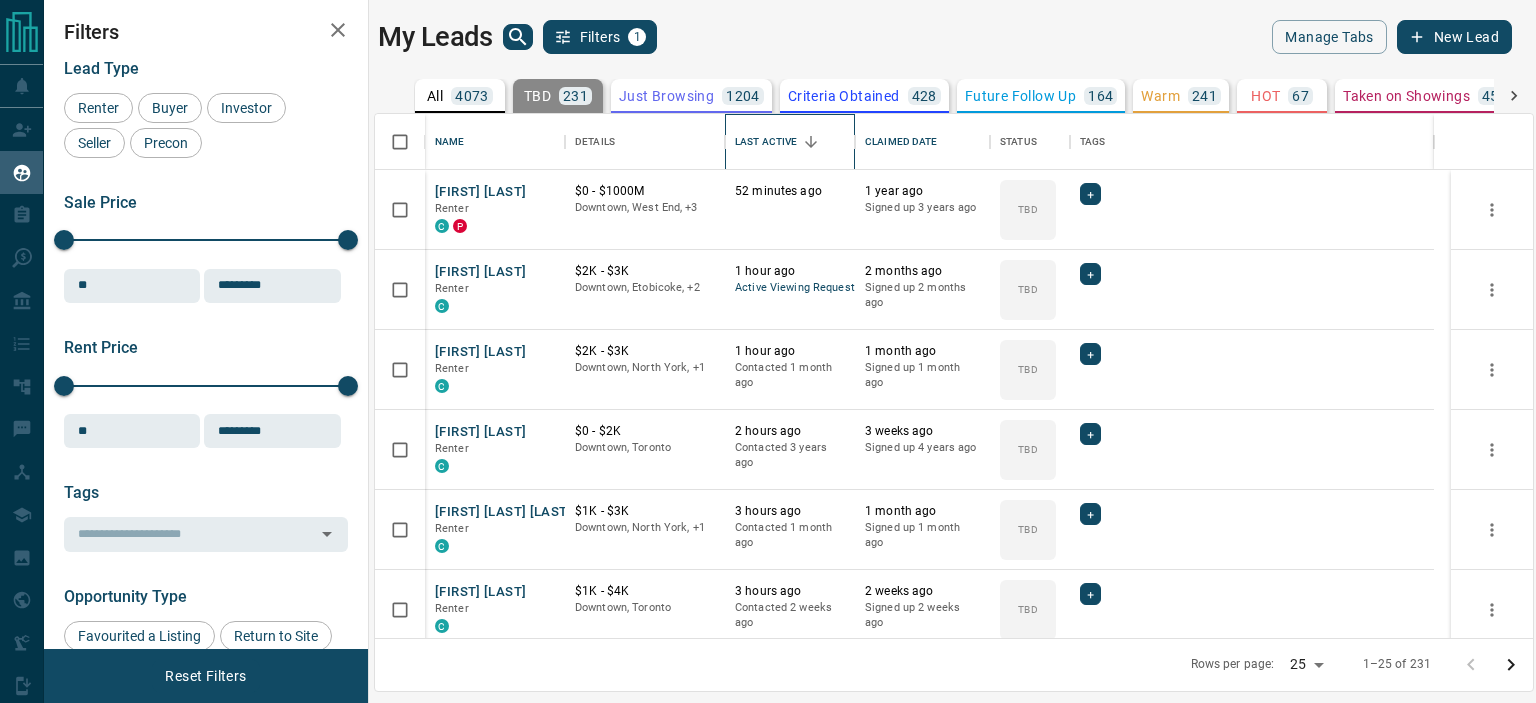 click on "Last Active" at bounding box center [766, 142] 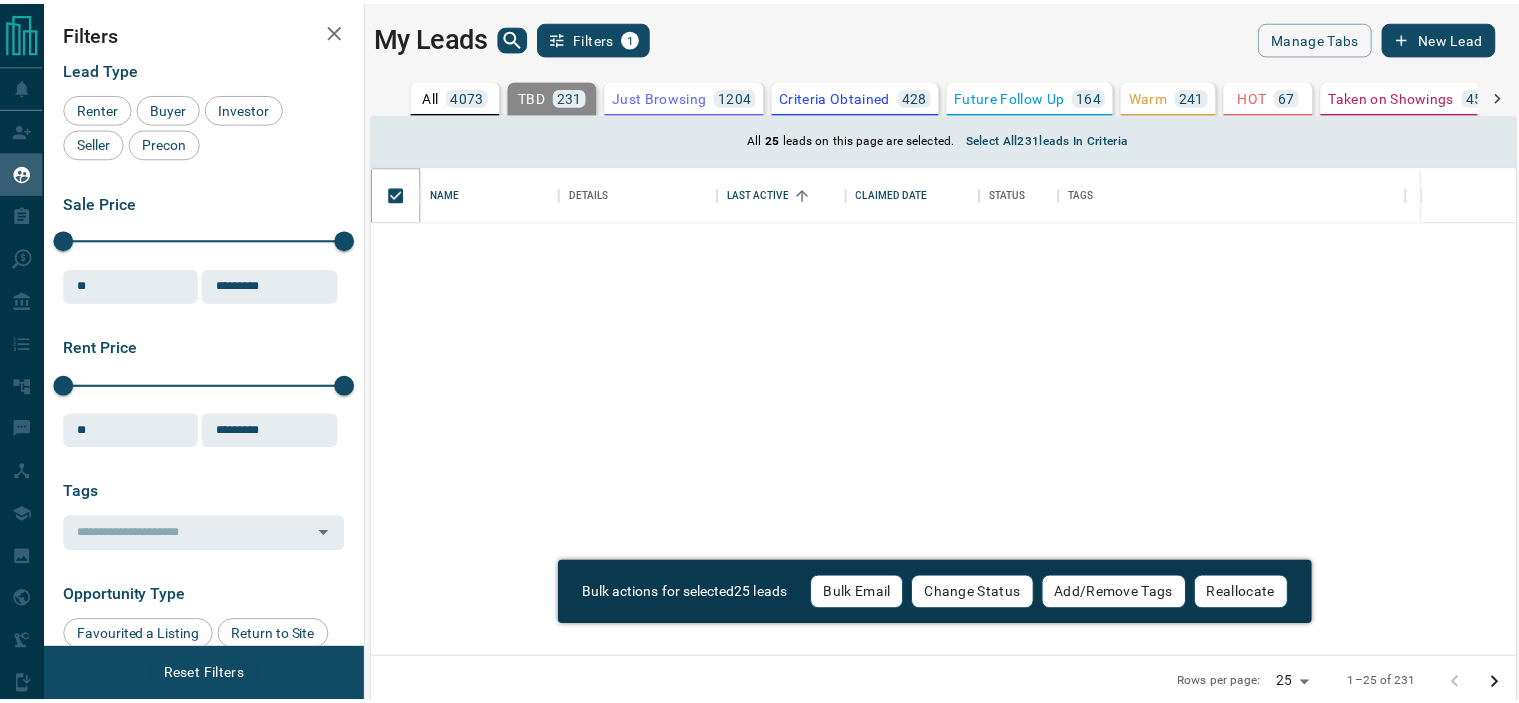 scroll, scrollTop: 476, scrollLeft: 1124, axis: both 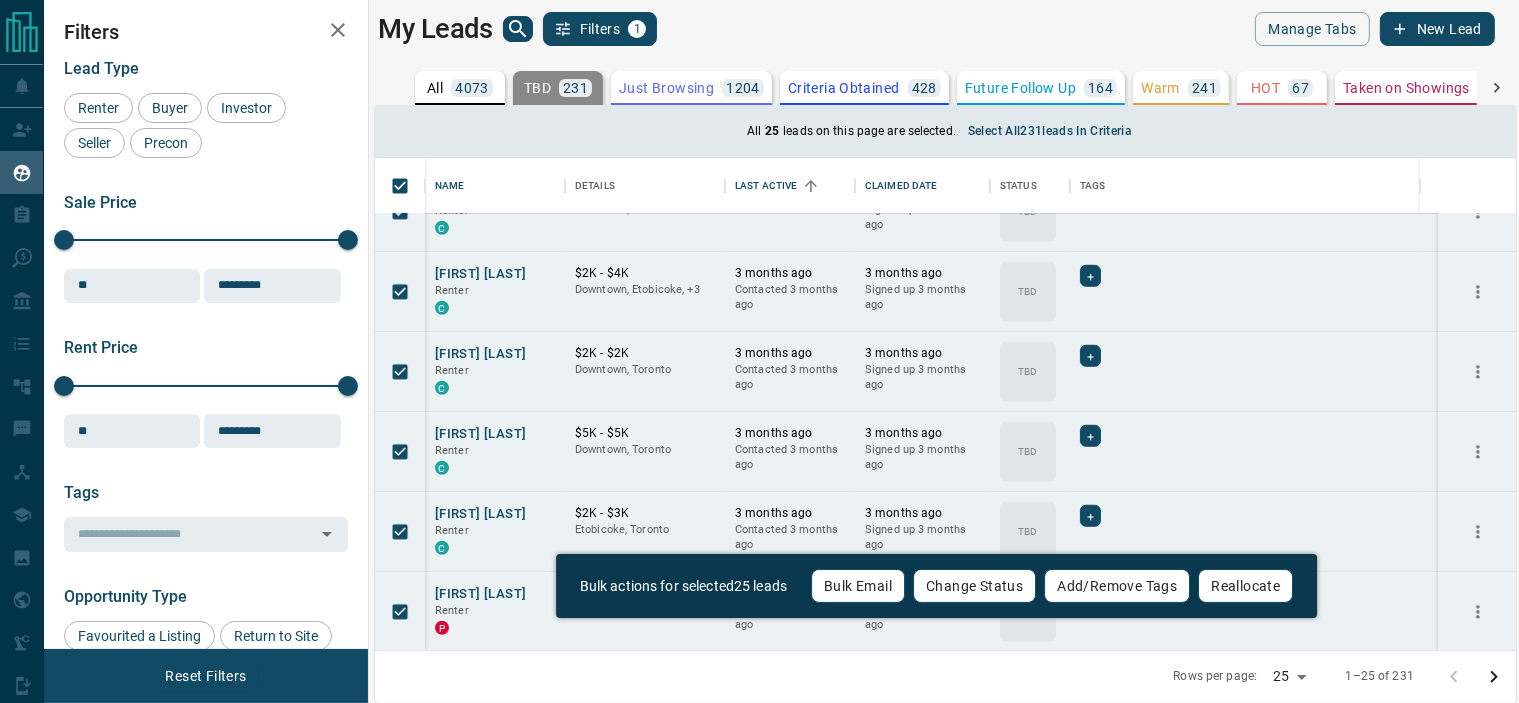 click on "Change Status" at bounding box center (974, 586) 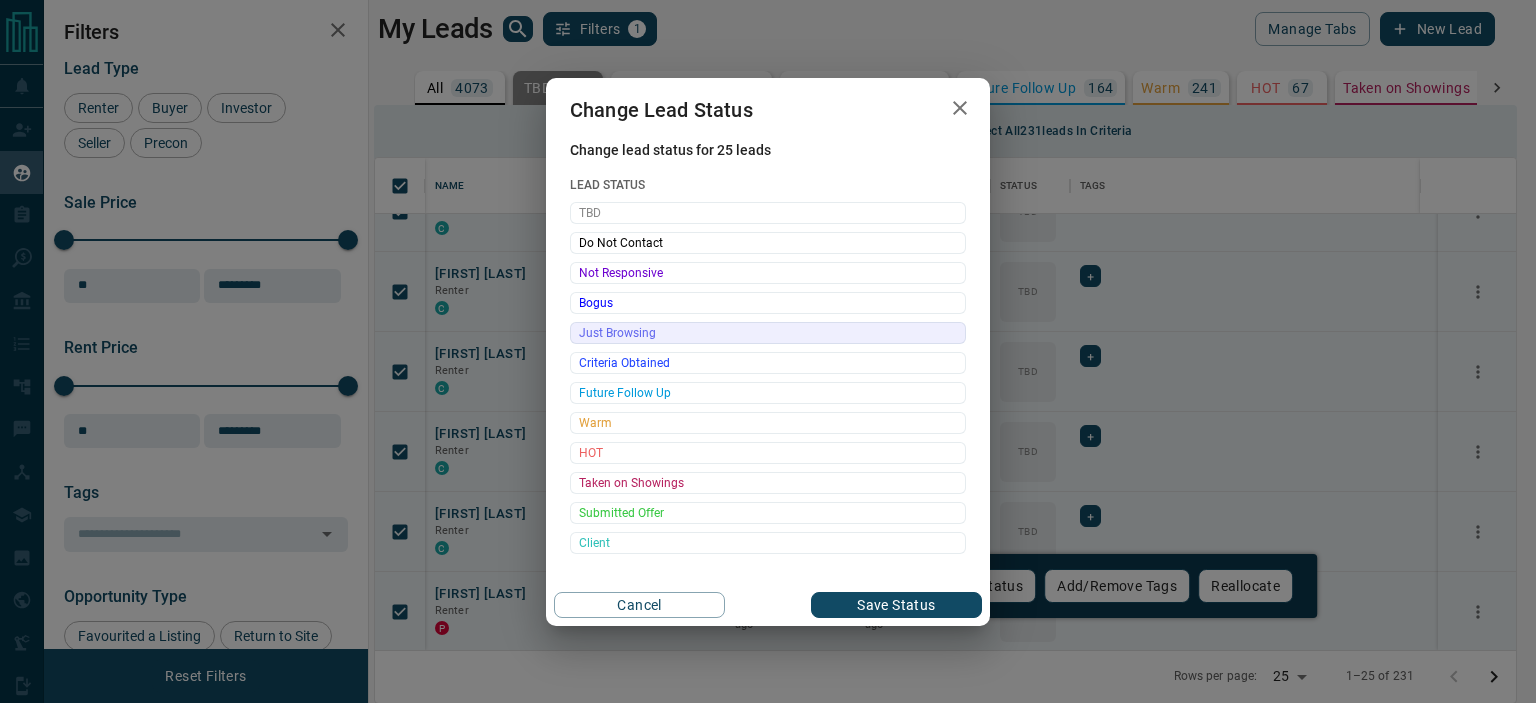 click on "Just Browsing" at bounding box center [768, 333] 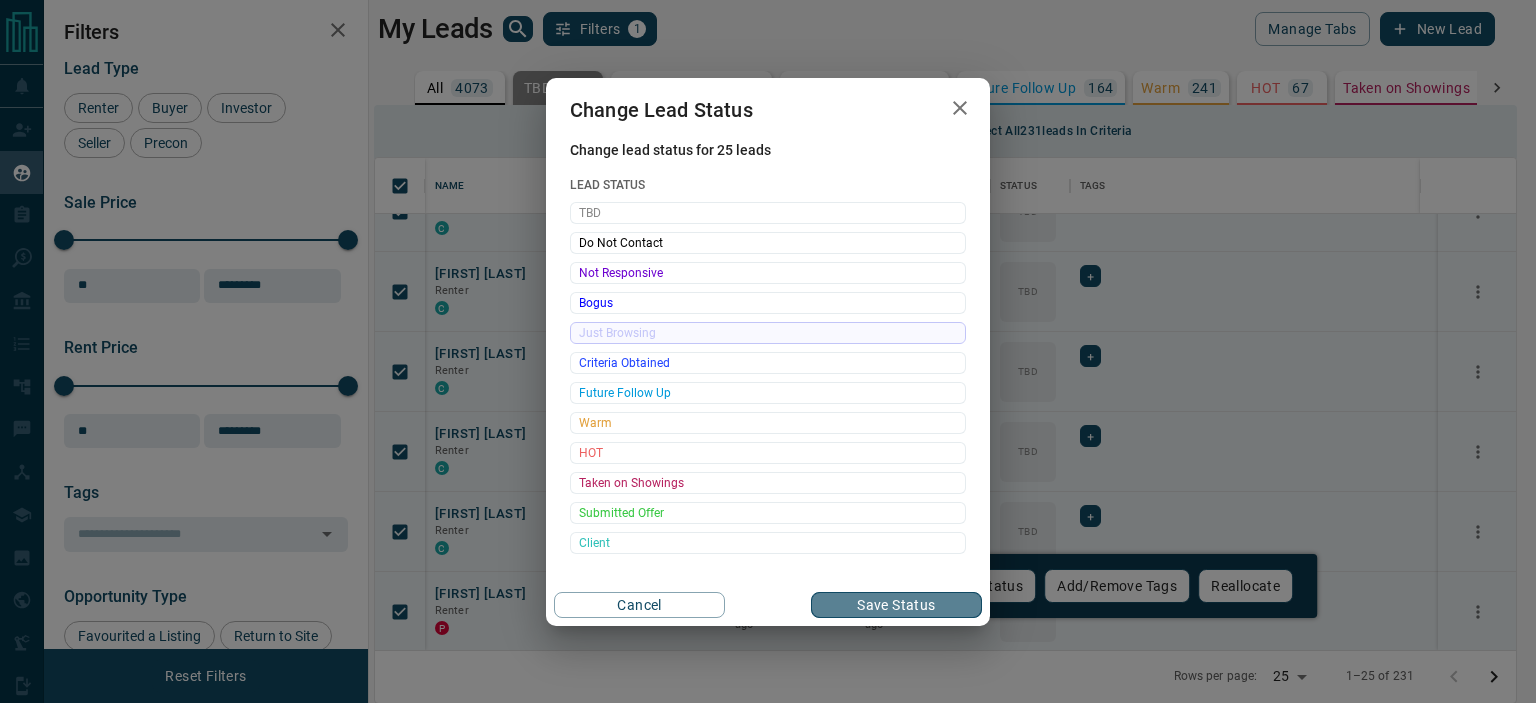 click on "Save Status" at bounding box center (896, 605) 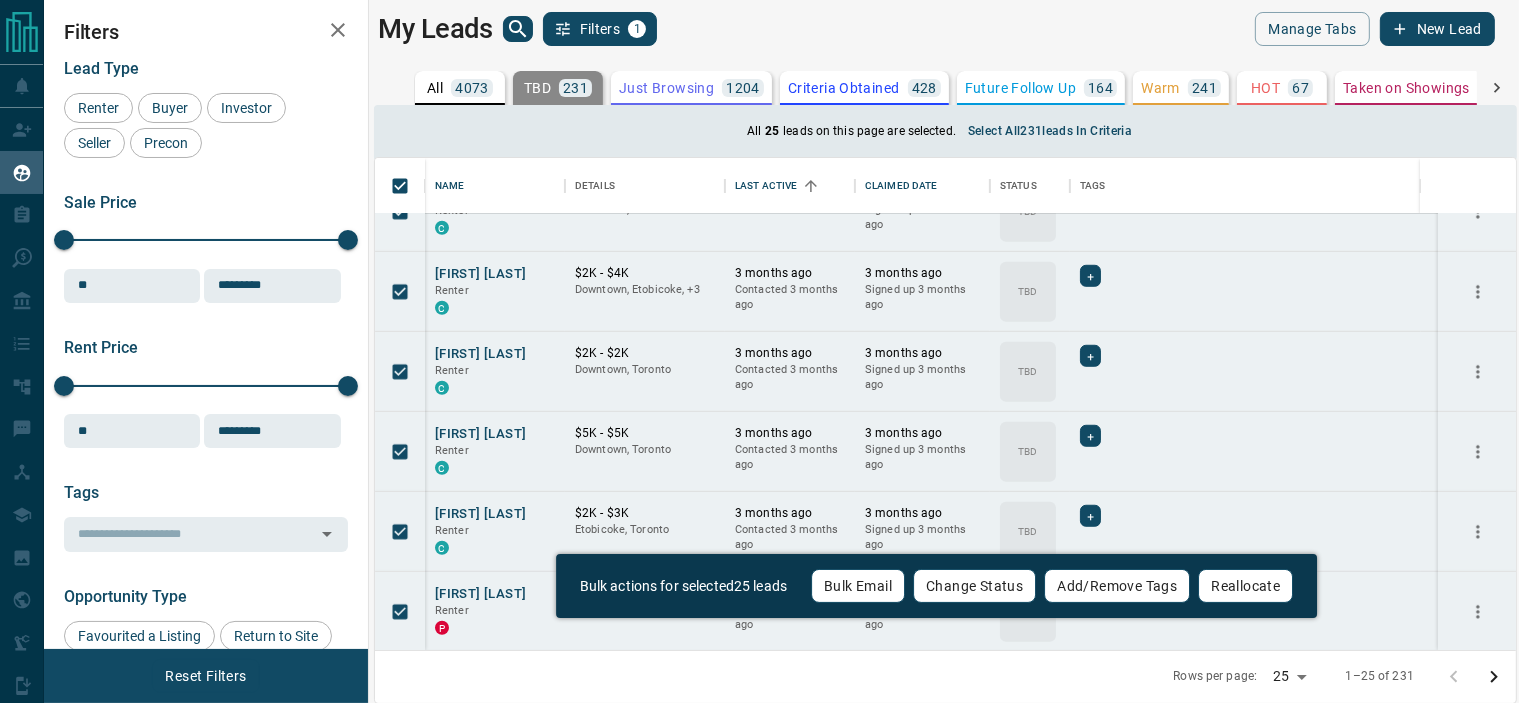 scroll, scrollTop: 18, scrollLeft: 18, axis: both 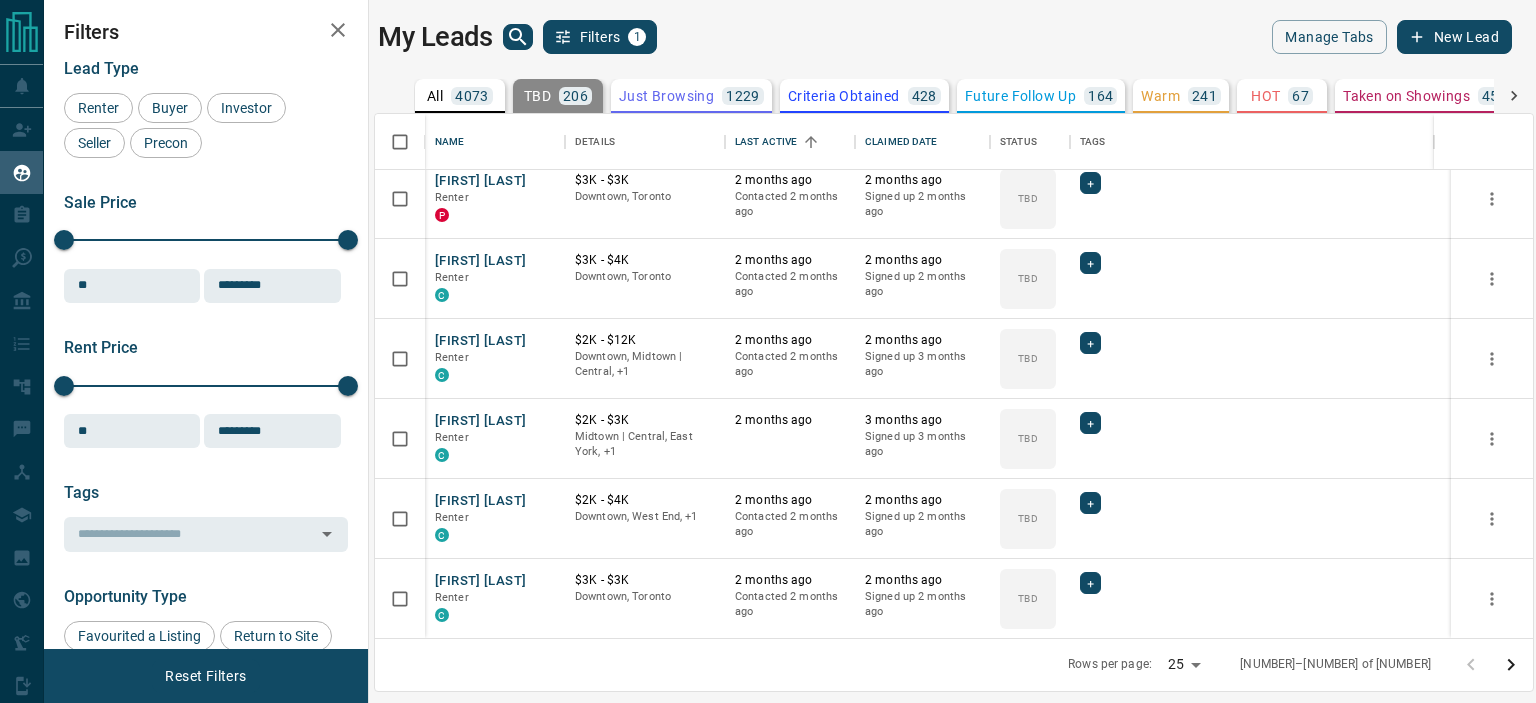 click on "Lead Transfers Claim Leads My Leads Tasks Opportunities Deals Campaigns Automations Messages Broker Bay Training Media Services Agent Resources Precon Worksheet Mobile Apps Disclosure Logout My Leads Filters [NUMBER] Manage Tabs New Lead All [NUMBER] TBD [NUMBER] Do Not Contact - Not Responsive [NUMBER] Bogus [NUMBER] Just Browsing [NUMBER] Criteria Obtained [NUMBER] Future Follow Up [NUMBER] Warm [NUMBER] HOT [NUMBER] Taken on Showings [NUMBER] Submitted Offer [NUMBER] Client [NUMBER] Name Details Last Active Claimed Date Status Tags [FIRST] [LAST] Renter C $[NUMBER] - $[NUMBER] [CITY], [CITY], +[NUMBER] [NUMBER] months ago Contacted [NUMBER] months ago [NUMBER] months ago Signed up [NUMBER] months ago TBD + [FIRST] [LAST] Renter C $[NUMBER] - $[NUMBER] [CITY] [NUMBER] months ago Contacted [NUMBER] months ago [NUMBER] months ago Signed up [NUMBER] months ago TBD + [FIRST] [LAST] Renter P $[NUMBER] - $[NUMBER] [CITY] [NUMBER] months ago Contacted [NUMBER] months ago [NUMBER] months ago Signed up [NUMBER] months ago TBD + [FIRST] [LAST] Renter C $[NUMBER] - $[NUMBER] [CITY] [NUMBER] months ago Contacted [NUMBER] months ago [NUMBER] months ago Signed up [NUMBER] months ago TBD + [FIRST] [LAST] Renter C +" at bounding box center [768, 339] 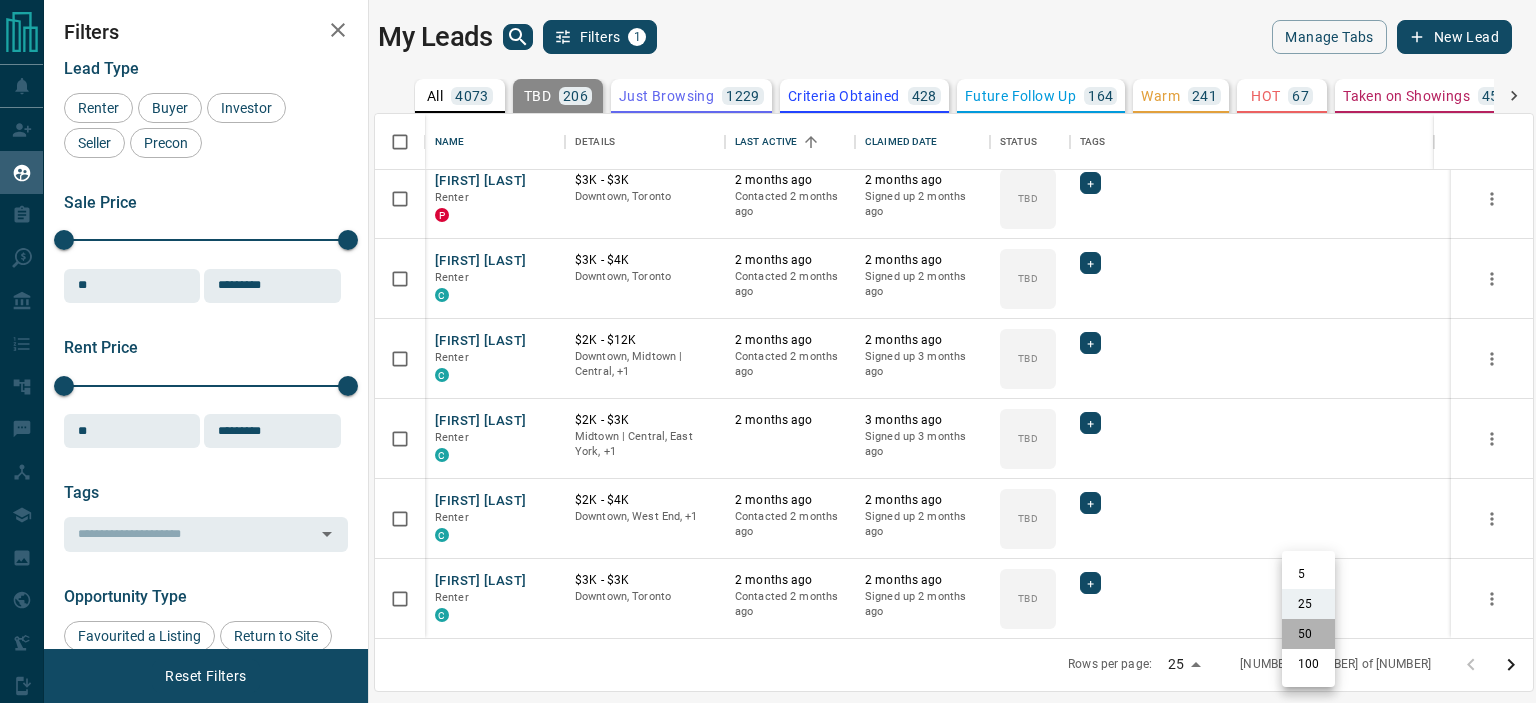 click on "50" at bounding box center (1308, 634) 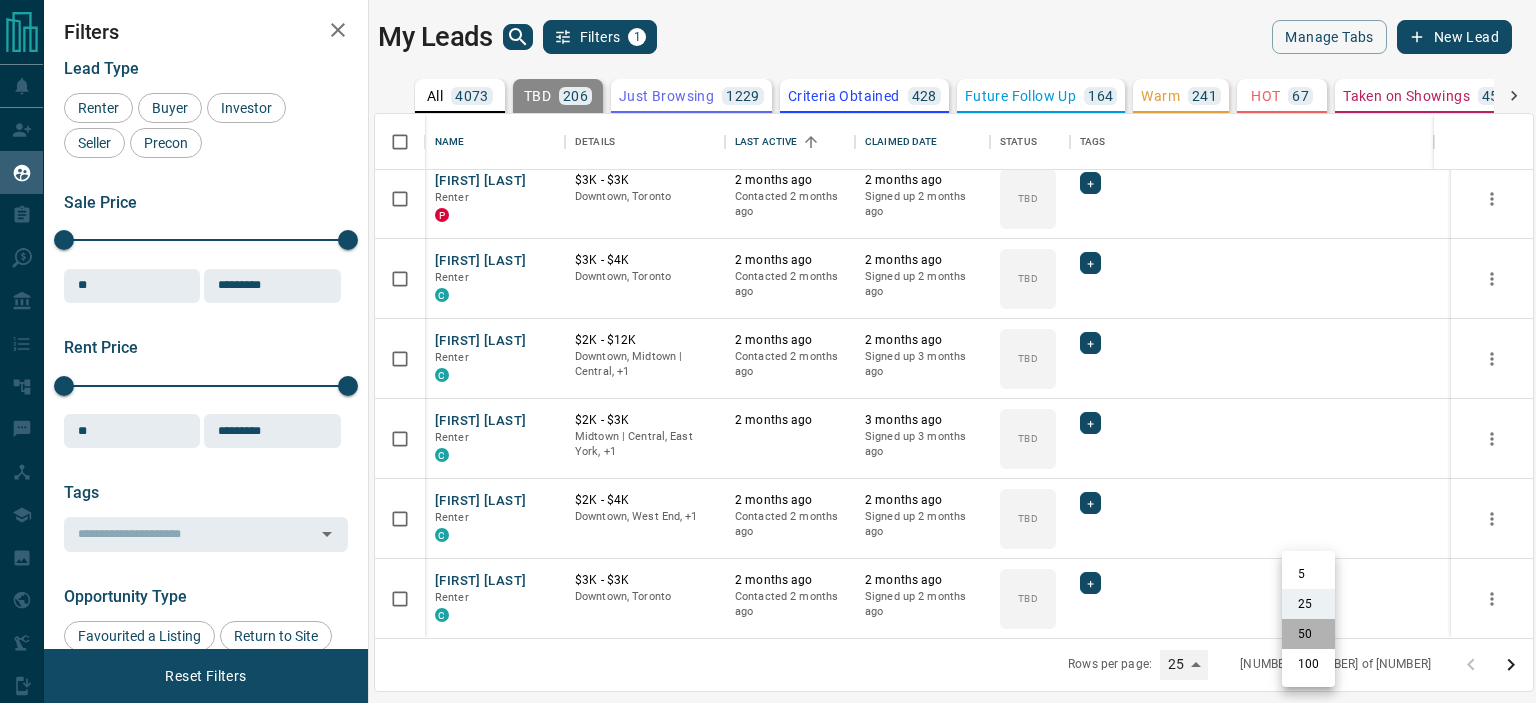 type on "**" 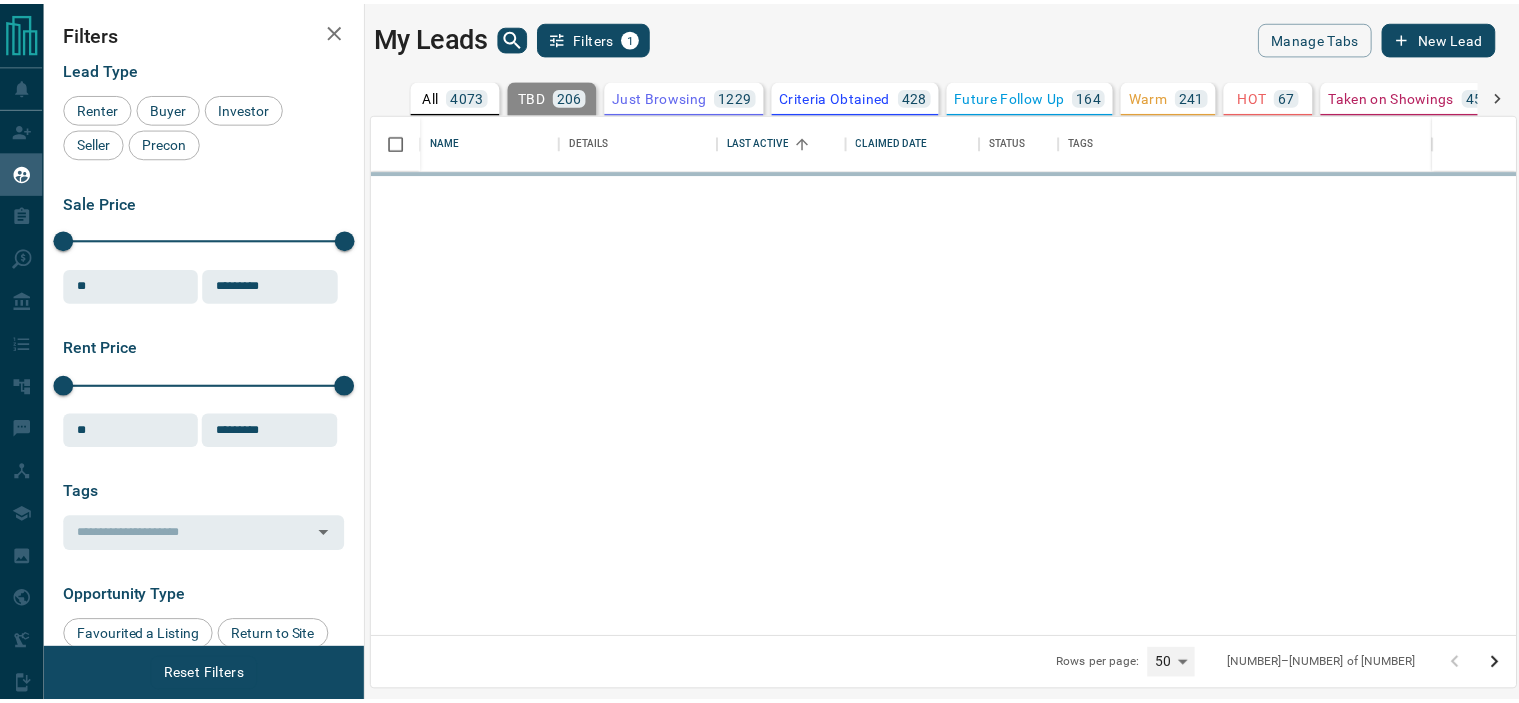 scroll, scrollTop: 0, scrollLeft: 0, axis: both 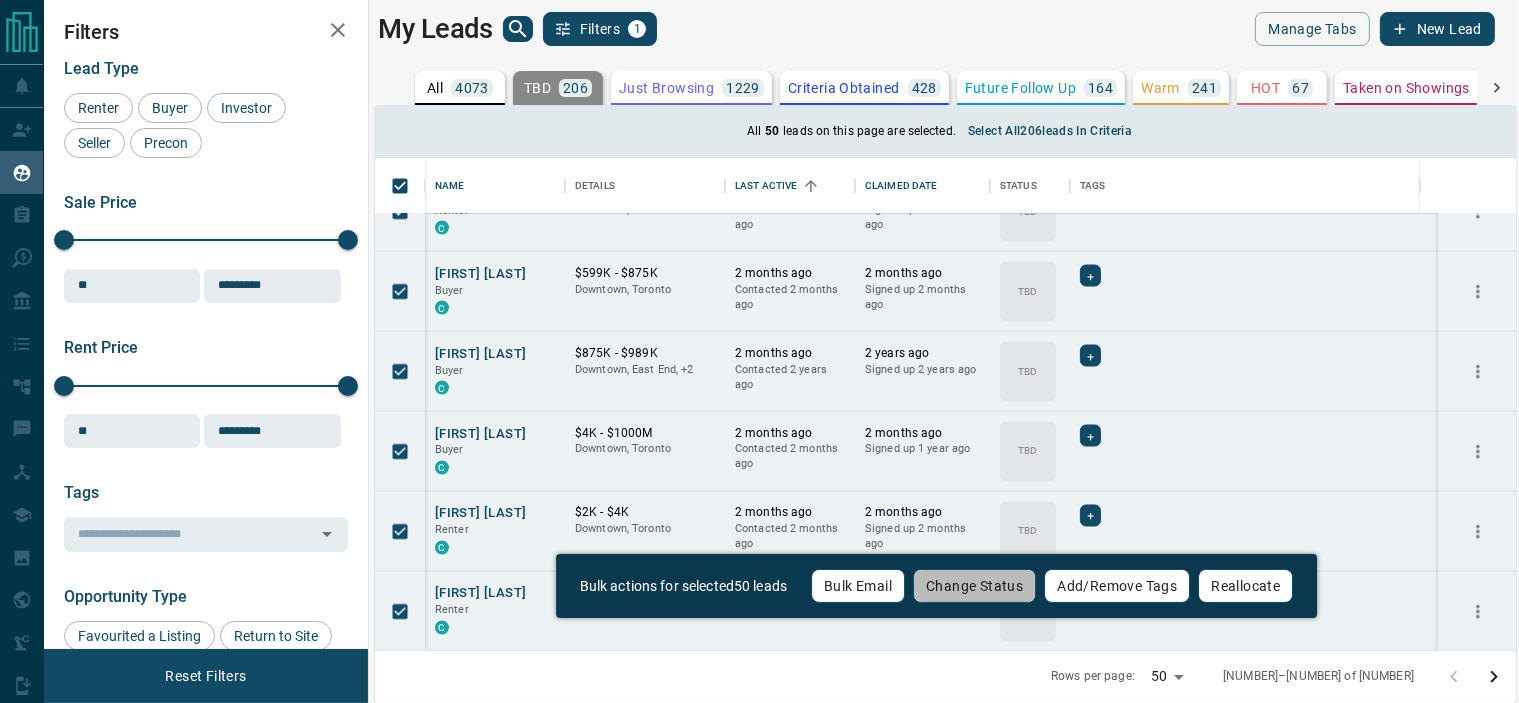 click on "Change Status" at bounding box center [974, 586] 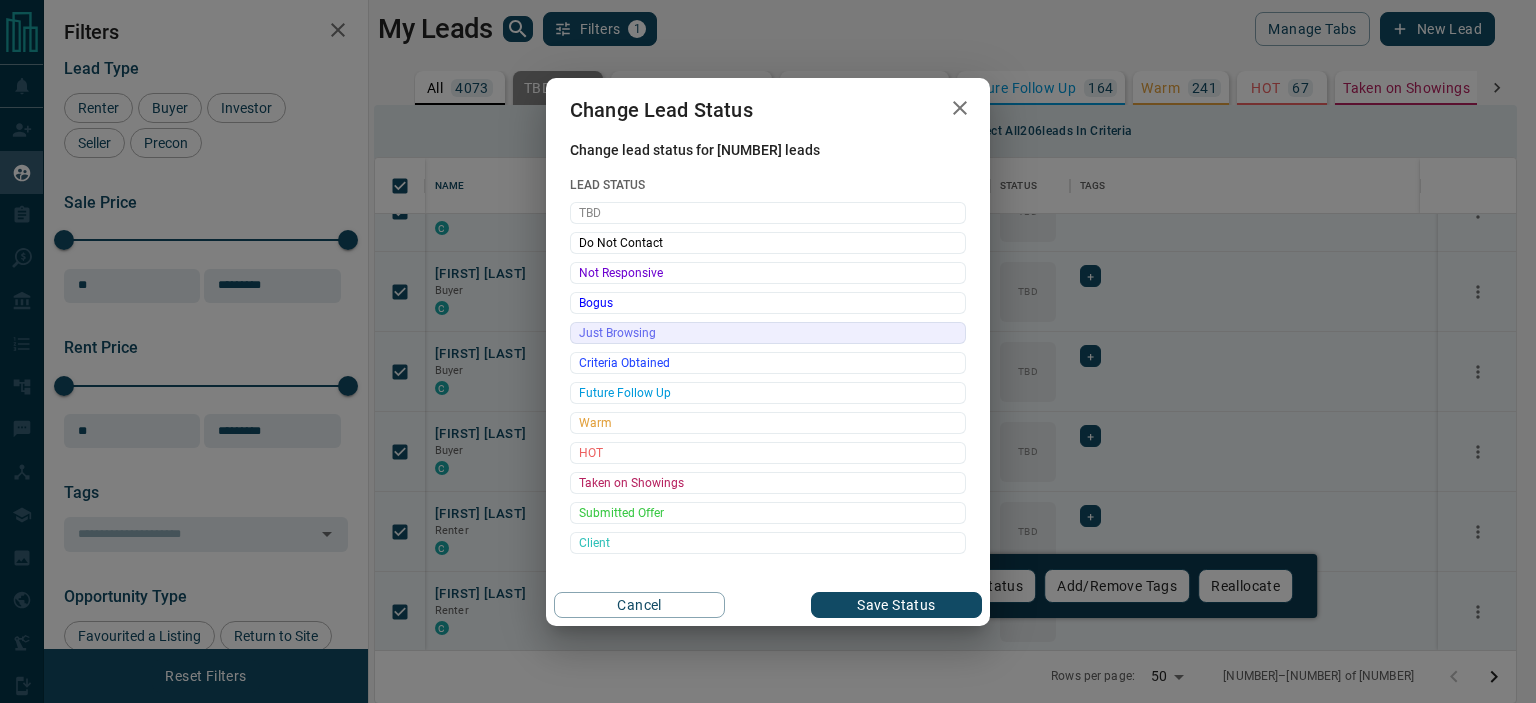 click on "Just Browsing" at bounding box center (768, 333) 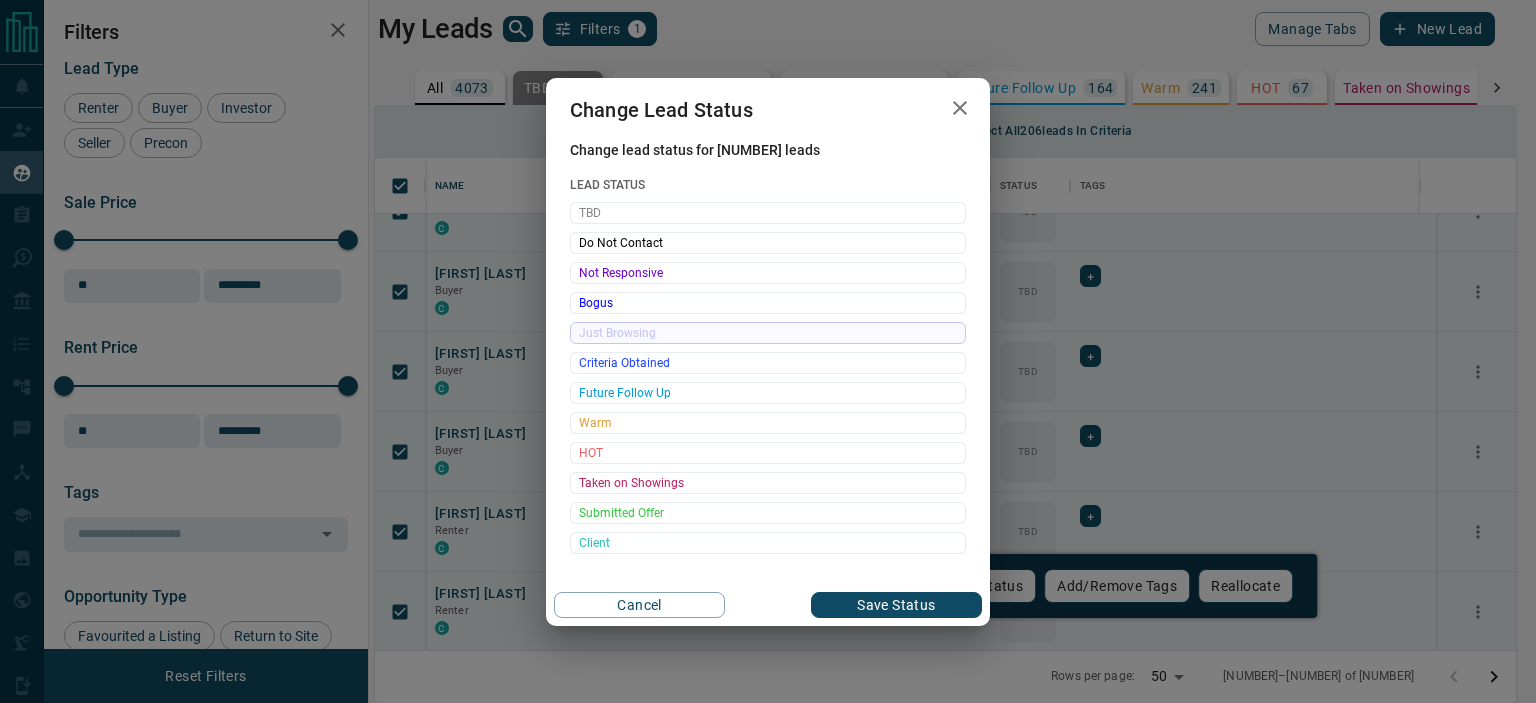 click 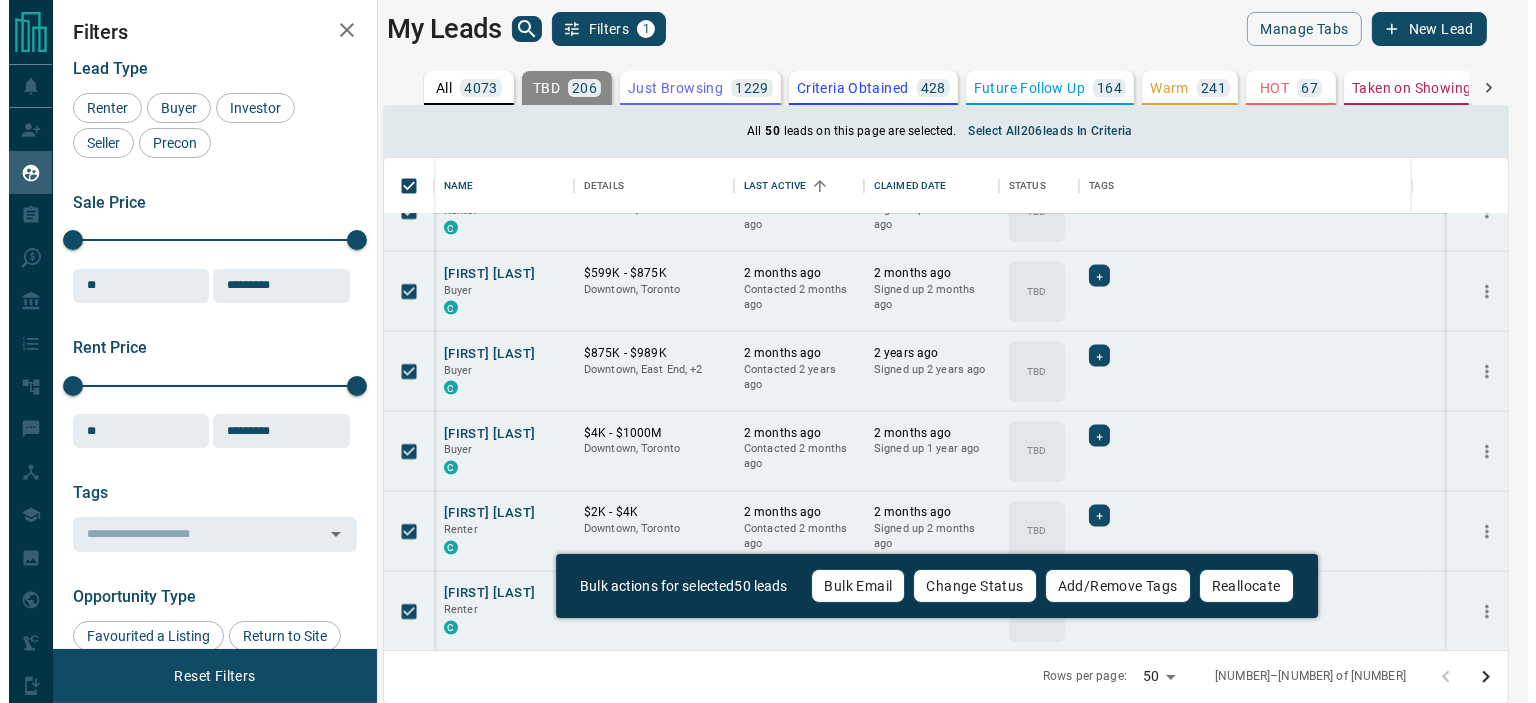 scroll, scrollTop: 18, scrollLeft: 18, axis: both 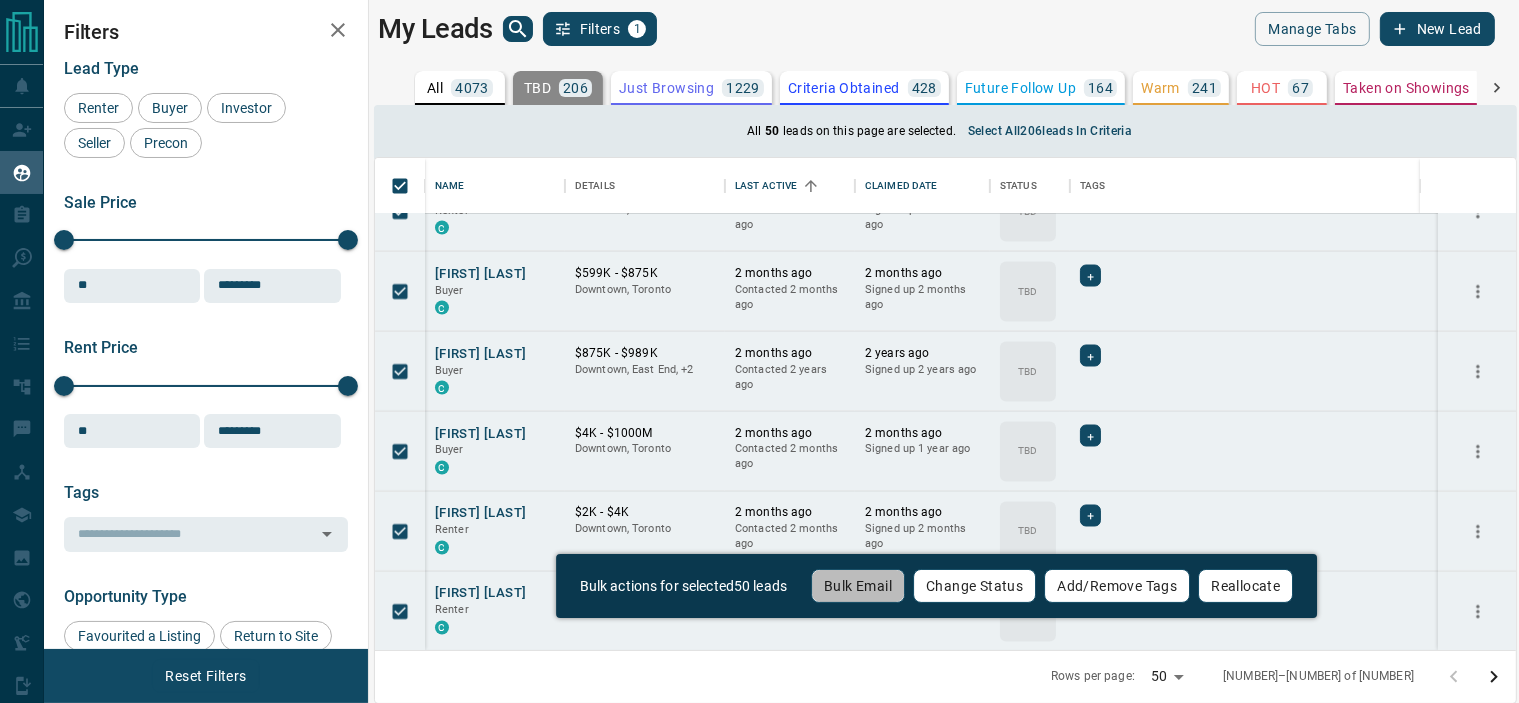 click on "Bulk Email" at bounding box center (858, 586) 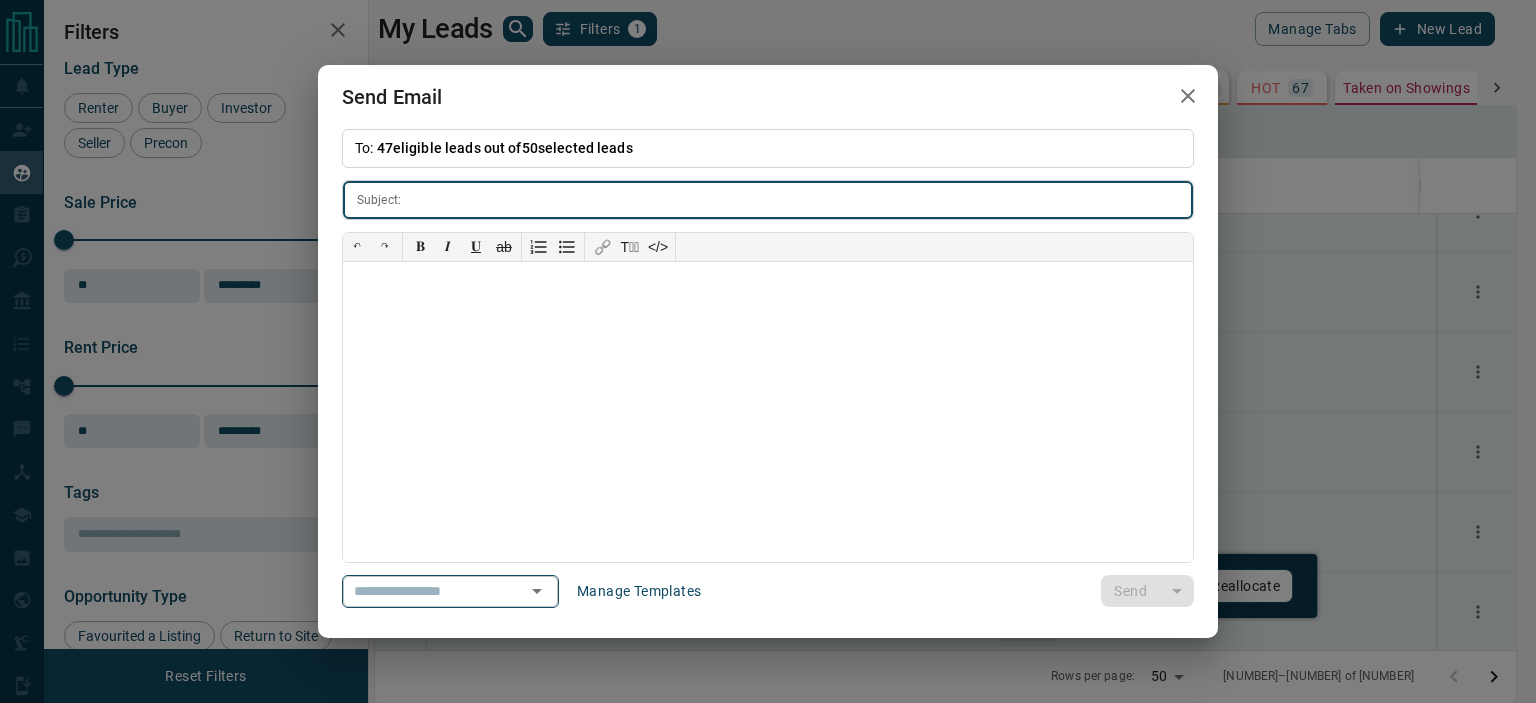 click at bounding box center [422, 591] 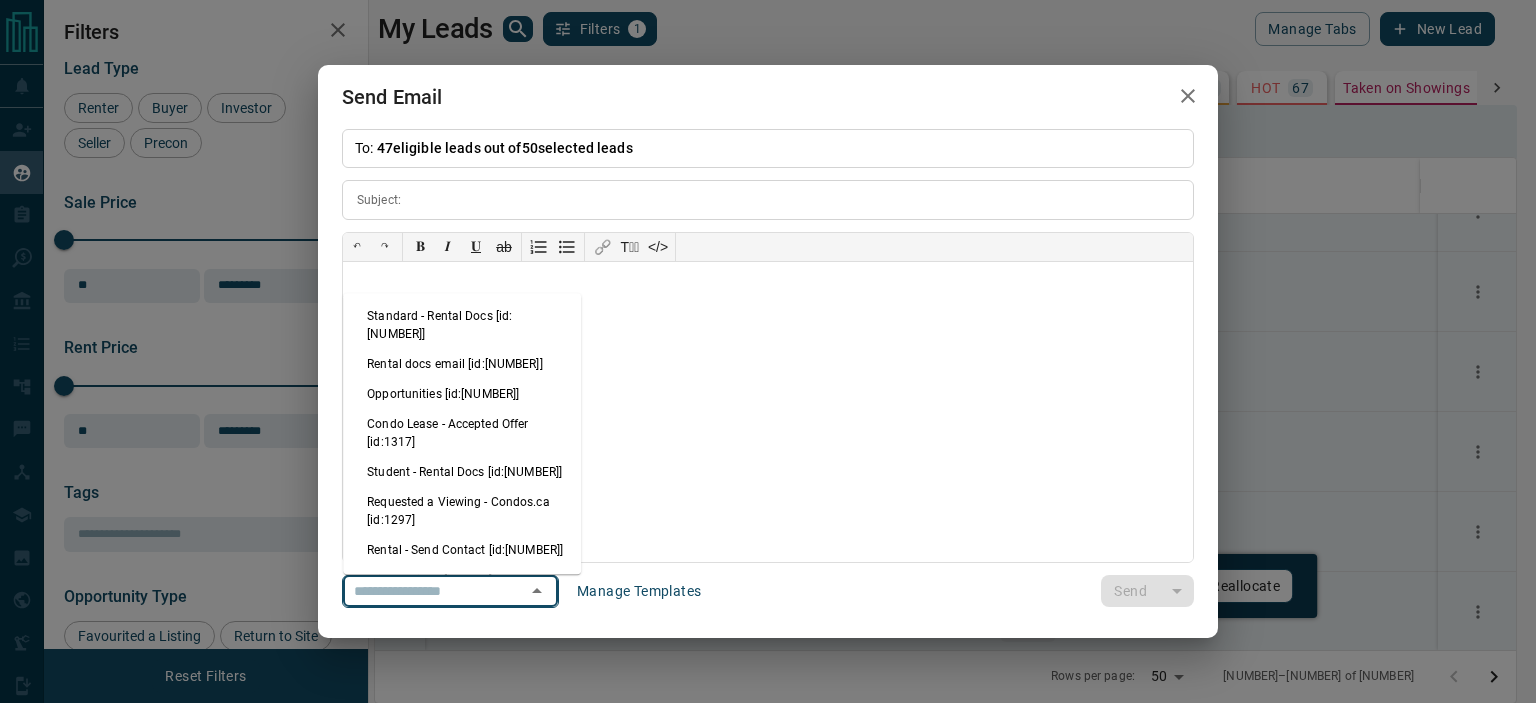click at bounding box center [422, 591] 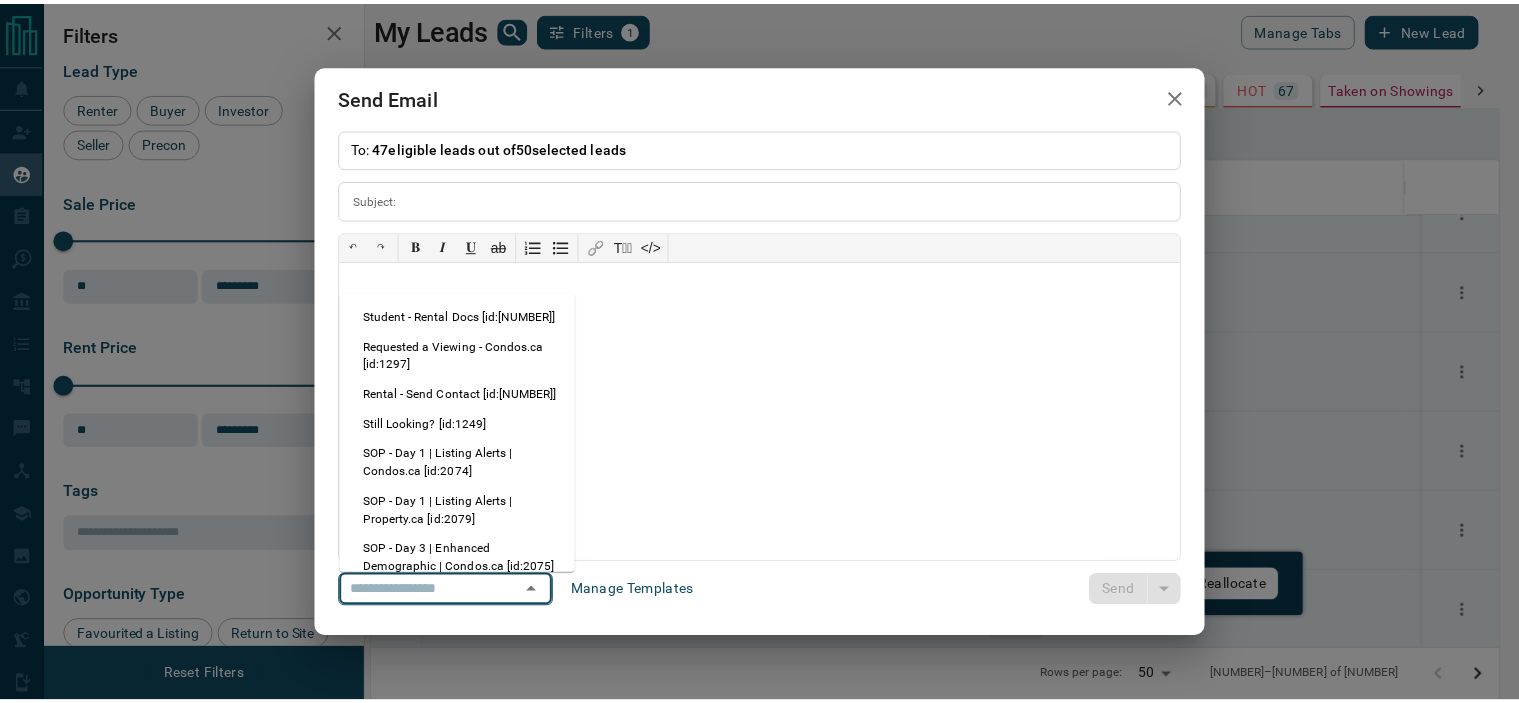 scroll, scrollTop: 156, scrollLeft: 0, axis: vertical 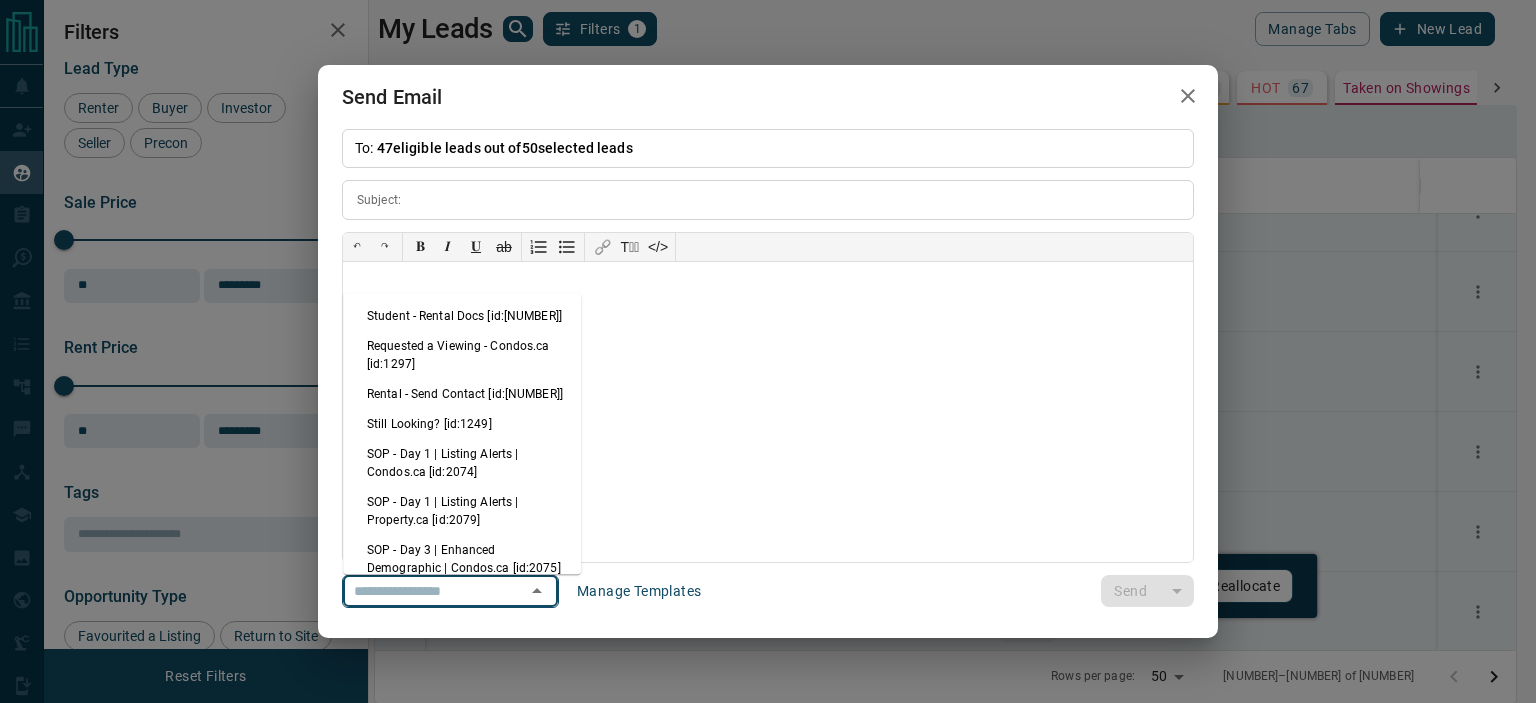 click on "Still Looking? [id:1249]" at bounding box center [462, 424] 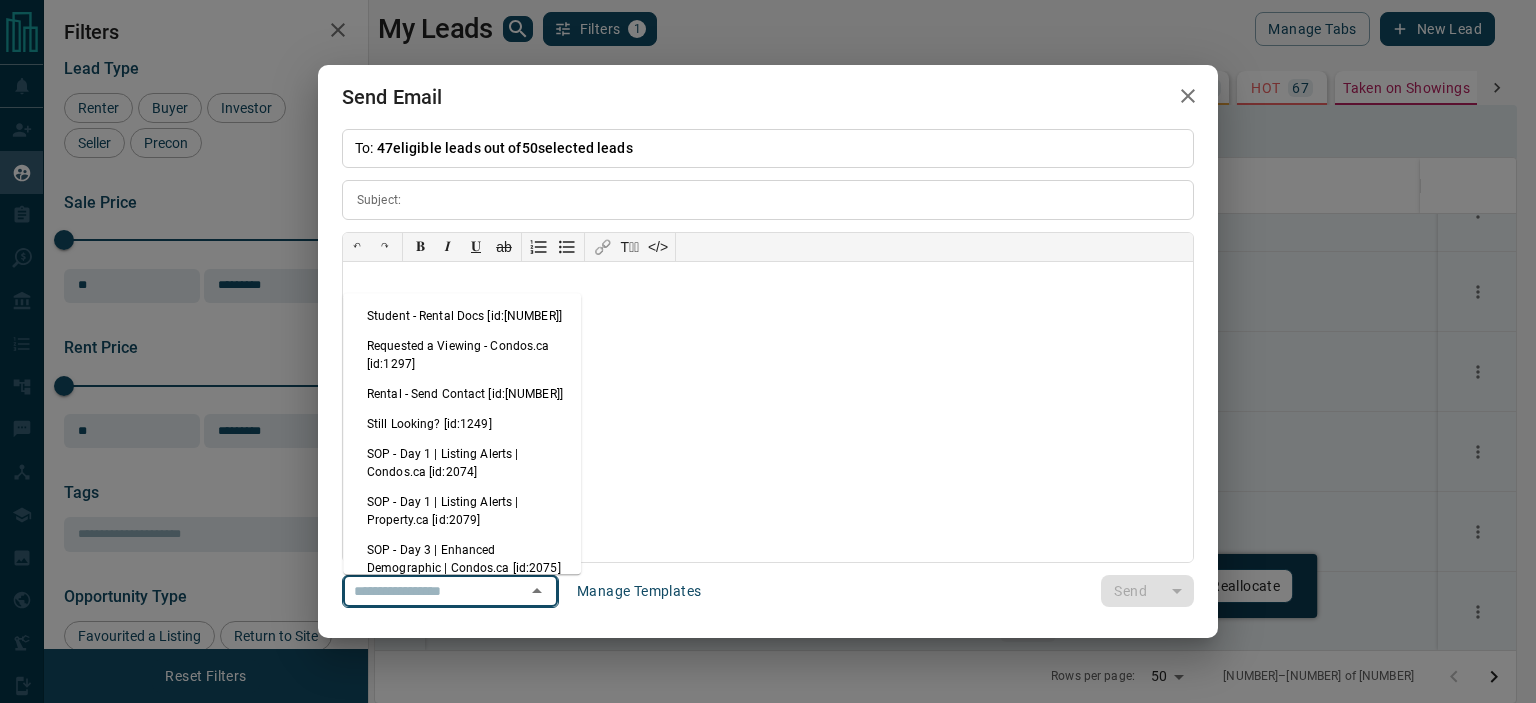 type on "**********" 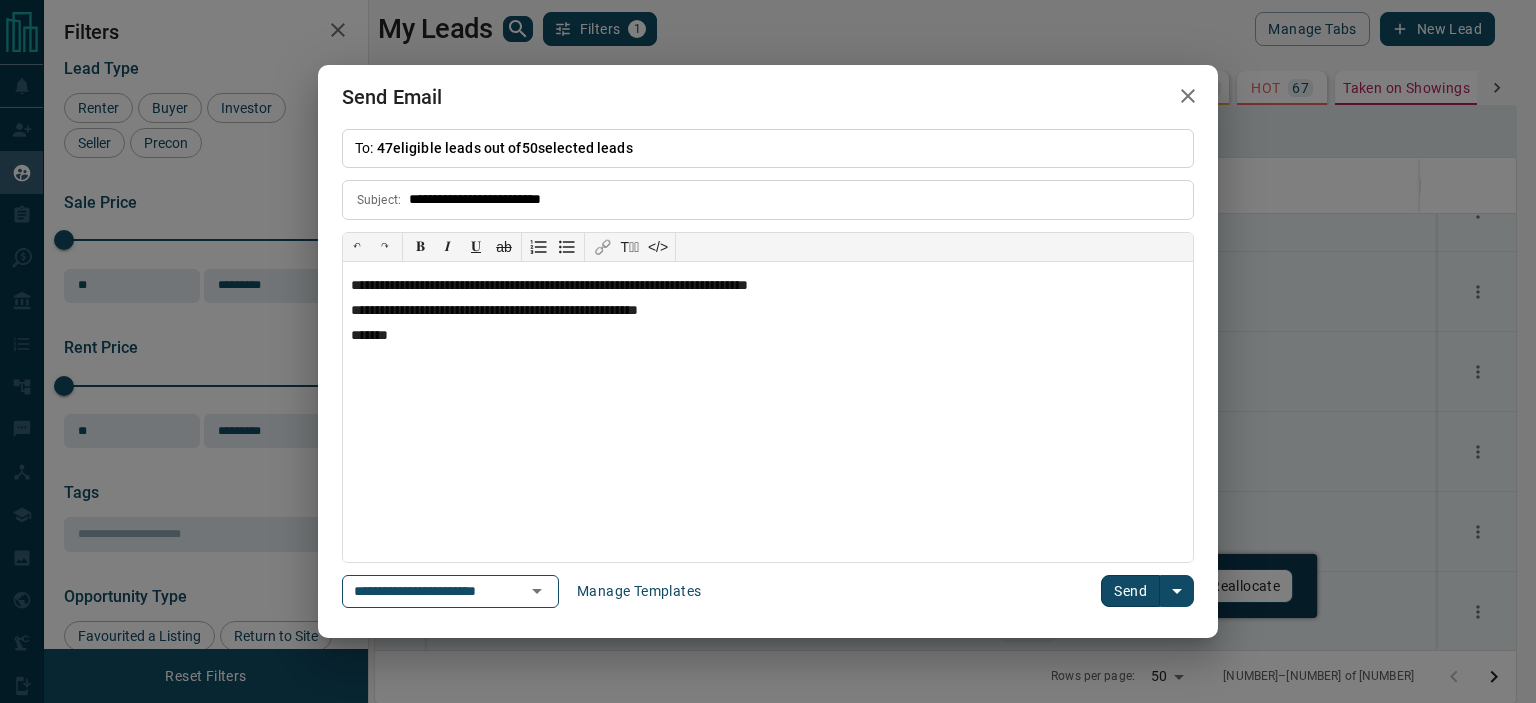 click on "Send" at bounding box center (1130, 591) 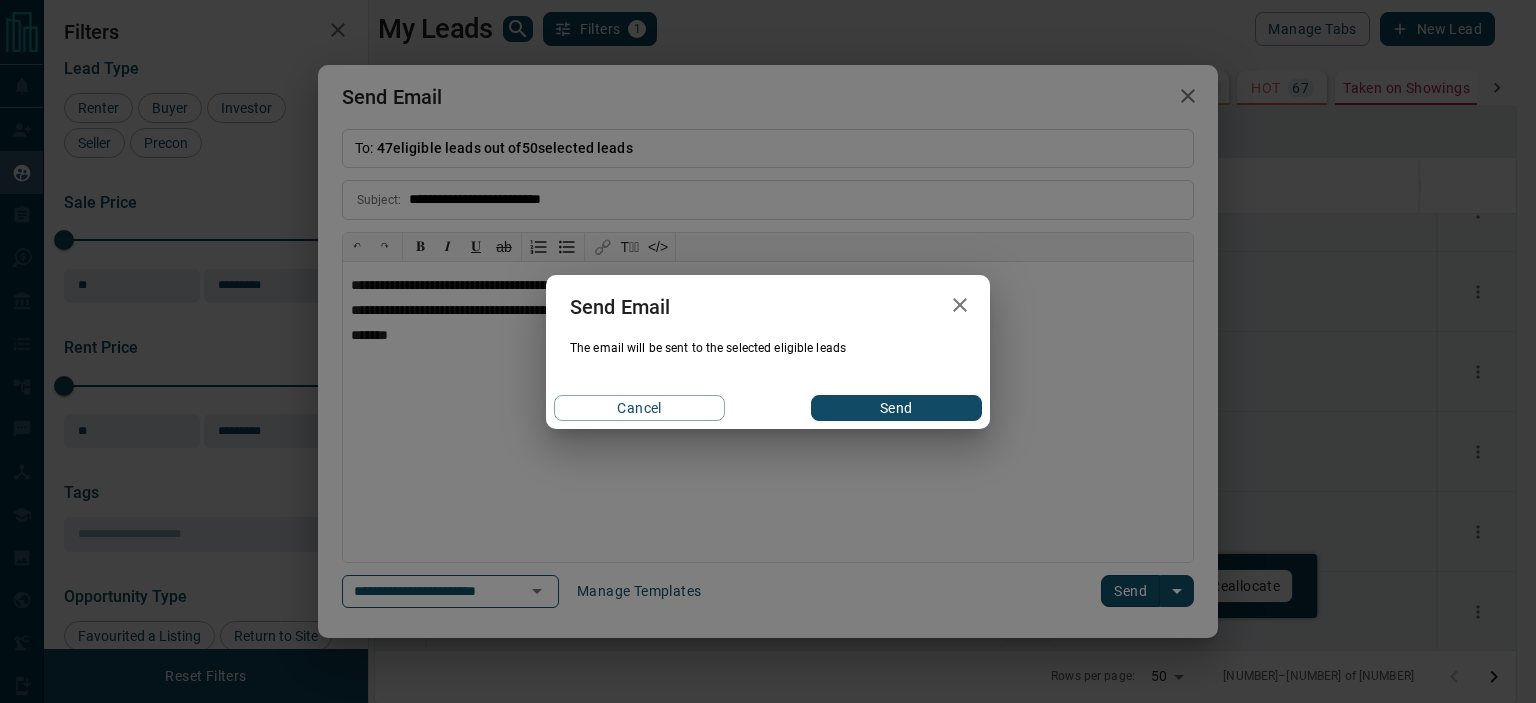 click on "Send" at bounding box center [896, 408] 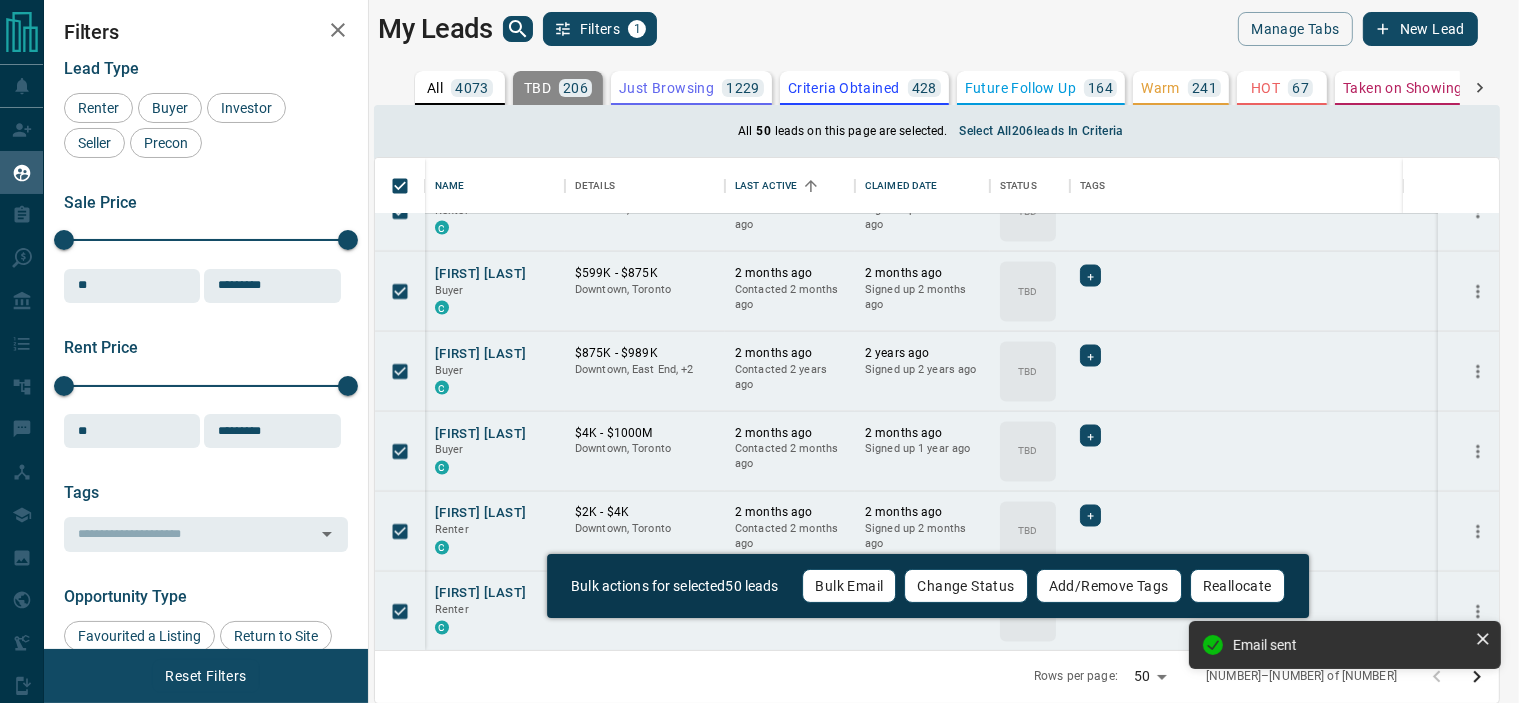 scroll, scrollTop: 18, scrollLeft: 18, axis: both 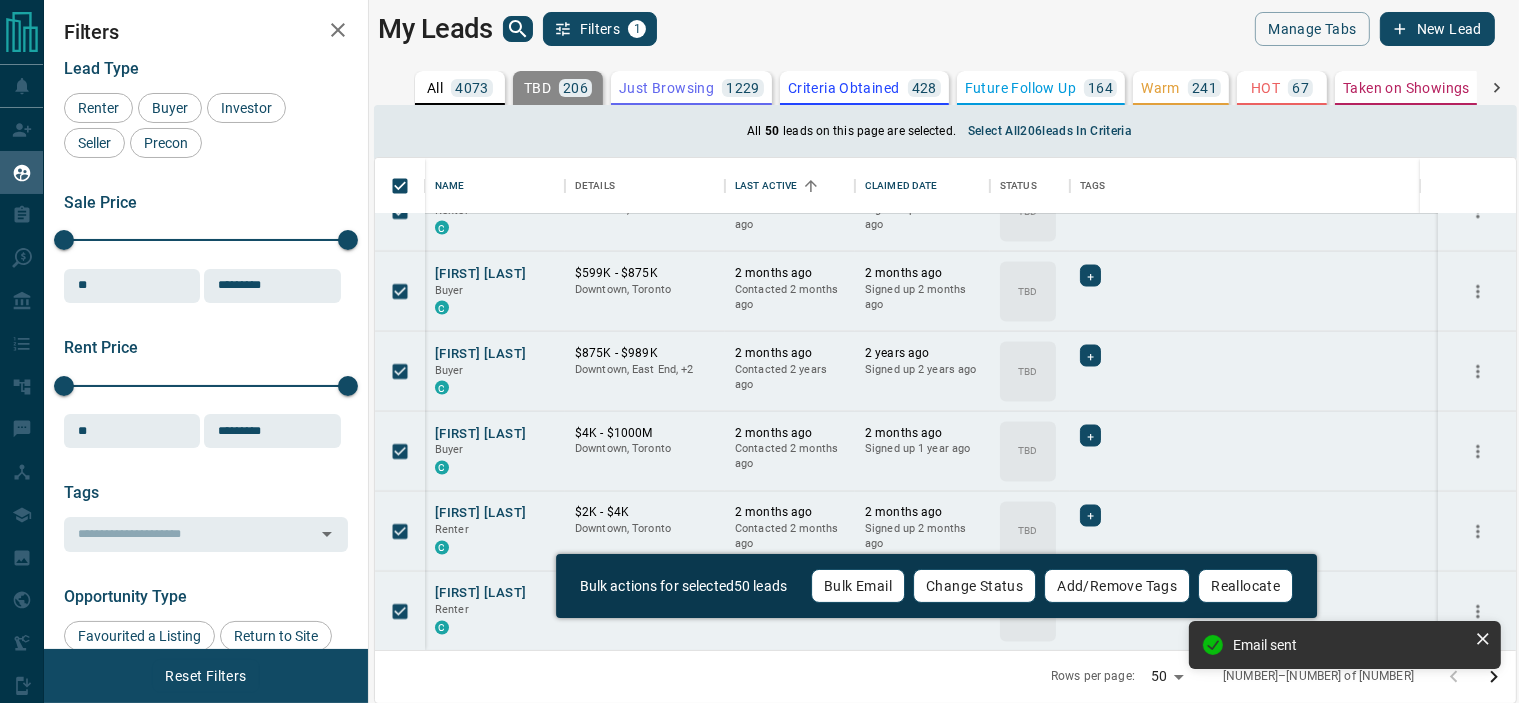 click on "Change Status" at bounding box center [974, 586] 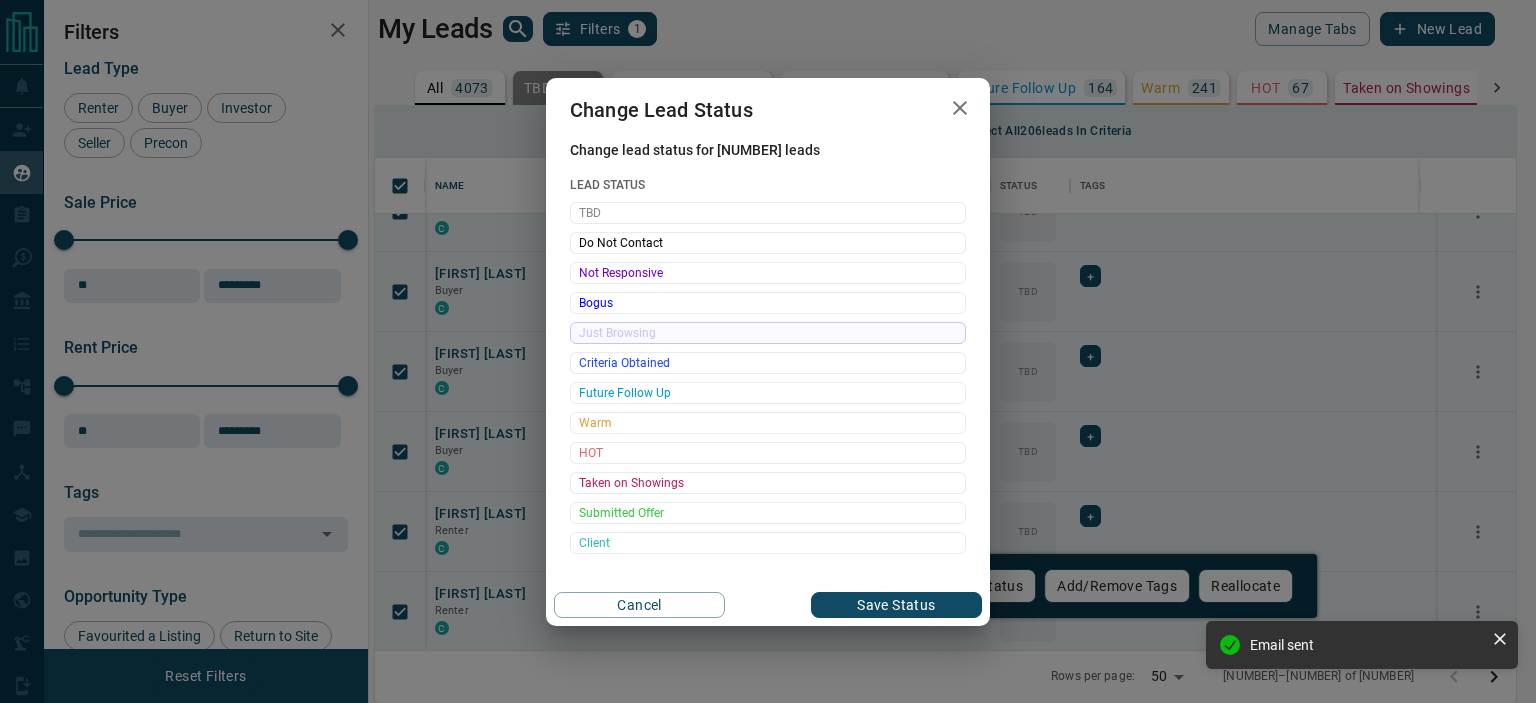 click on "TBD Do Not Contact Not Responsive Bogus Just Browsing Criteria Obtained Future Follow Up Warm HOT Taken on Showings Submitted Offer Client" at bounding box center (768, 378) 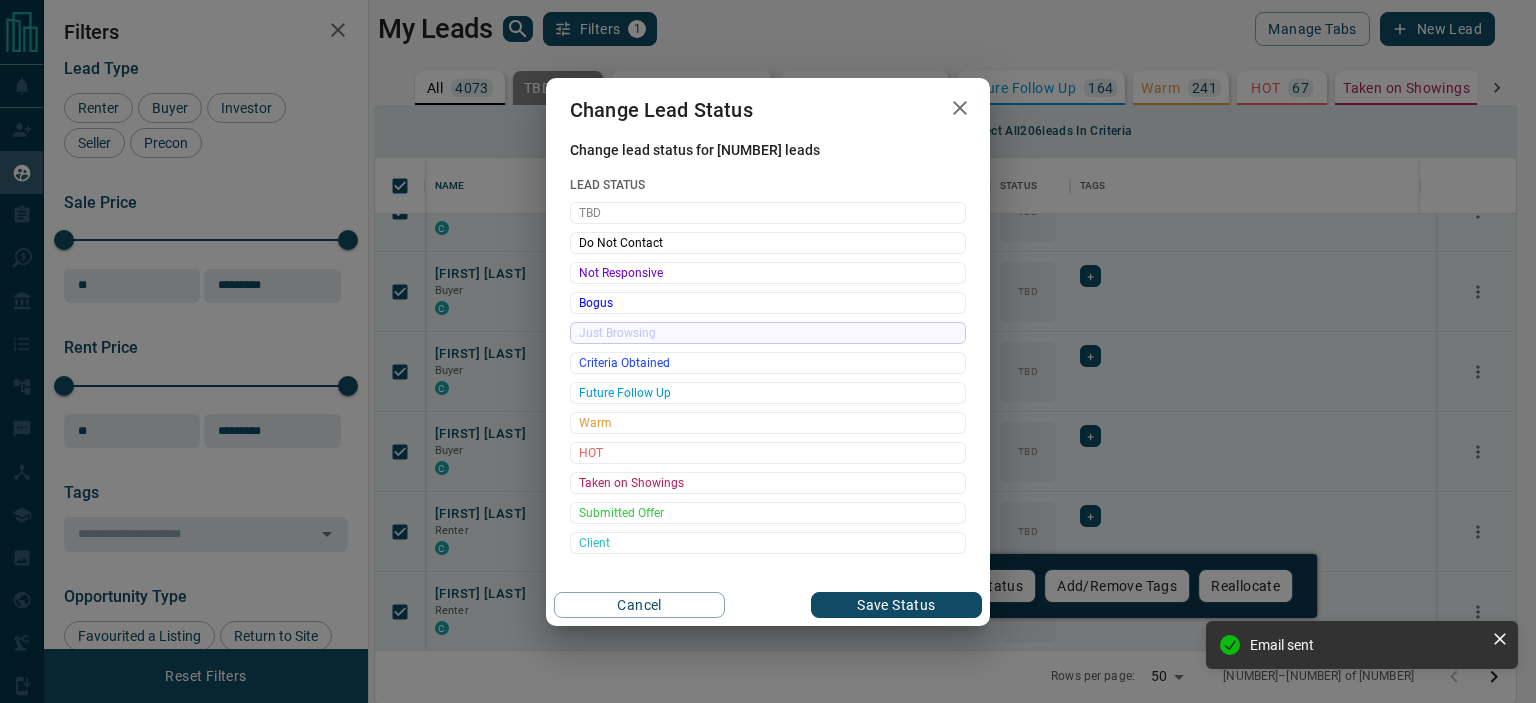 click on "Save Status" at bounding box center (896, 605) 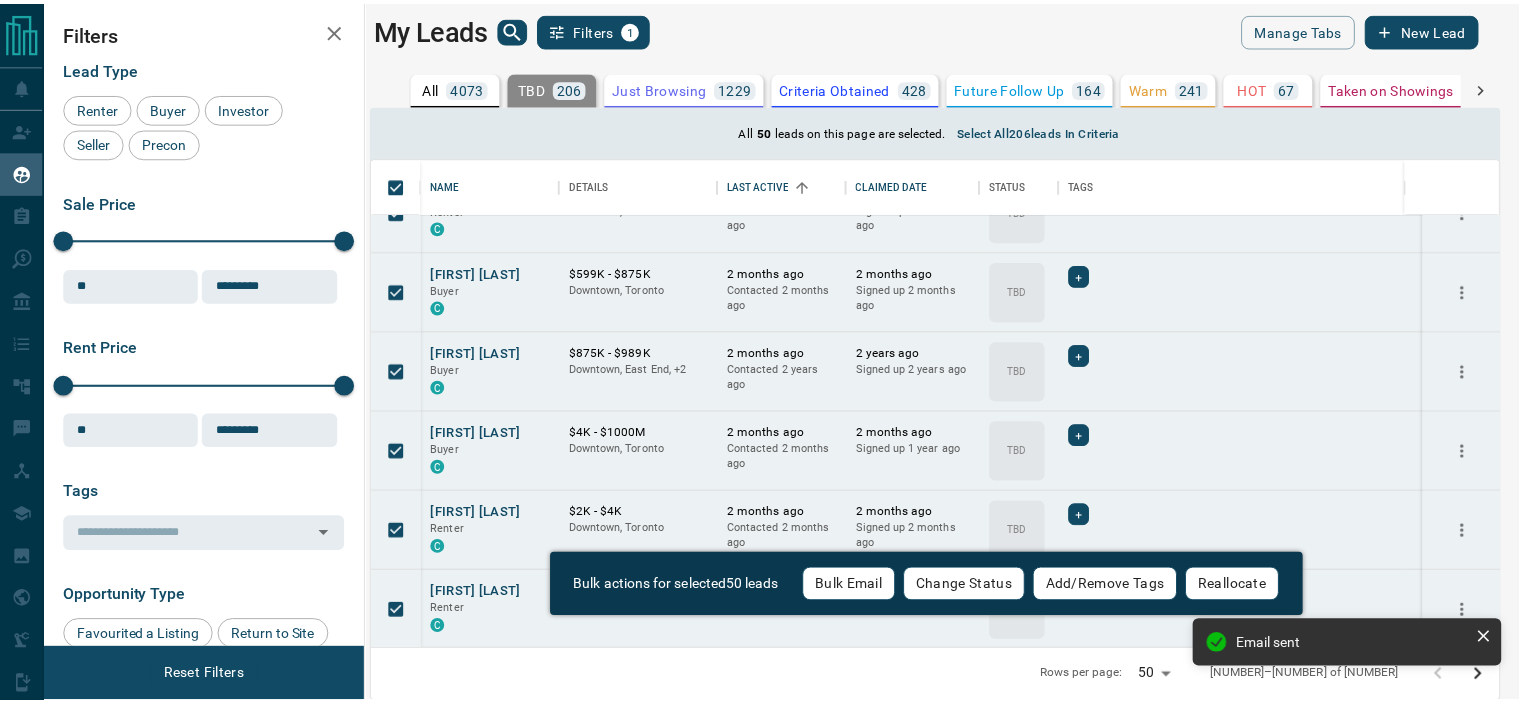 scroll, scrollTop: 18, scrollLeft: 18, axis: both 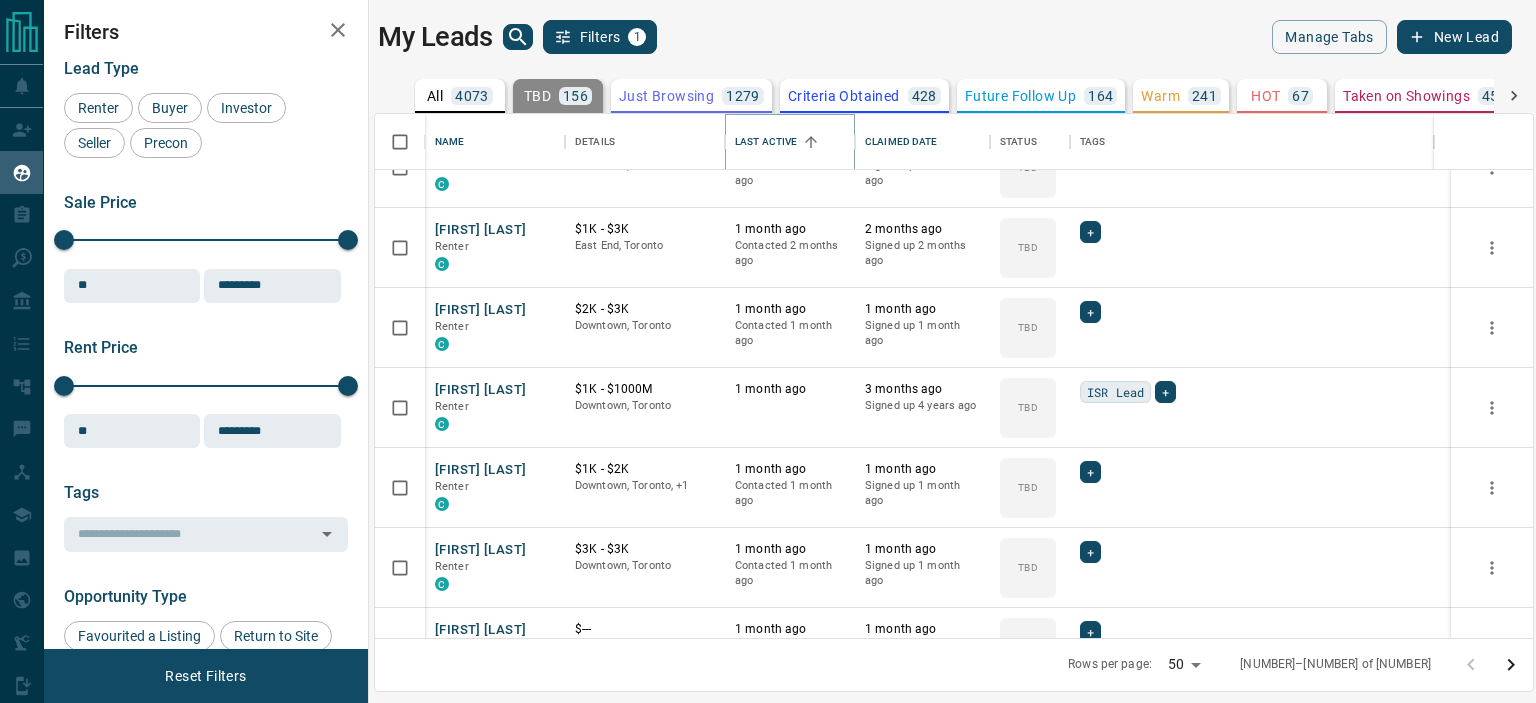 click at bounding box center [811, 142] 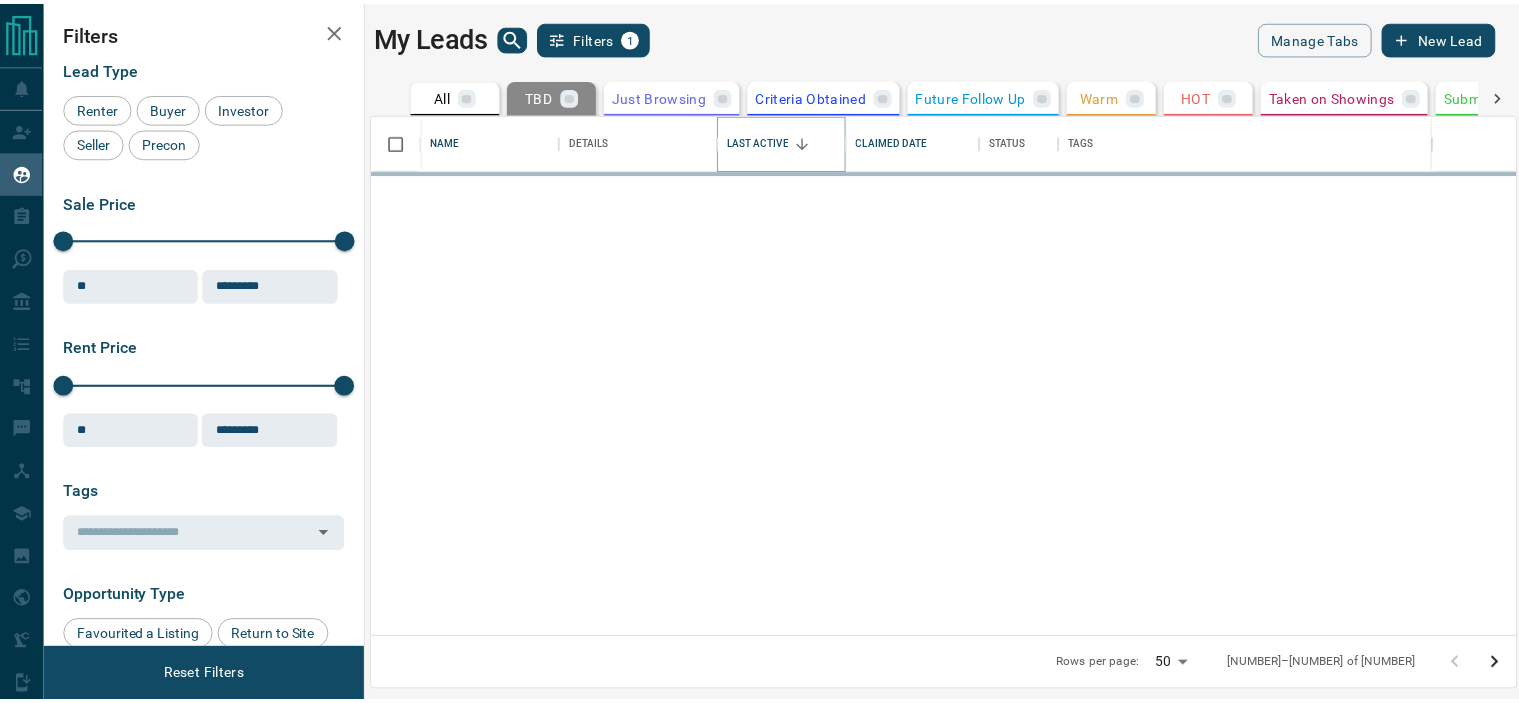 scroll, scrollTop: 0, scrollLeft: 0, axis: both 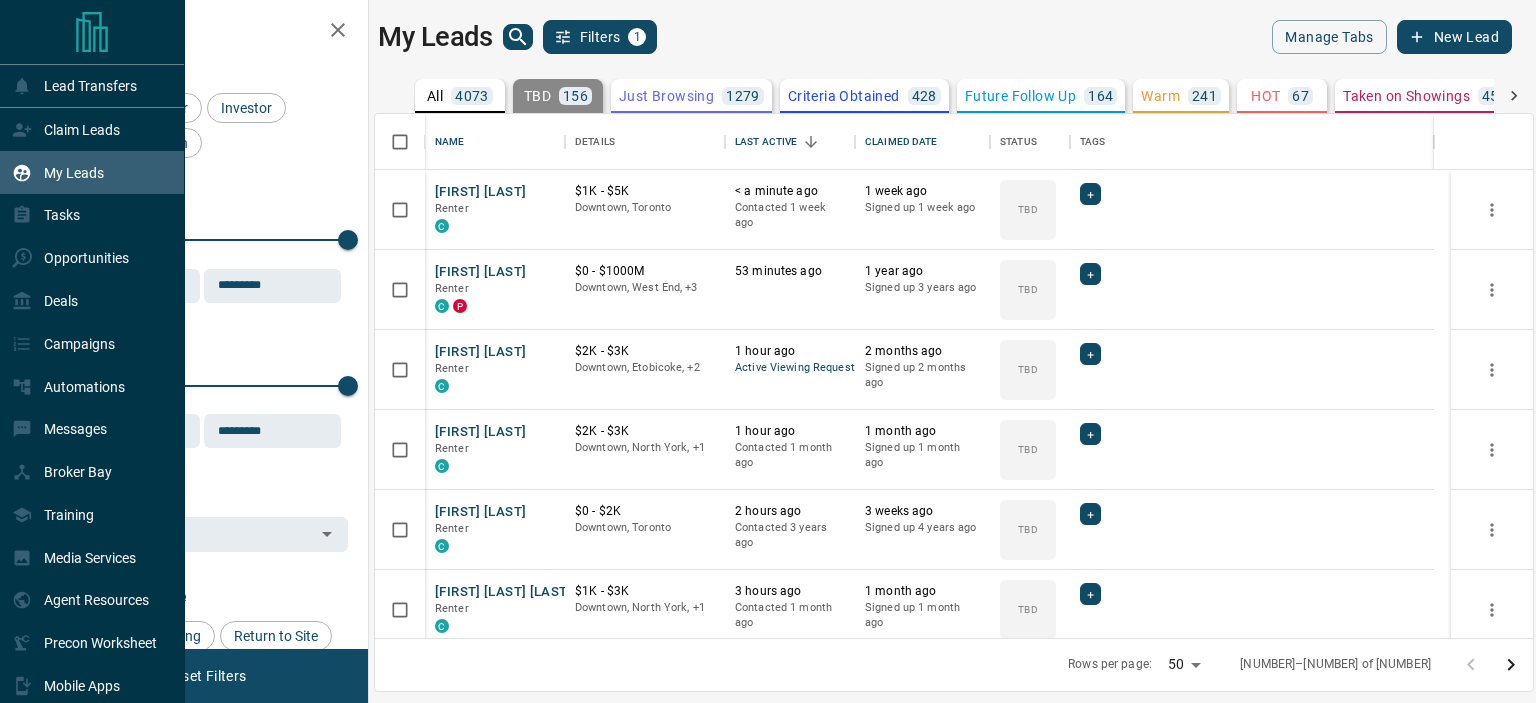 click on "My Leads" at bounding box center (58, 172) 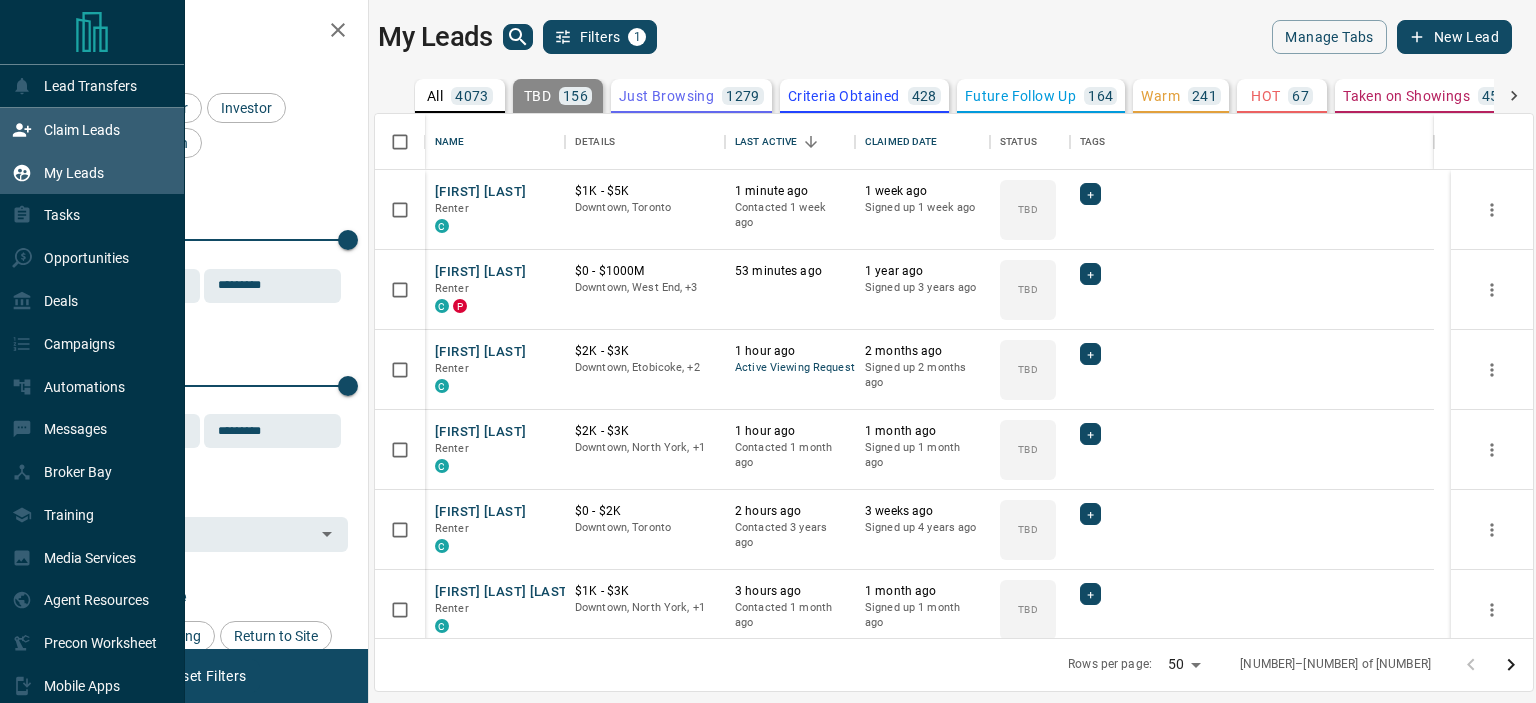 click on "Claim Leads" at bounding box center (92, 129) 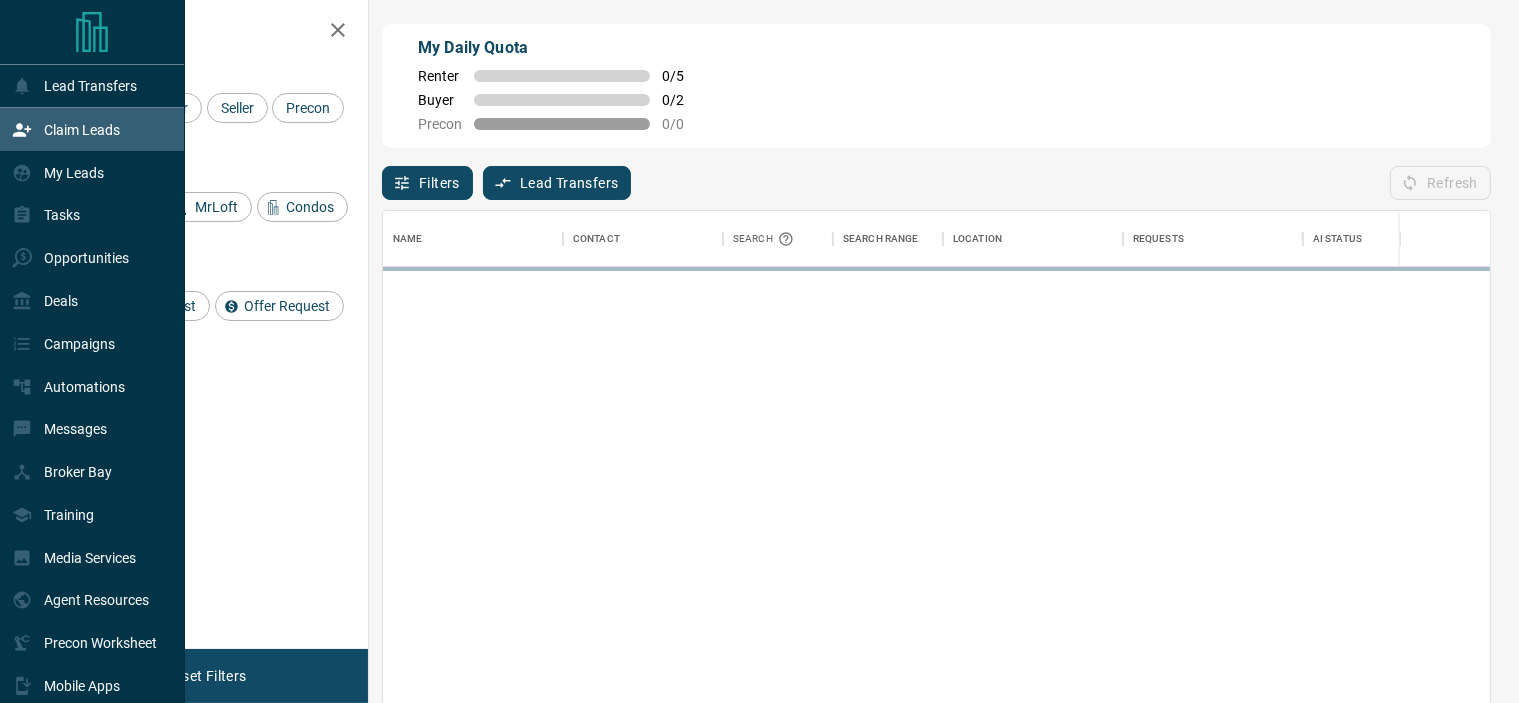 scroll, scrollTop: 17, scrollLeft: 17, axis: both 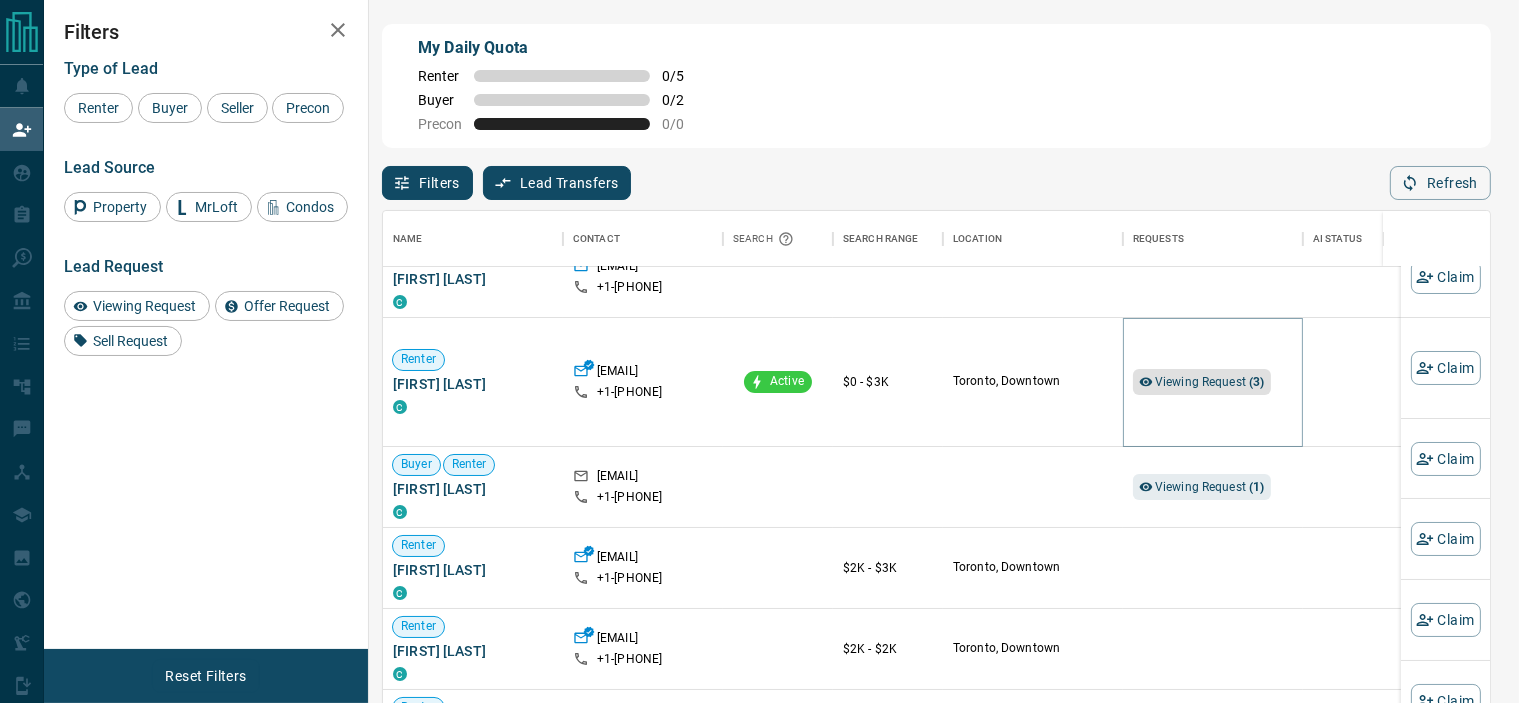 click on "Viewing Request   ( 3 )" at bounding box center (1210, 382) 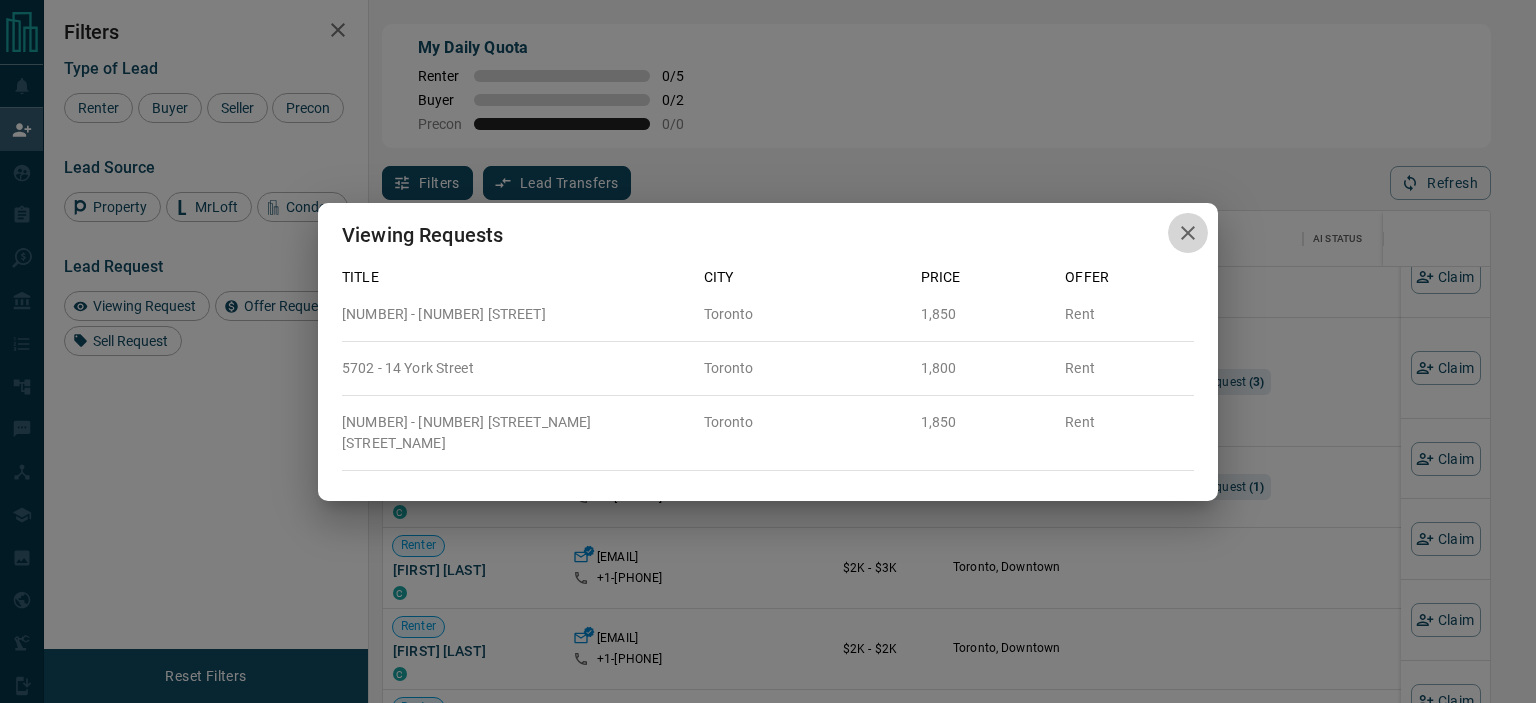 click at bounding box center (1188, 233) 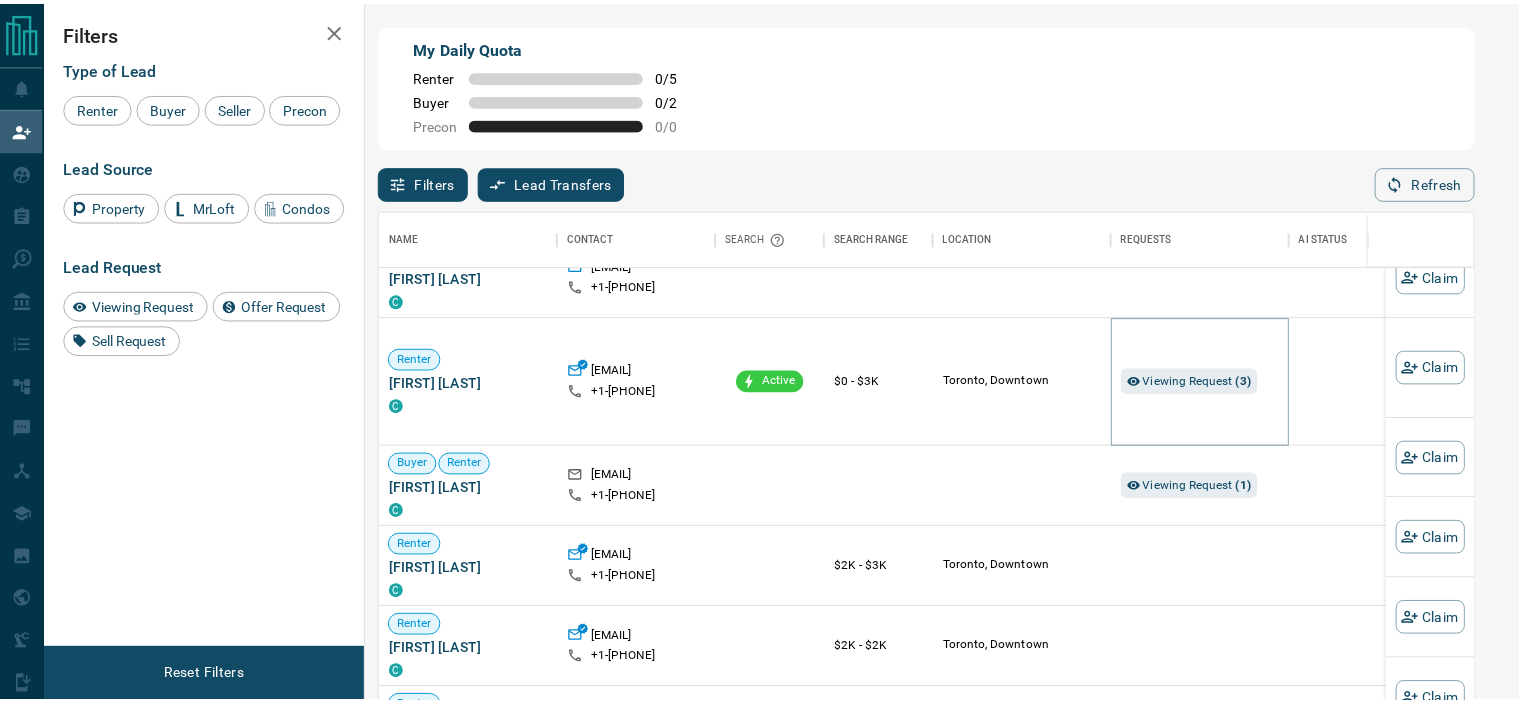 scroll, scrollTop: 17, scrollLeft: 17, axis: both 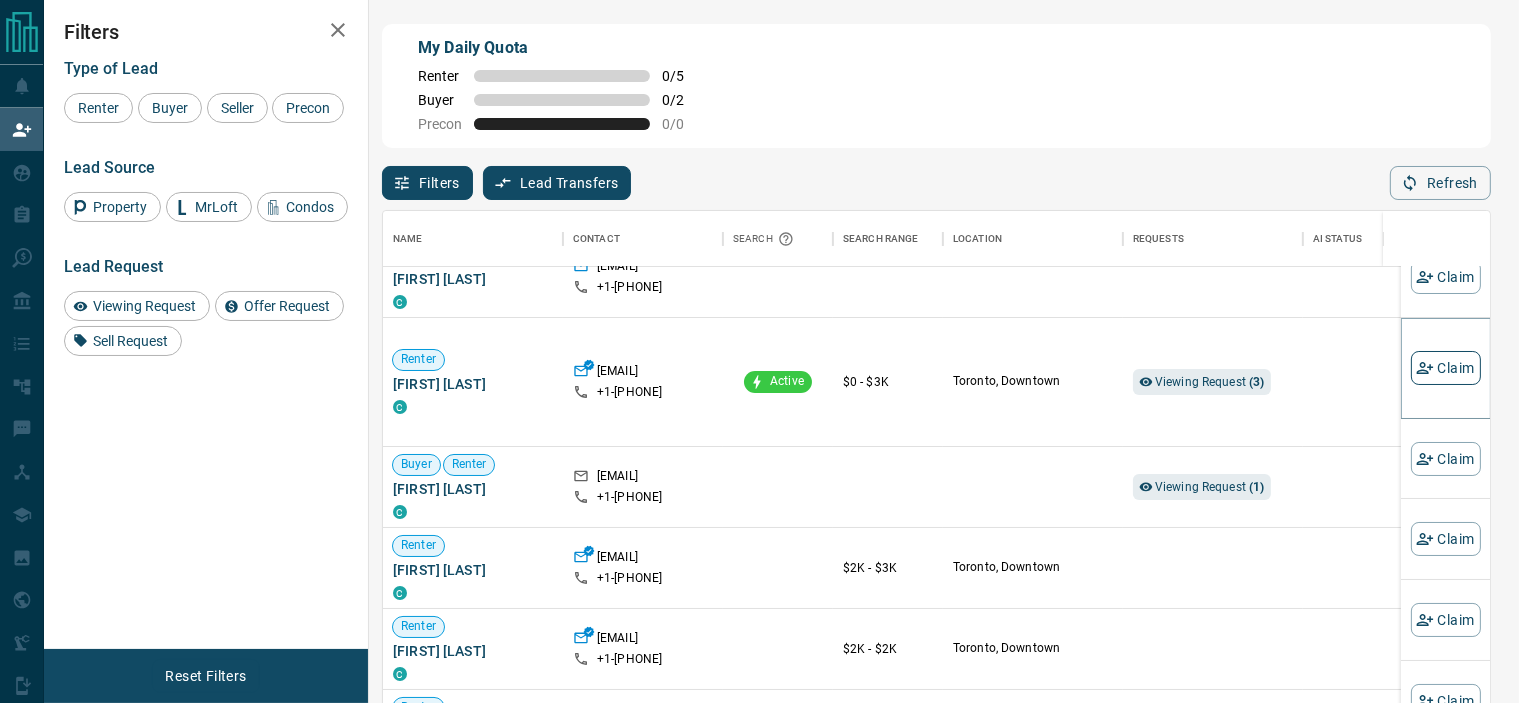 click on "Claim" at bounding box center [1446, 368] 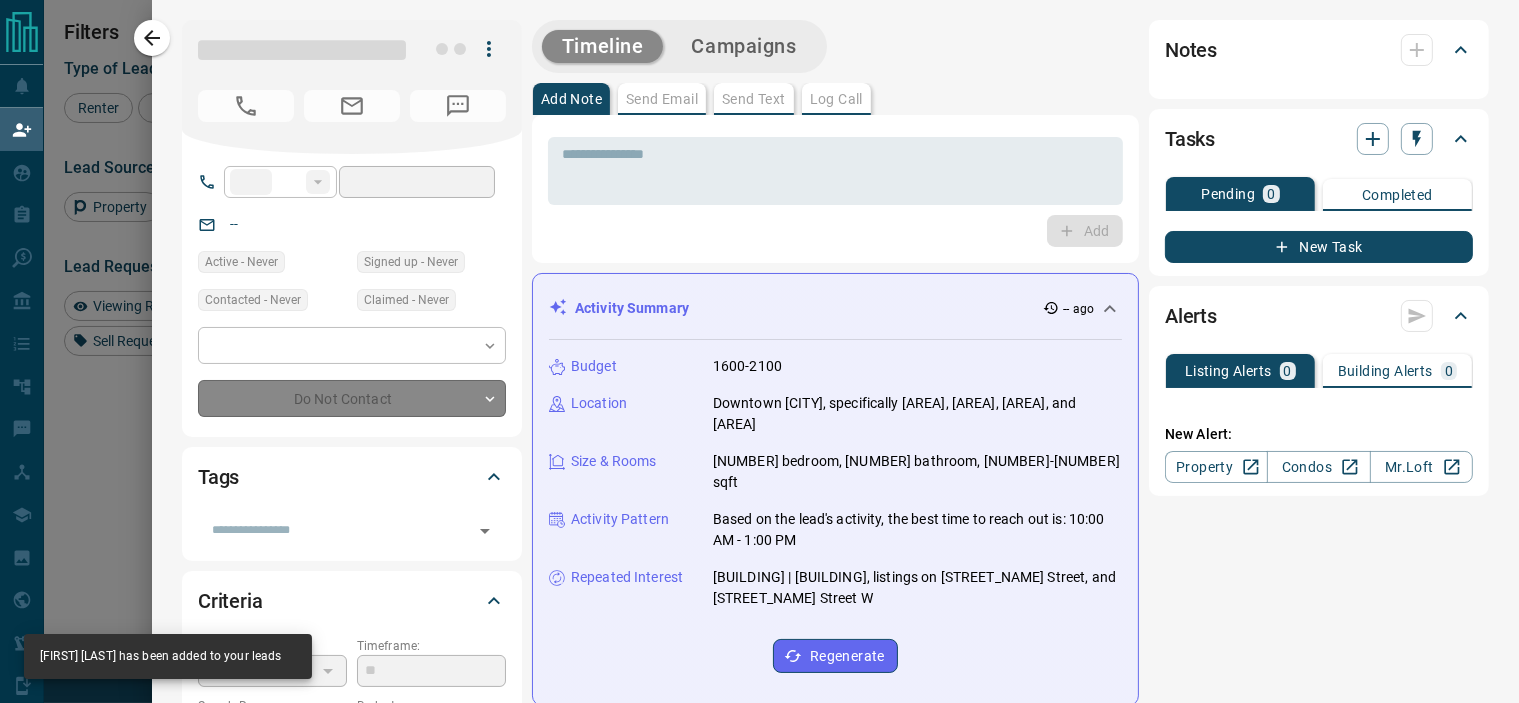 type on "**" 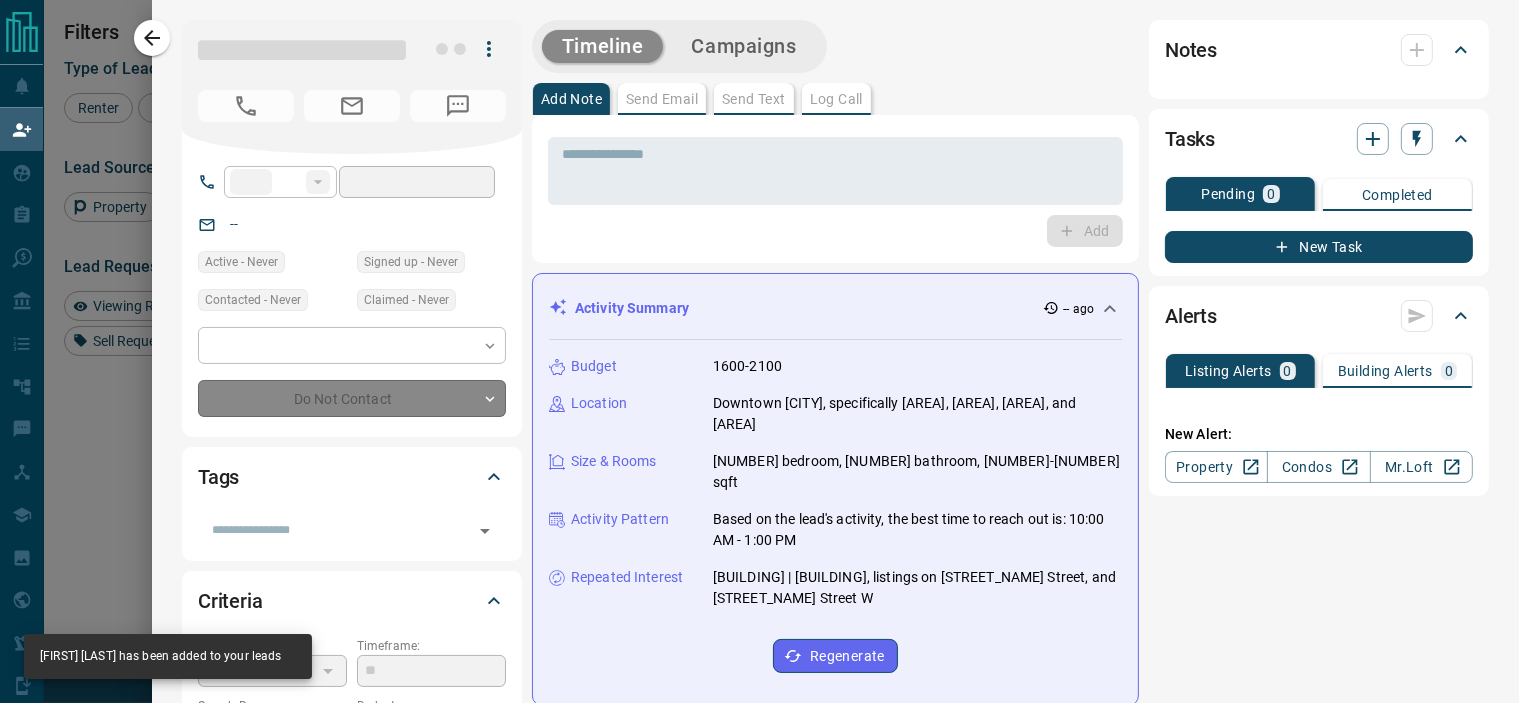 type on "**********" 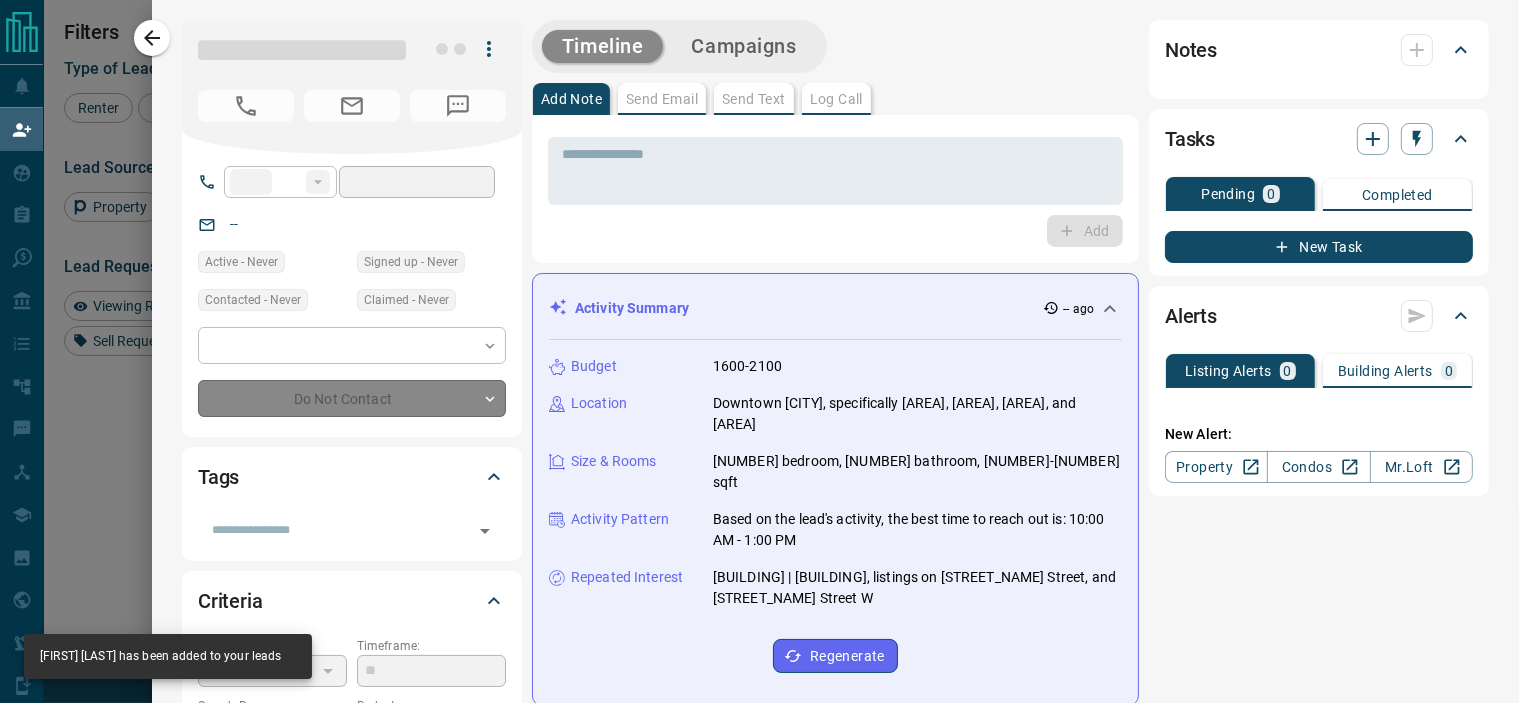 type on "**********" 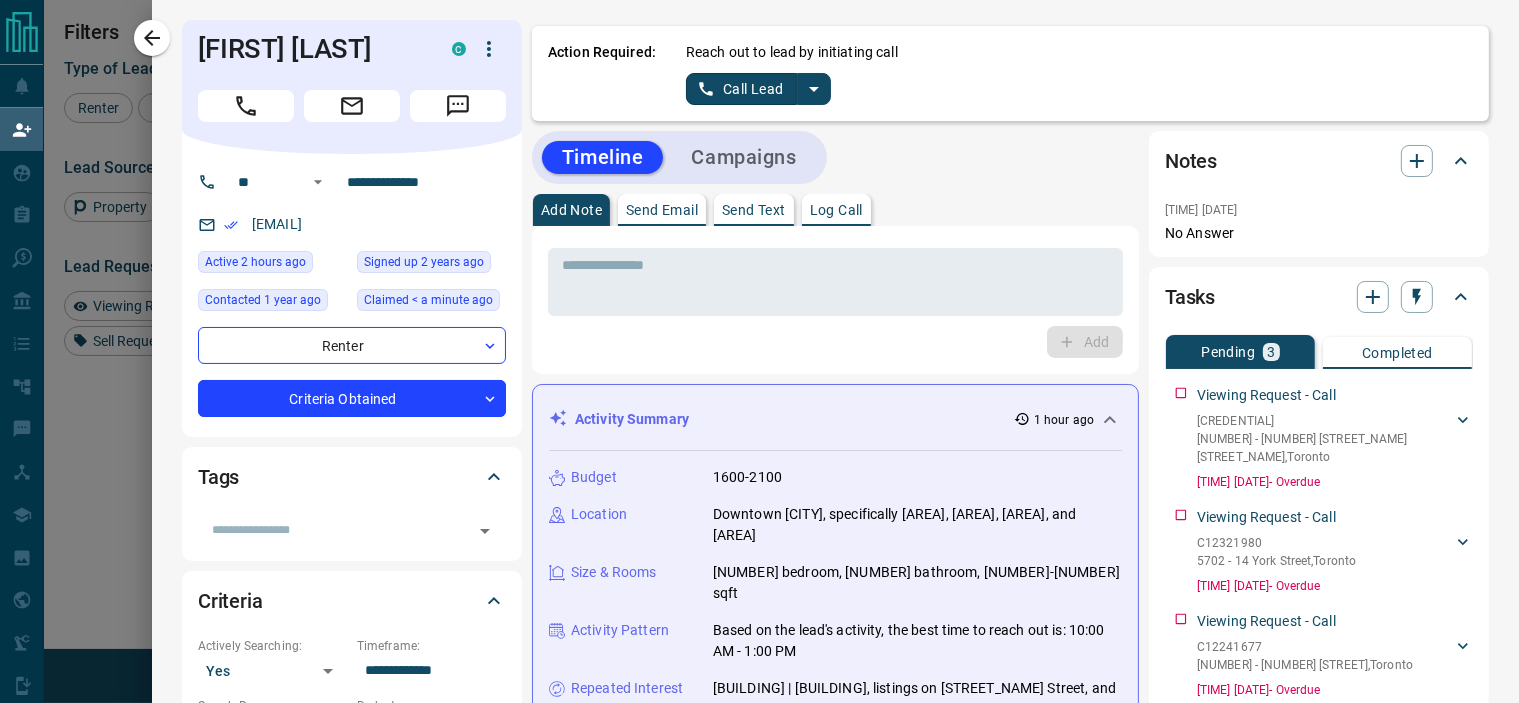 click 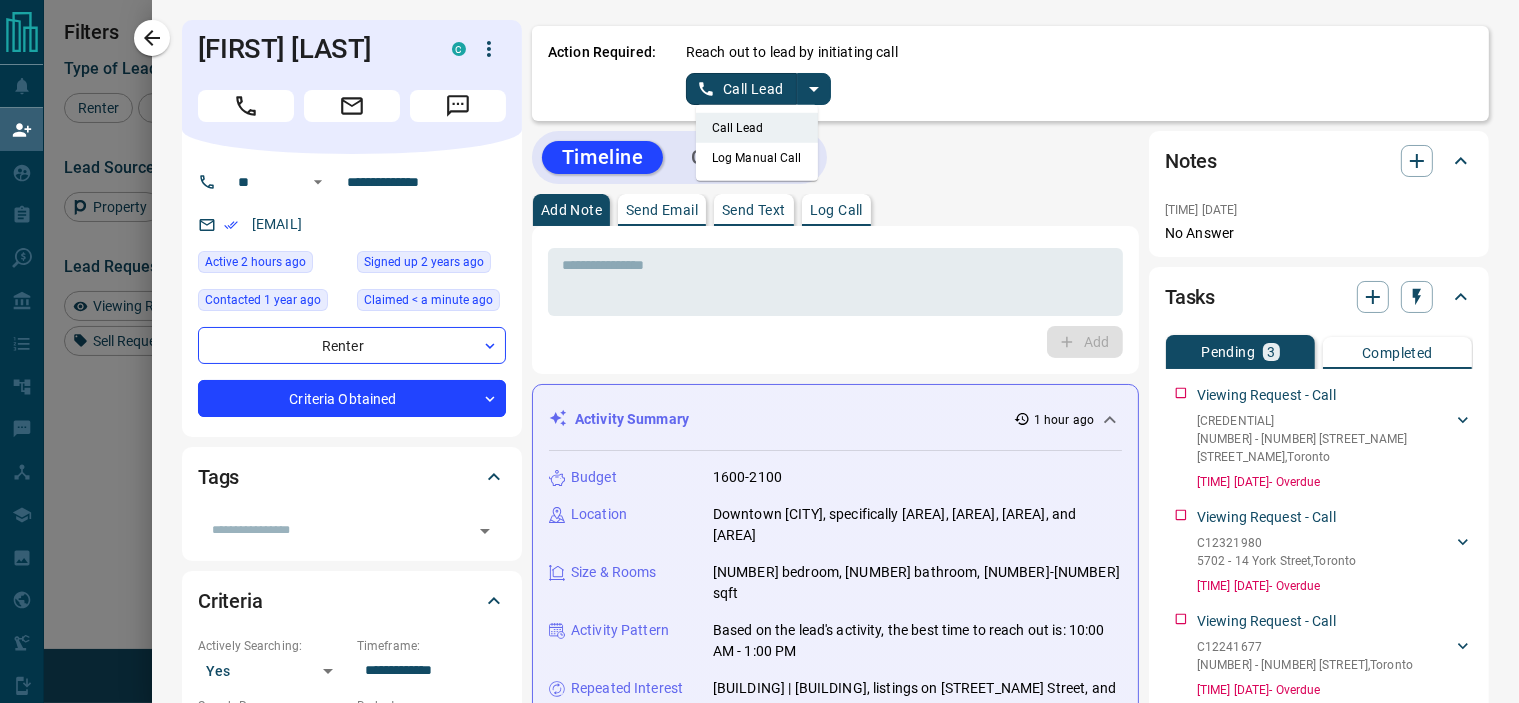 click on "Log Manual Call" at bounding box center (757, 158) 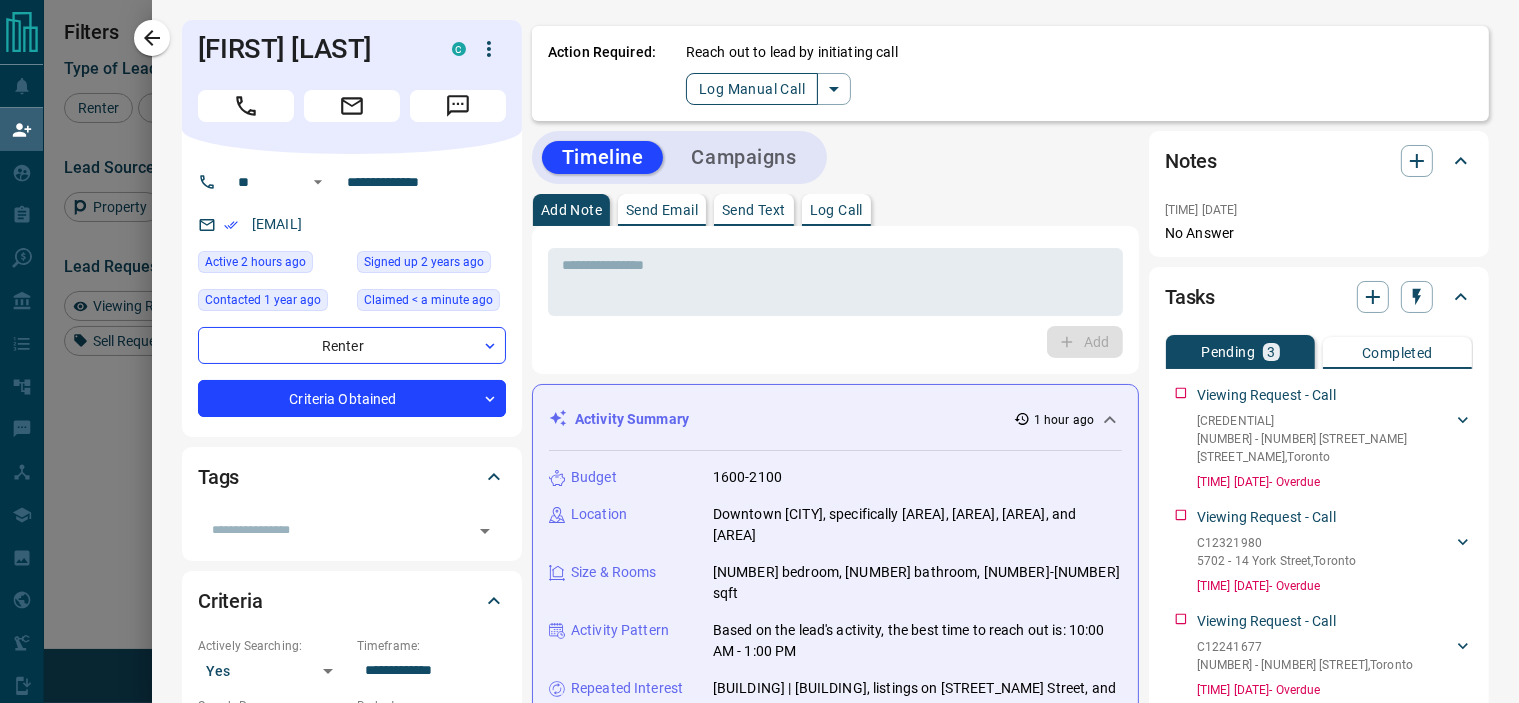 click on "Log Manual Call" at bounding box center (752, 89) 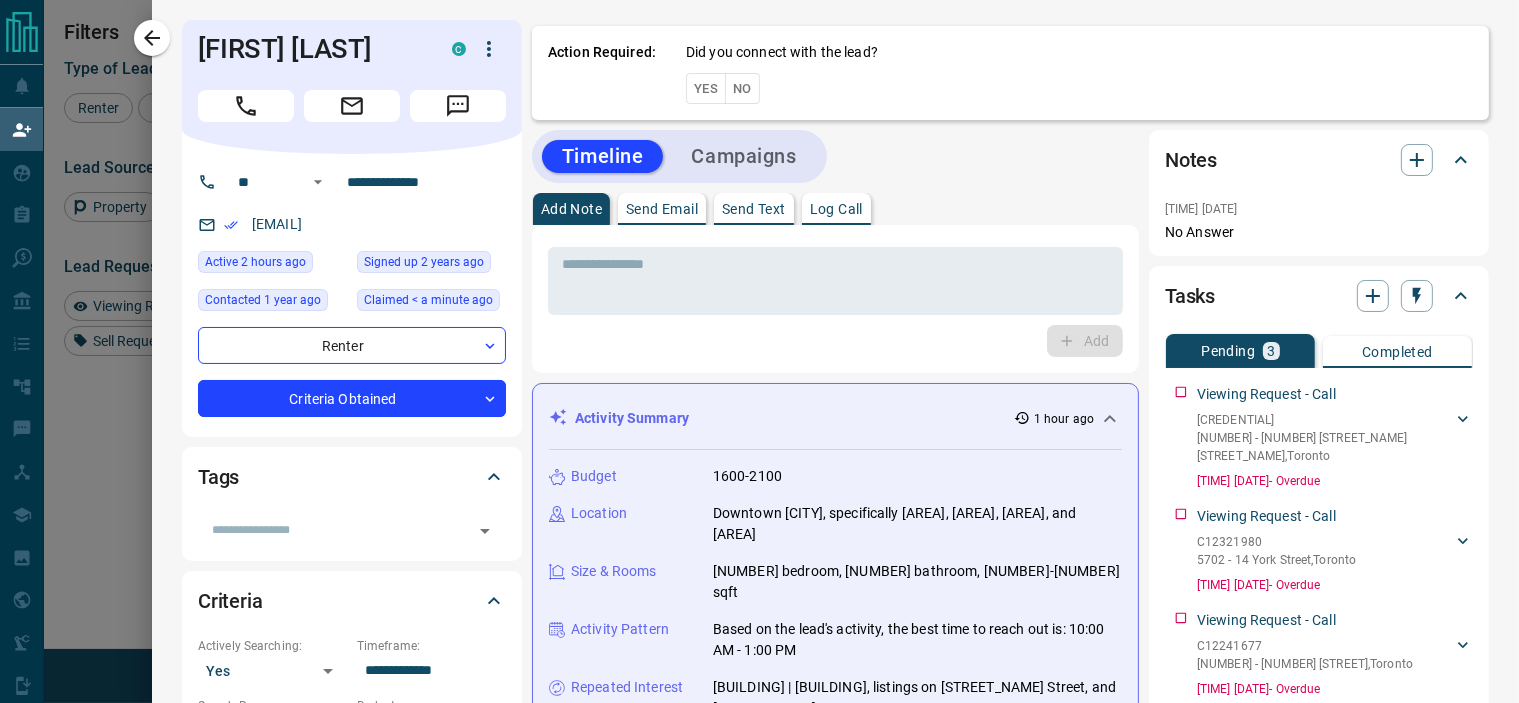 click on "Yes" at bounding box center [706, 88] 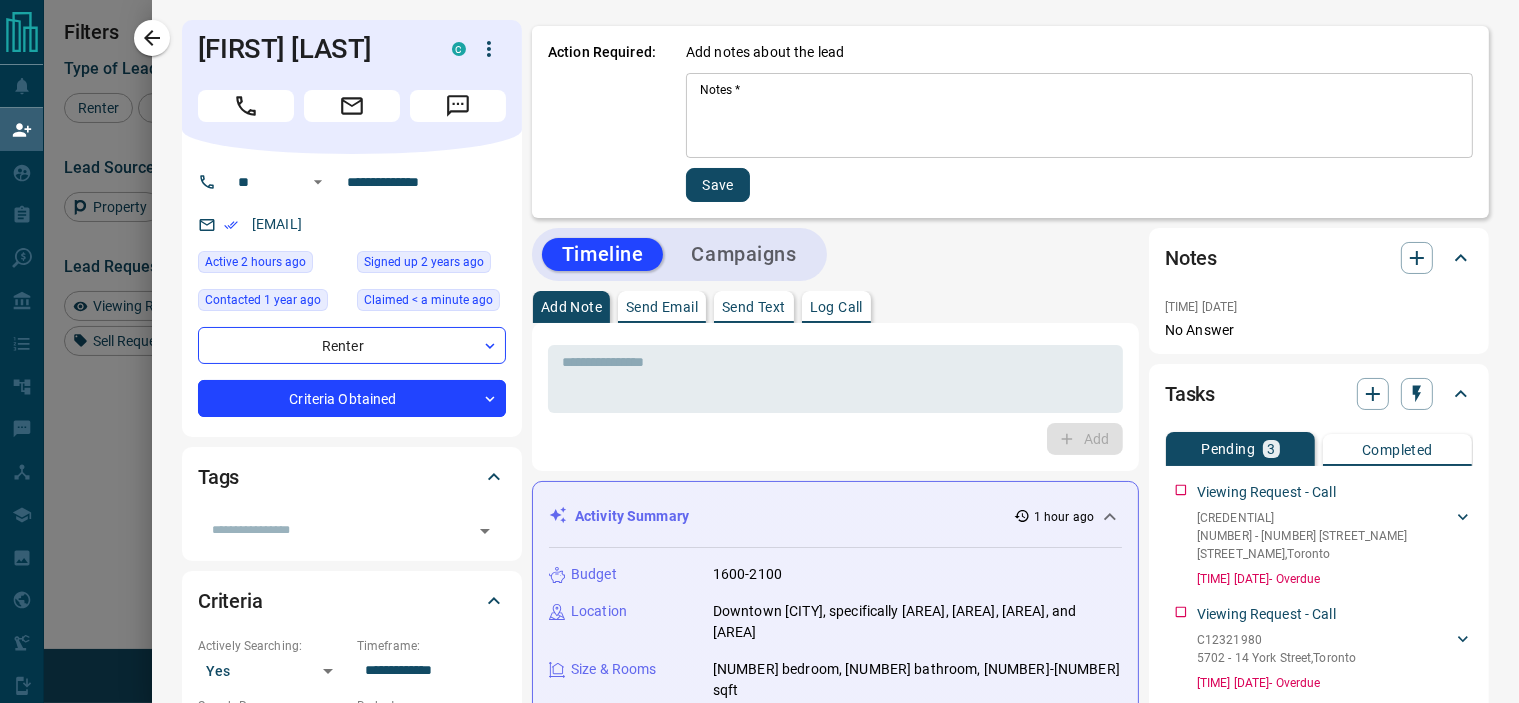 click on "Notes   *" at bounding box center (1079, 116) 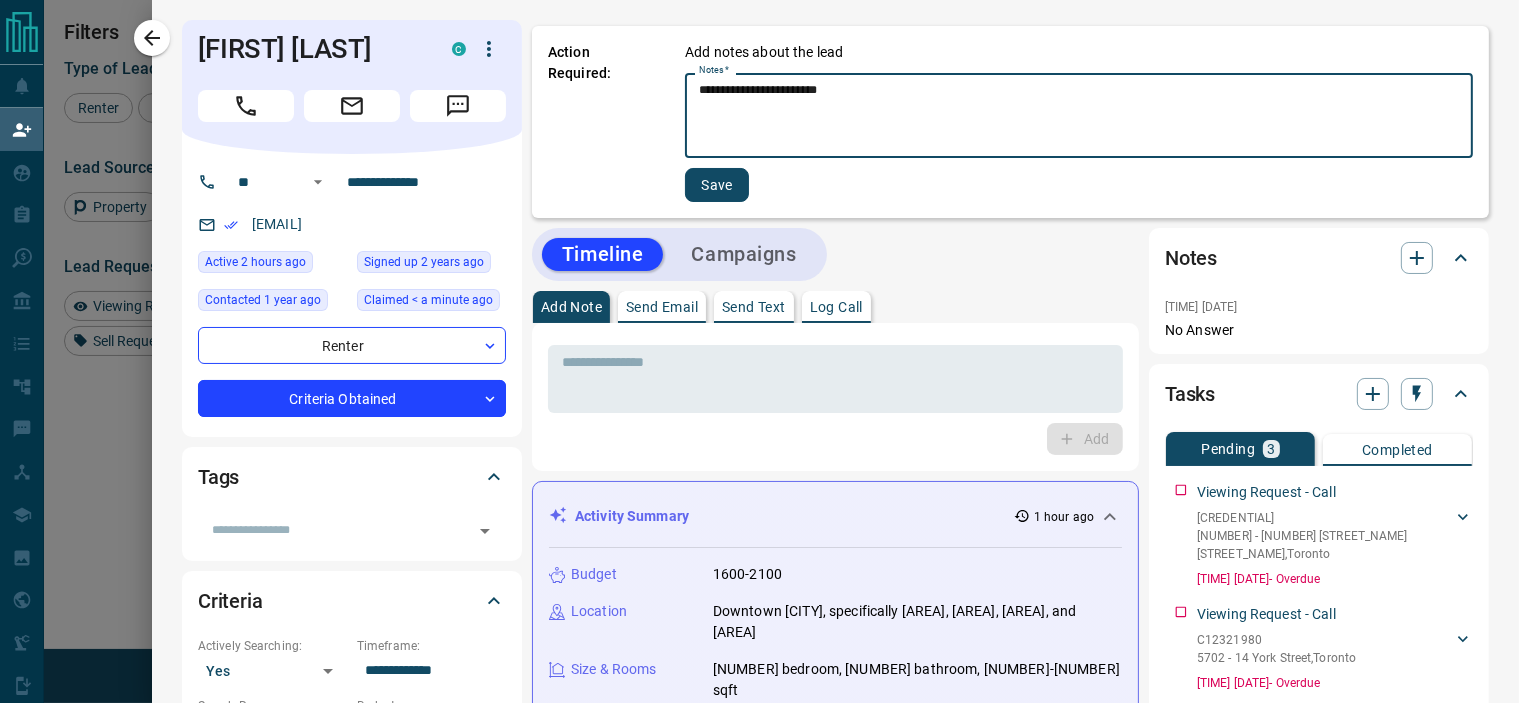 type on "**********" 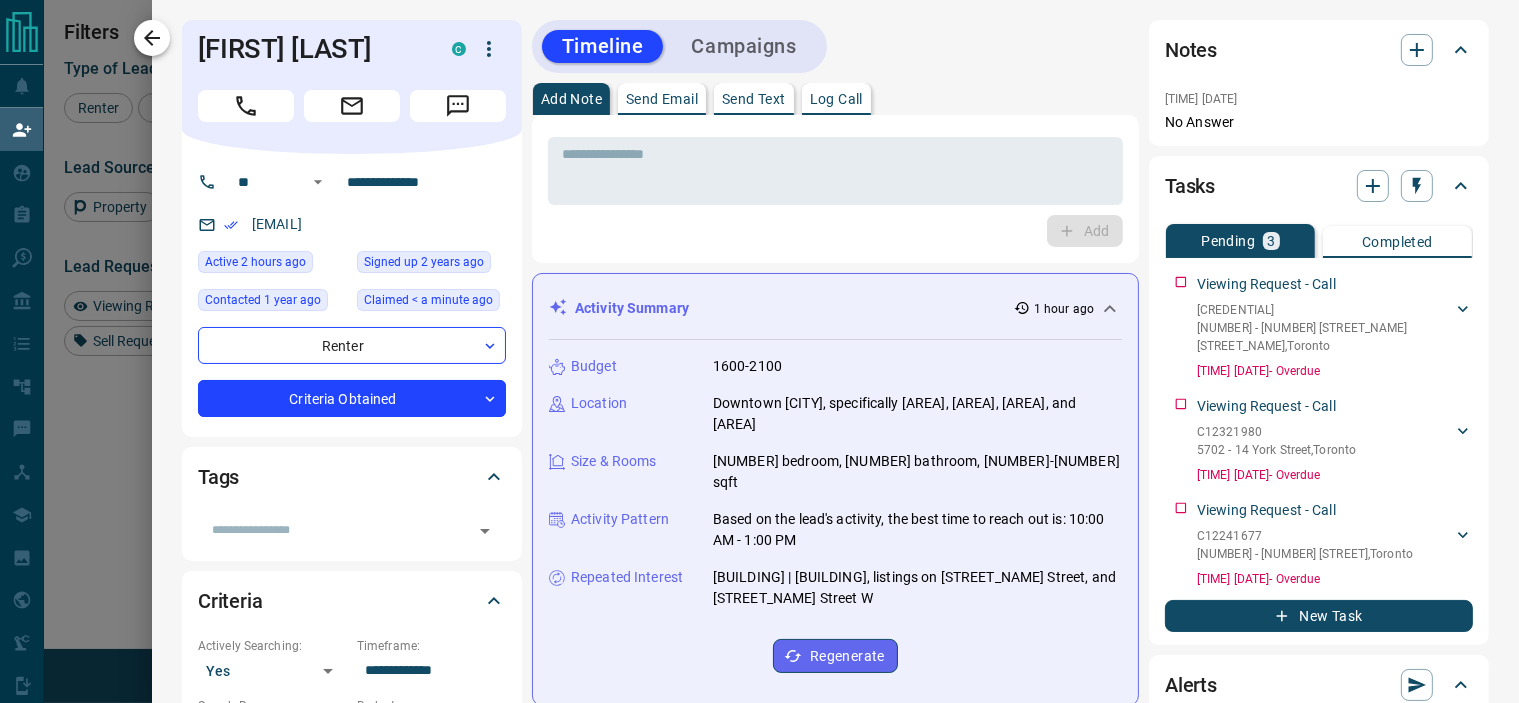 click 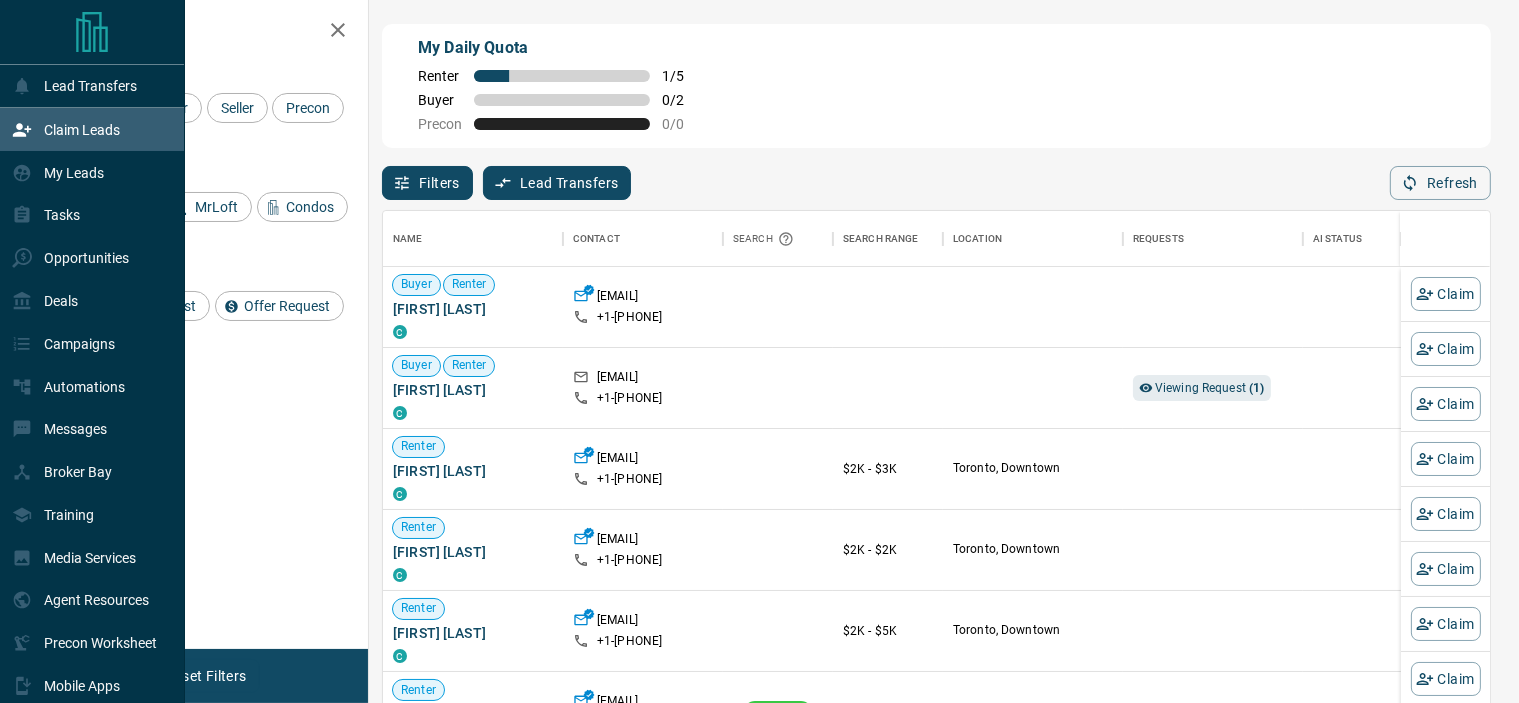 scroll, scrollTop: 17, scrollLeft: 17, axis: both 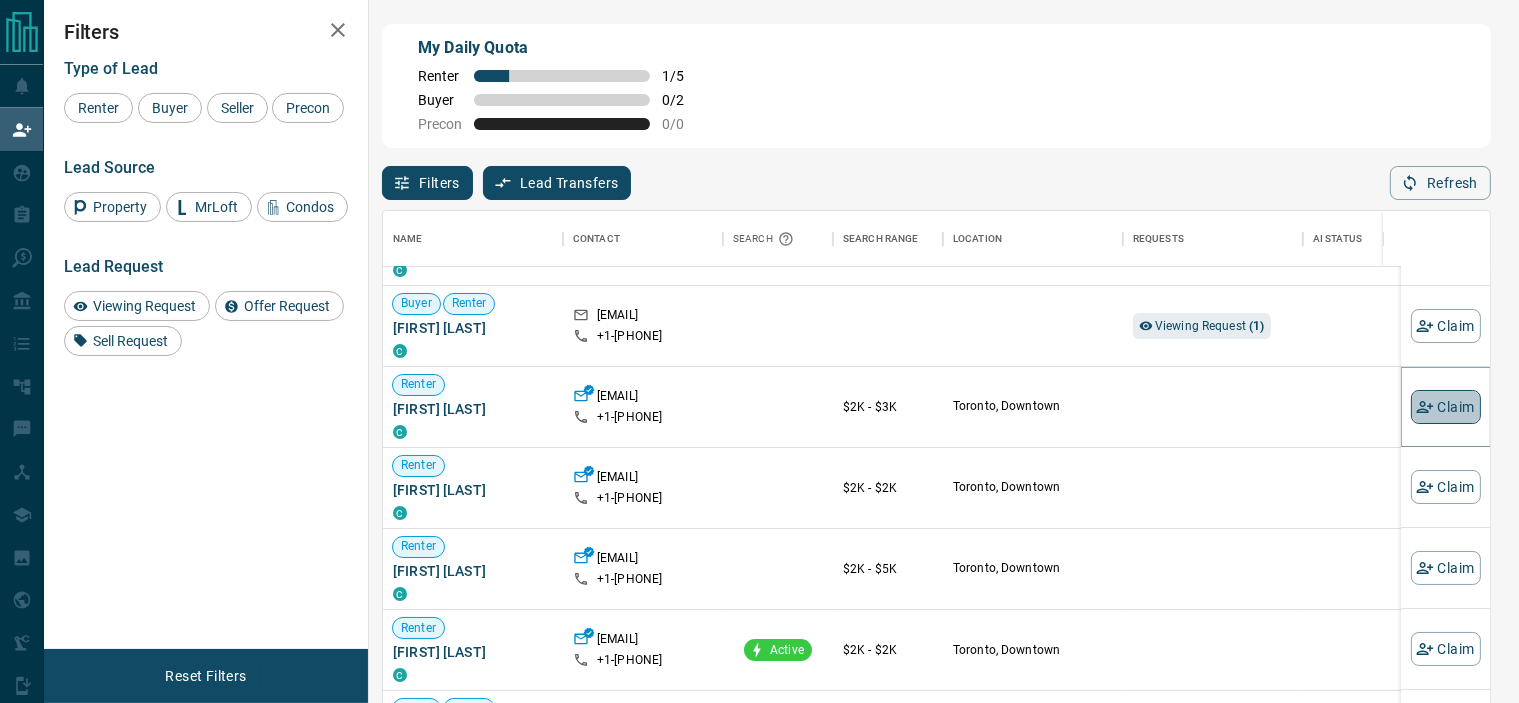 click on "Claim" at bounding box center (1446, 407) 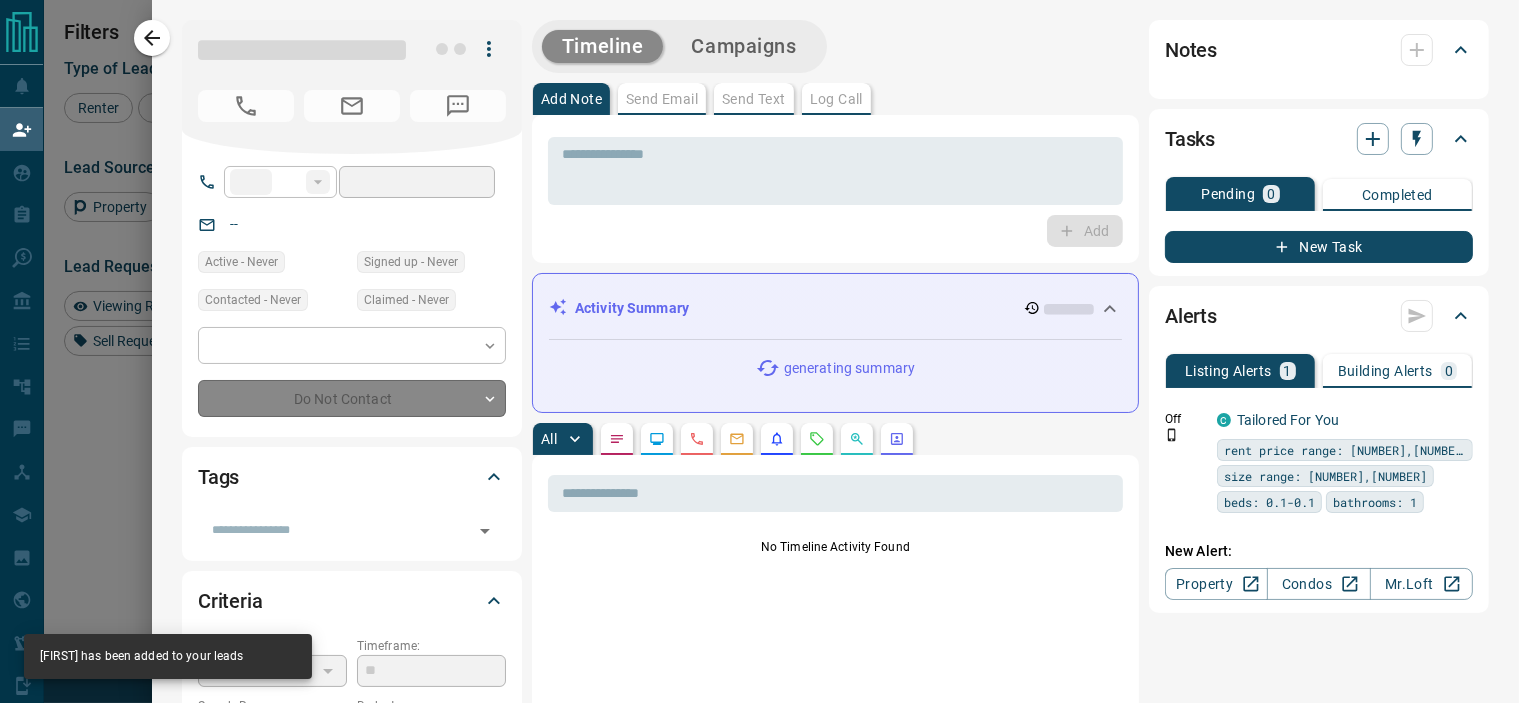 type on "**" 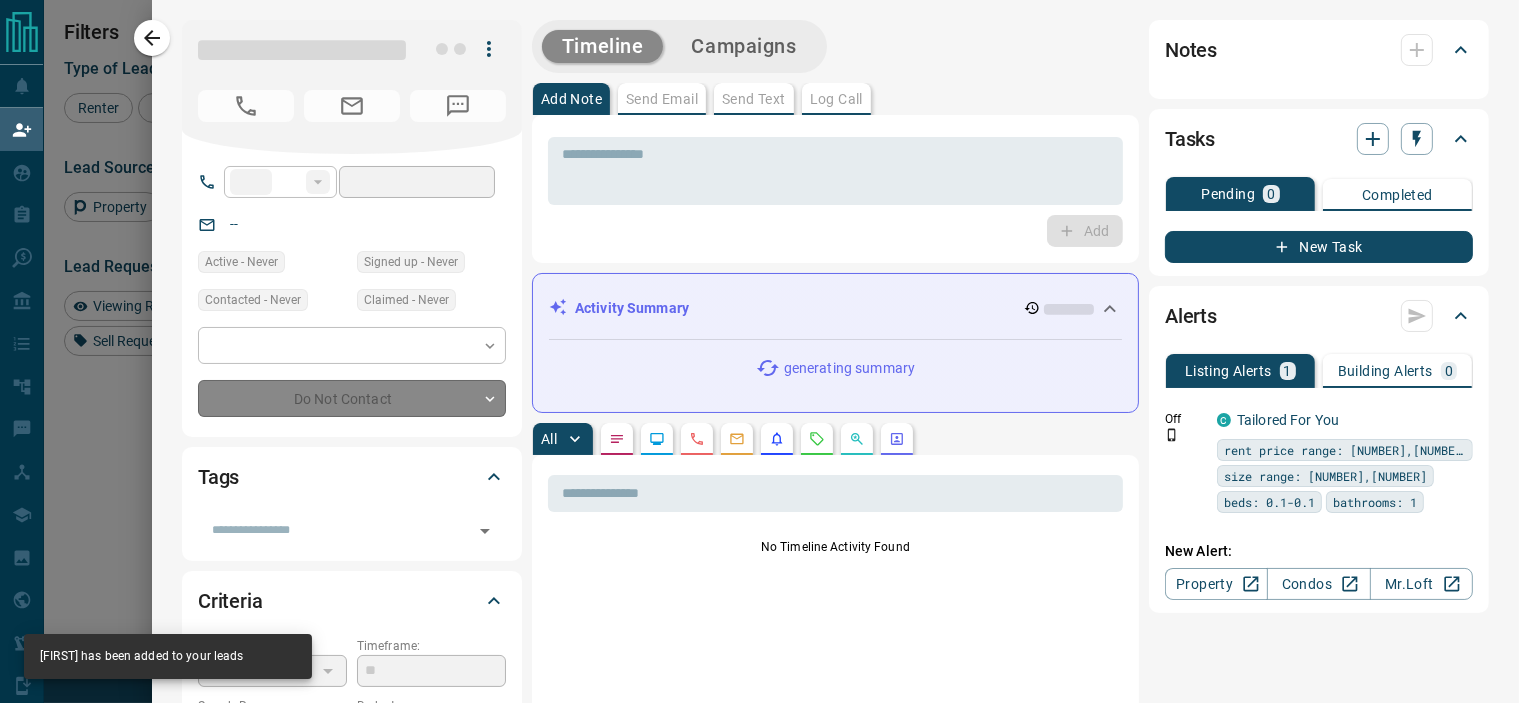 type on "**********" 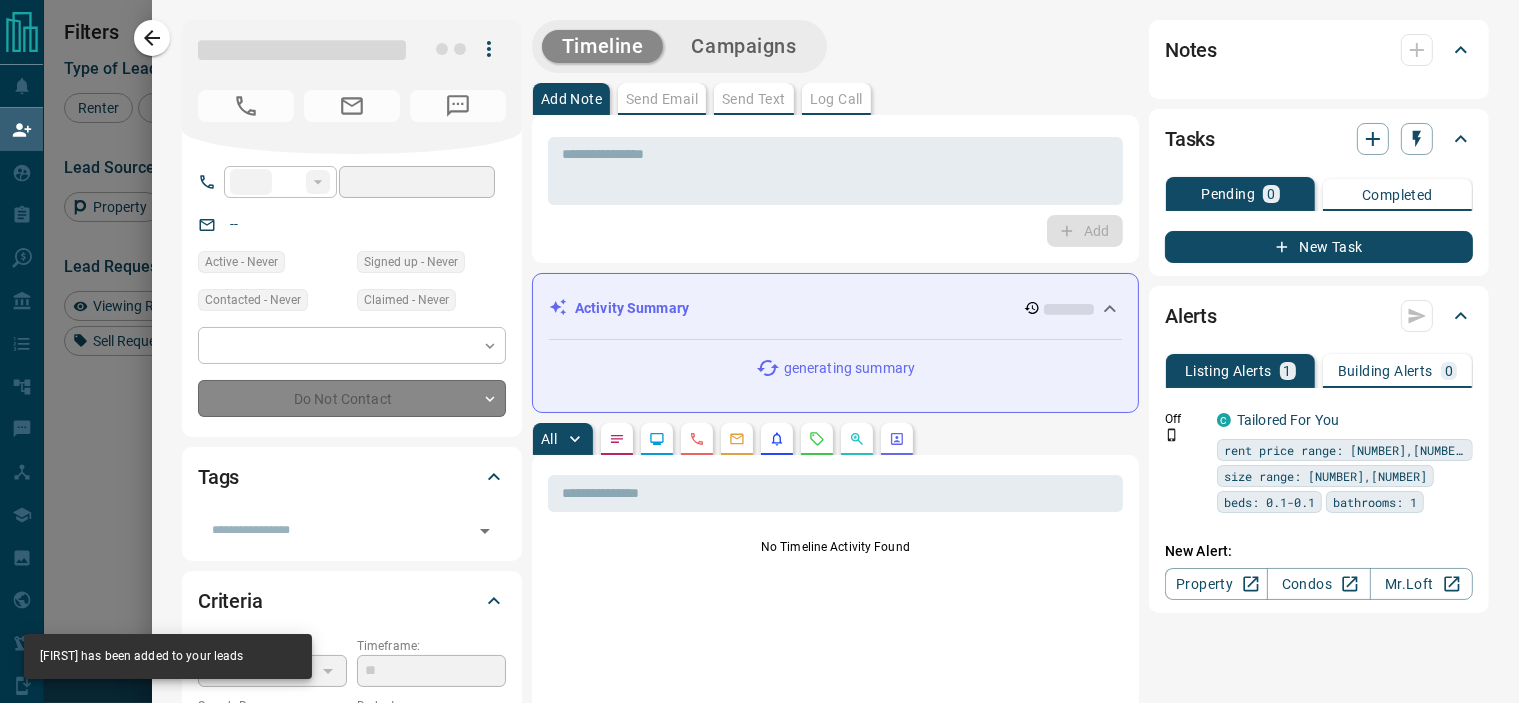 type on "**" 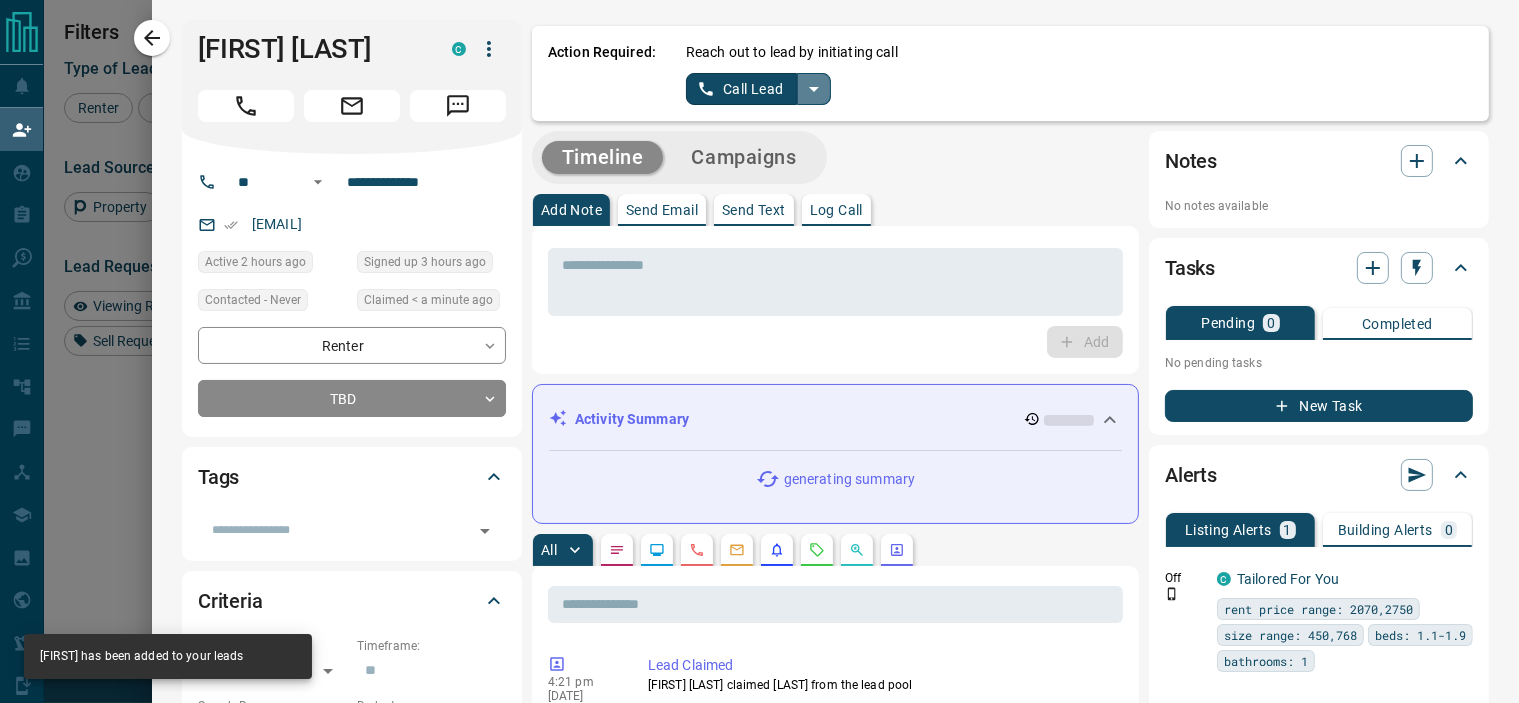 click 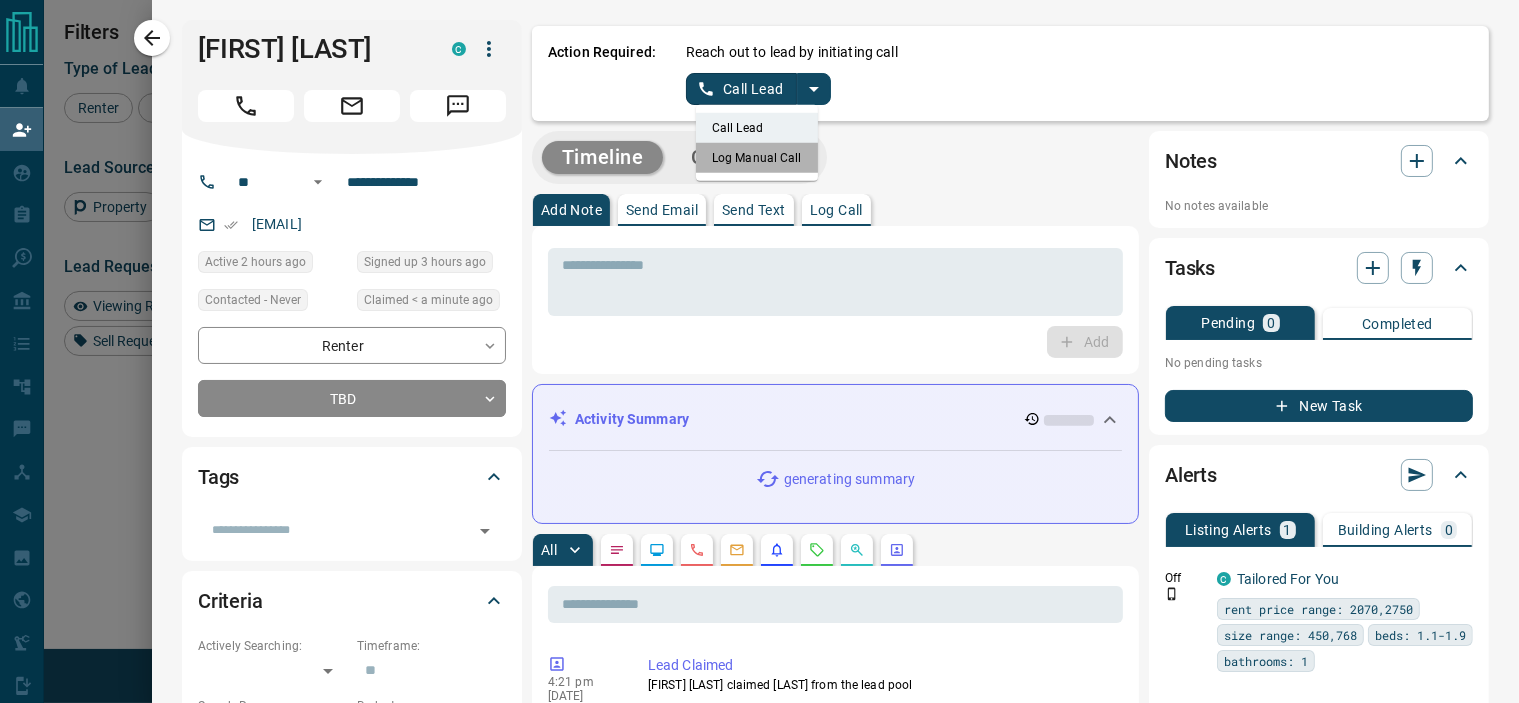 click on "Log Manual Call" at bounding box center (757, 158) 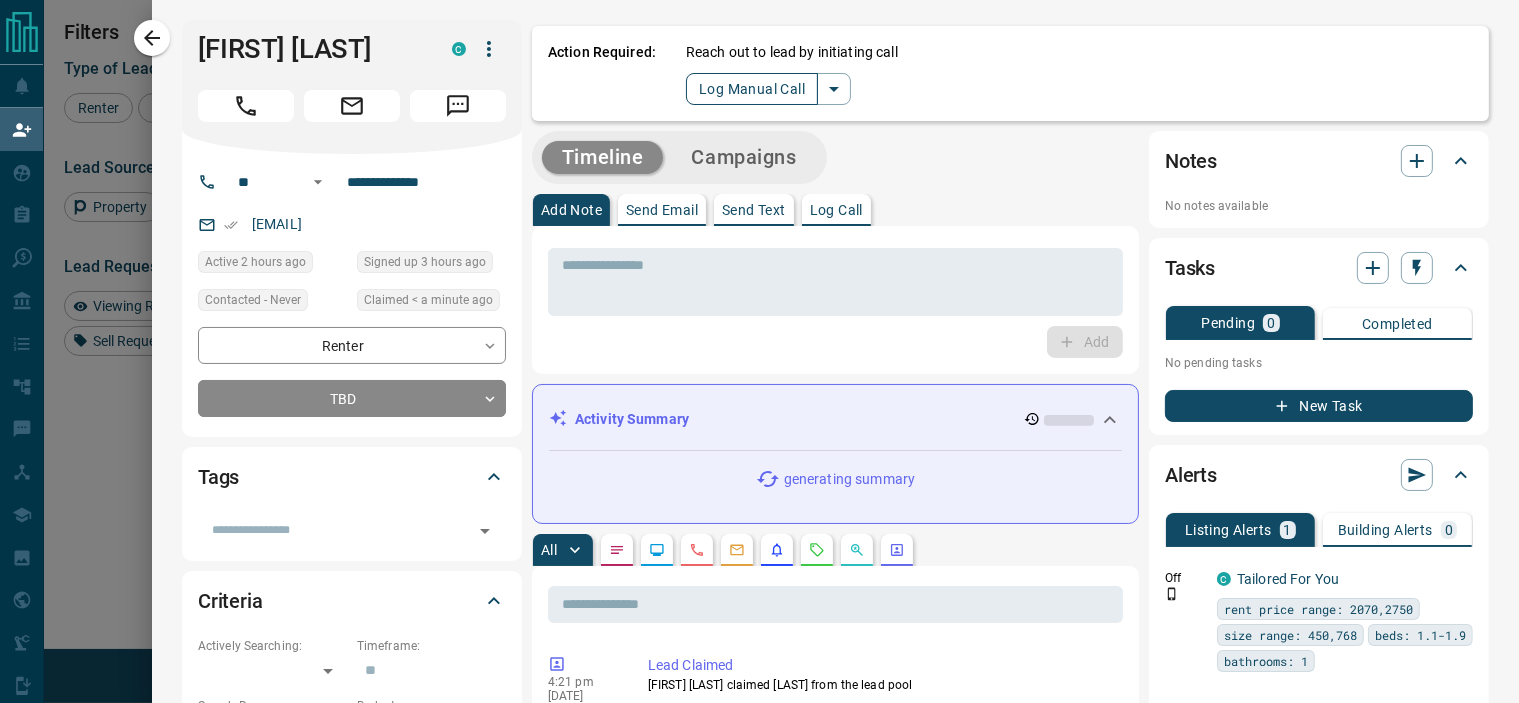 click on "Log Manual Call" at bounding box center (752, 89) 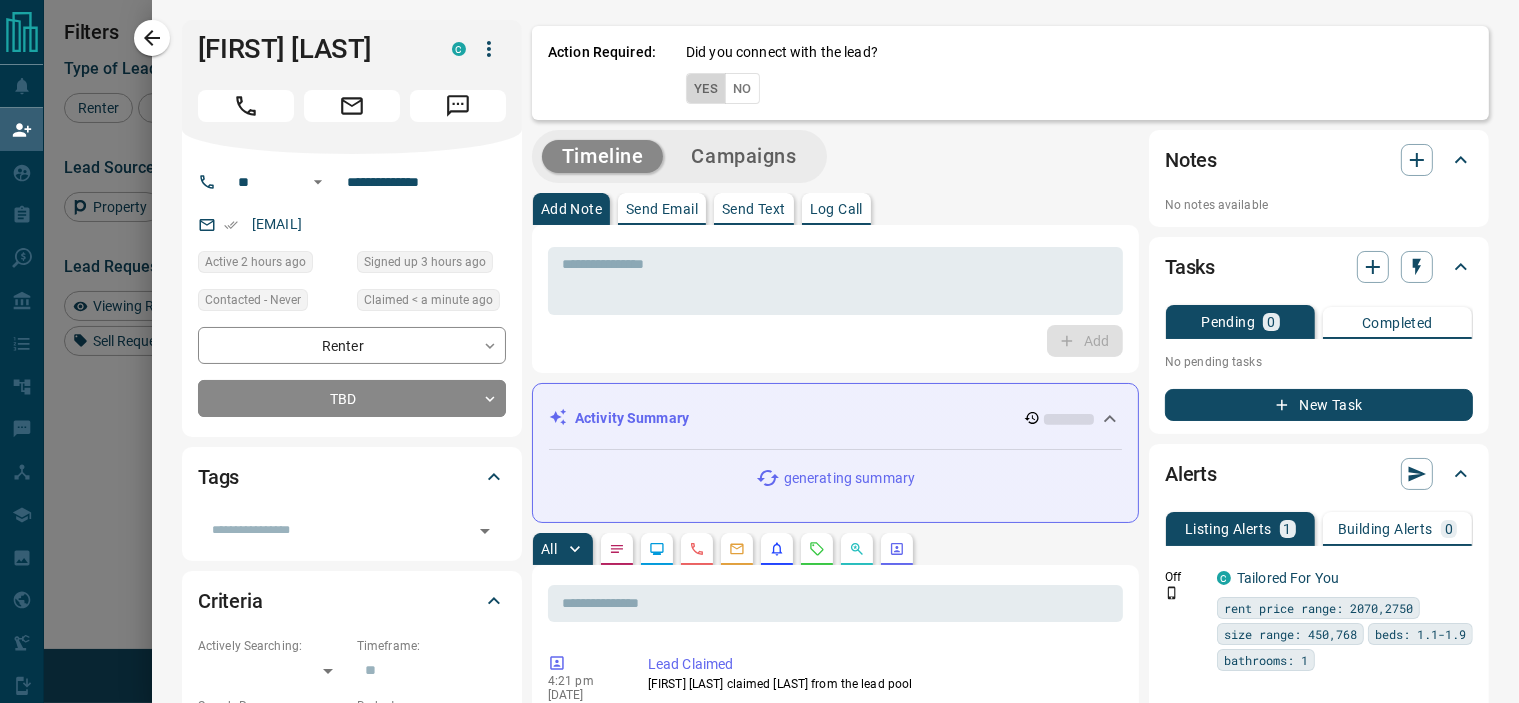 click on "Yes" at bounding box center (706, 88) 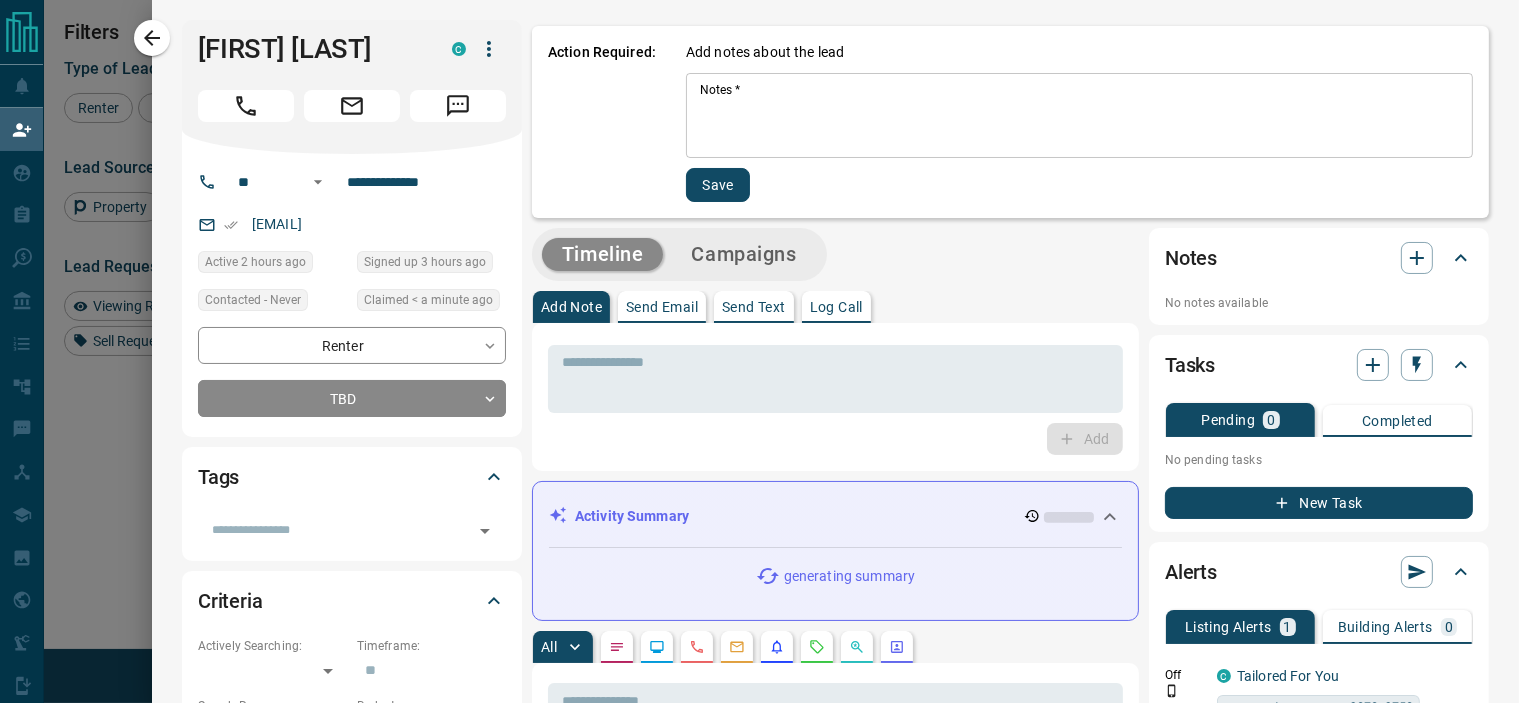 click on "* Notes   *" at bounding box center (1079, 115) 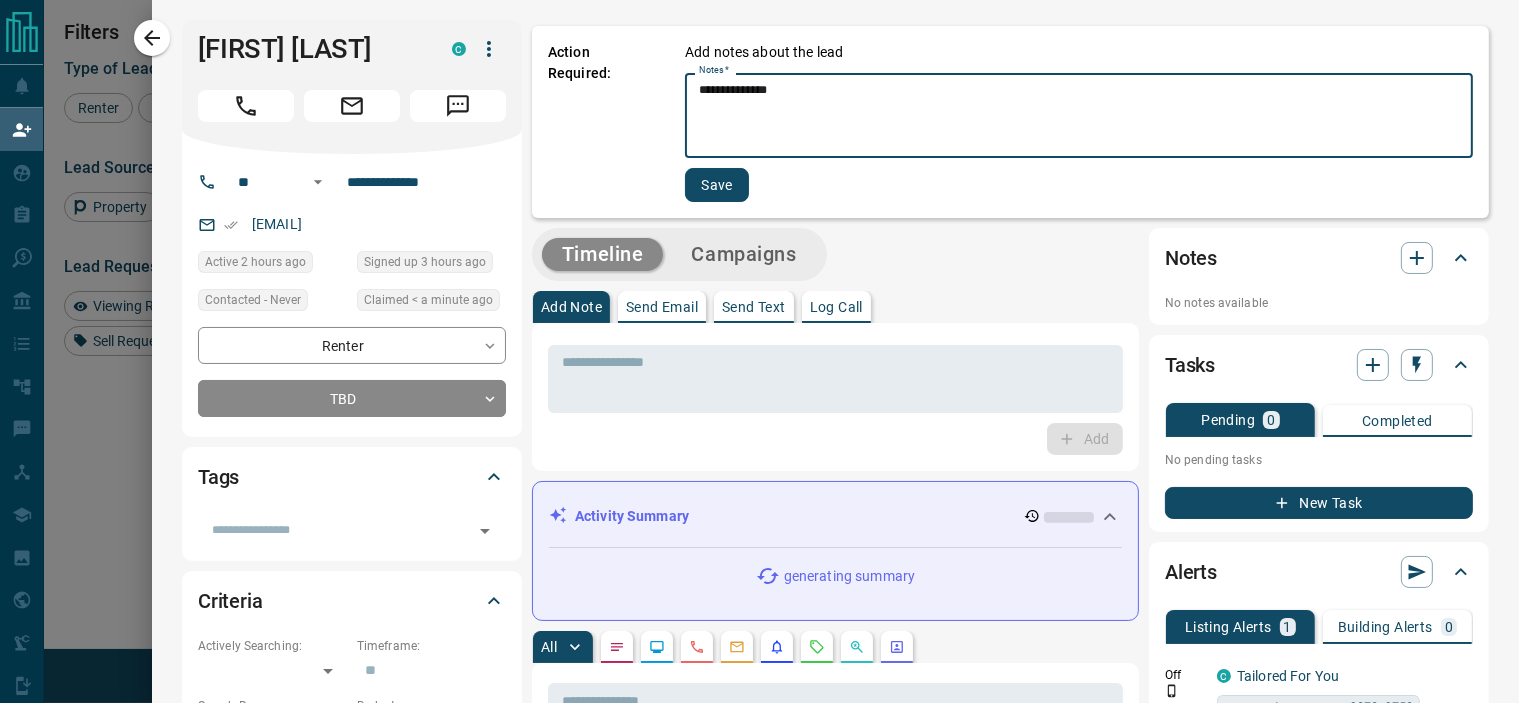 type on "**********" 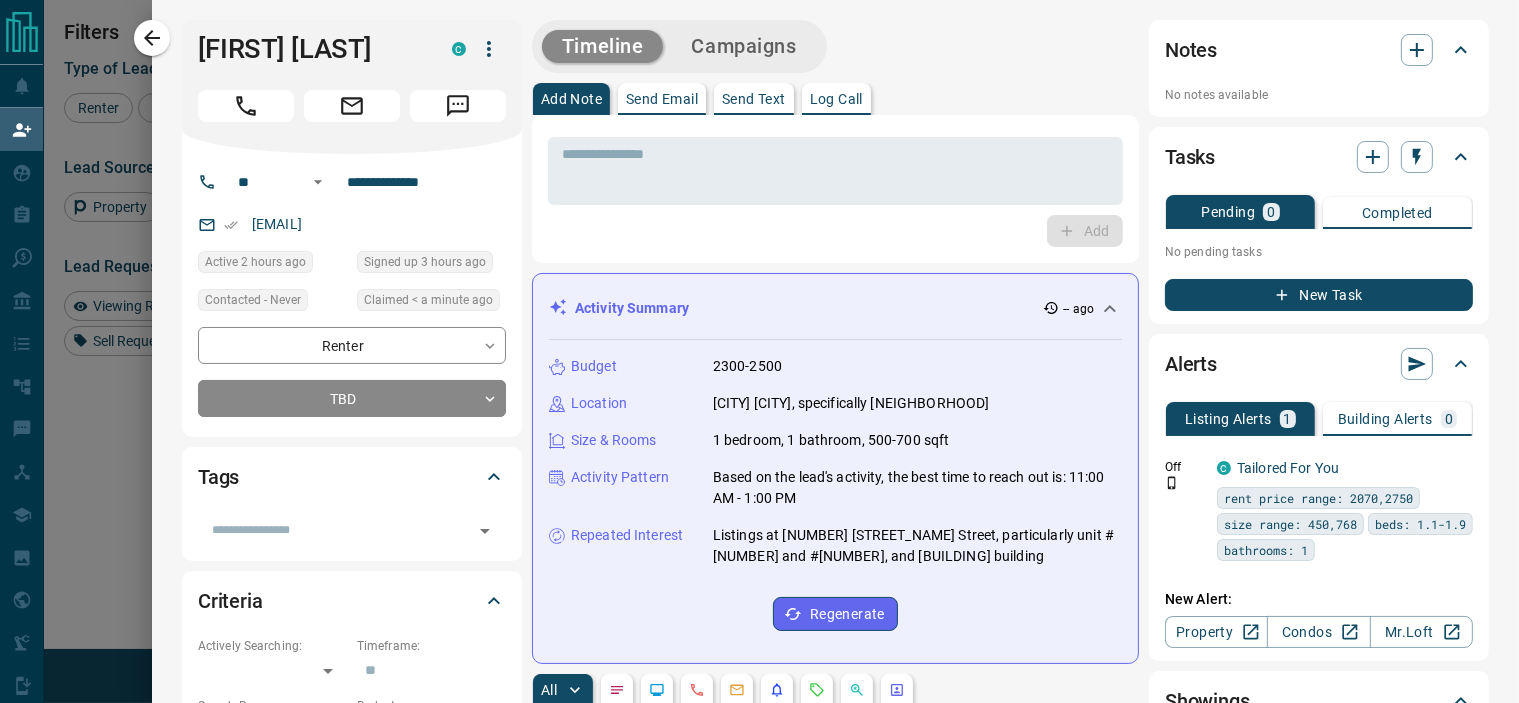 click on "**********" at bounding box center [835, 1224] 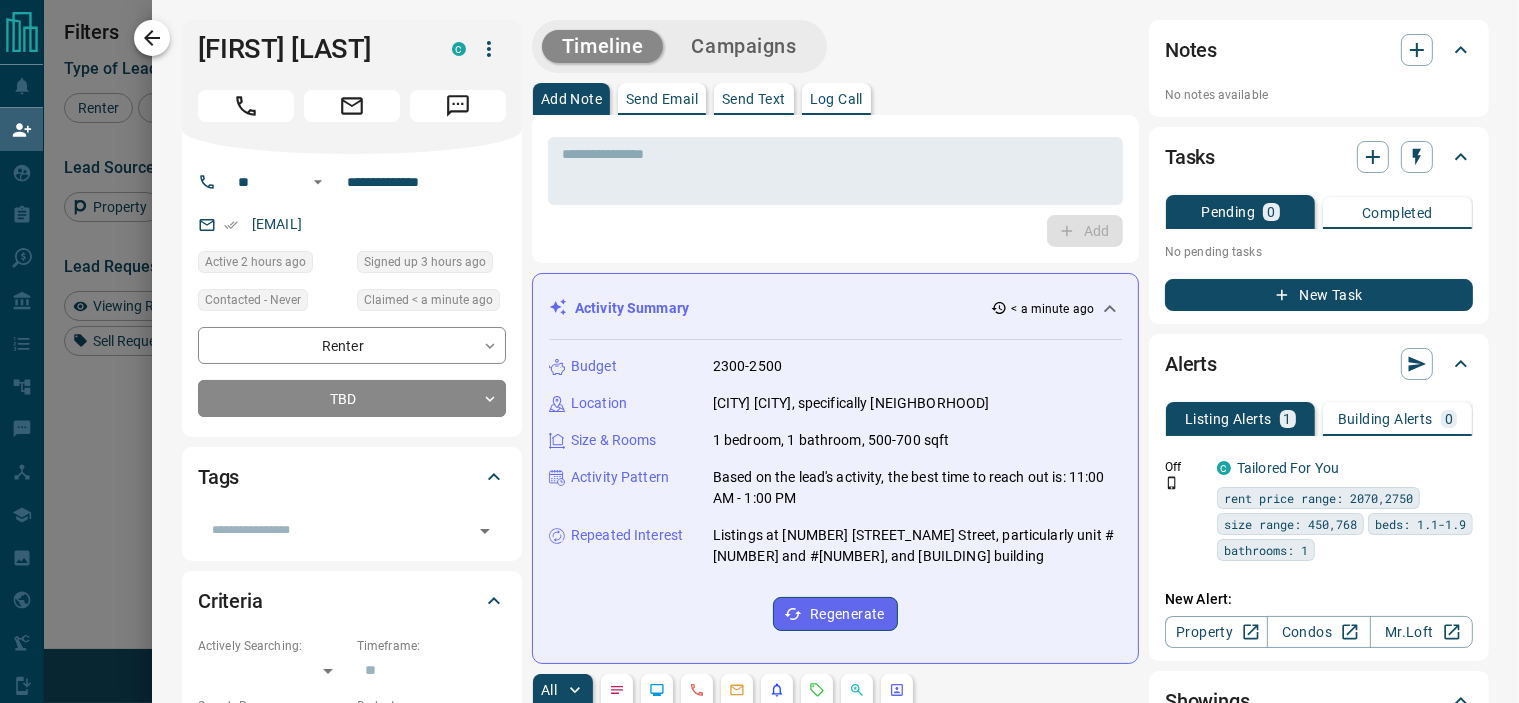 click 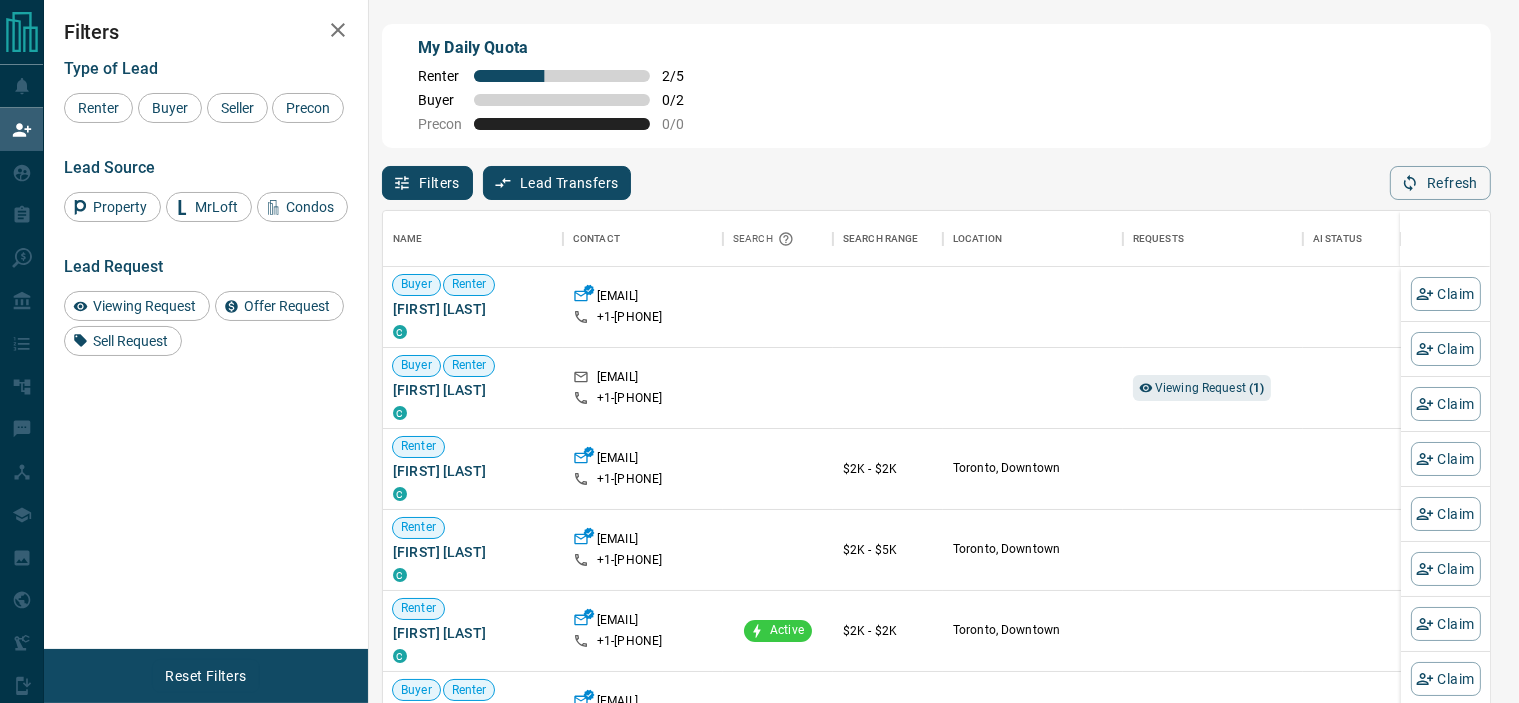 scroll, scrollTop: 17, scrollLeft: 17, axis: both 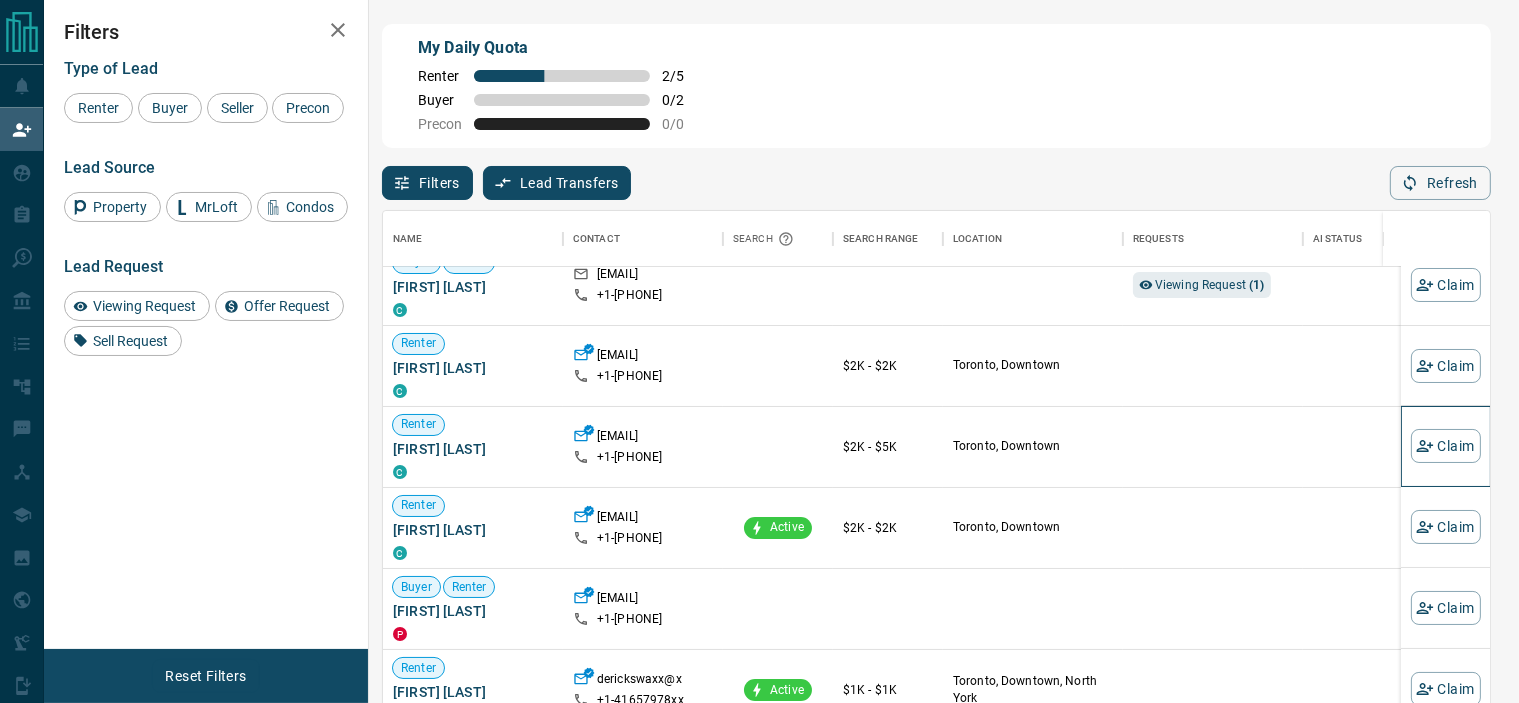 click on "Claim" at bounding box center [1446, 446] 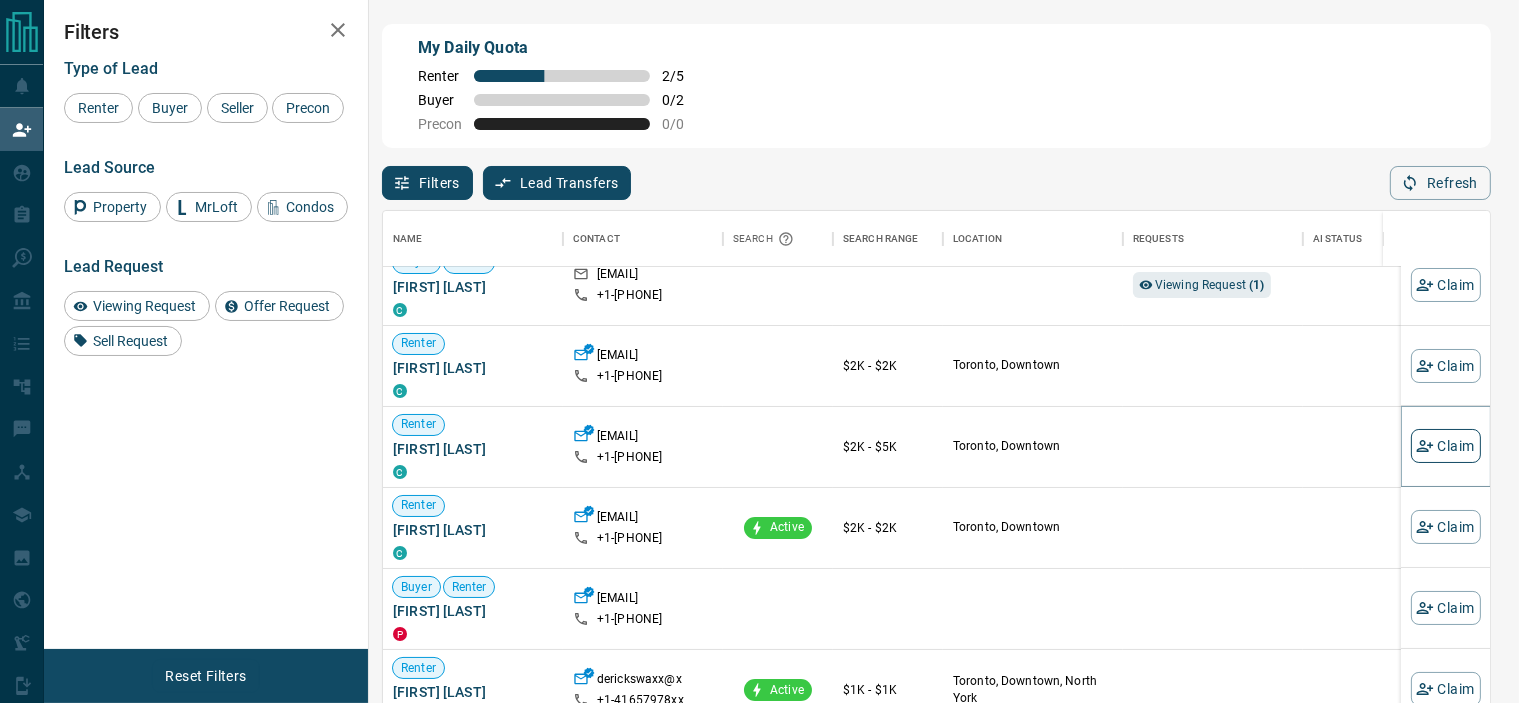 click on "Claim" at bounding box center [1446, 446] 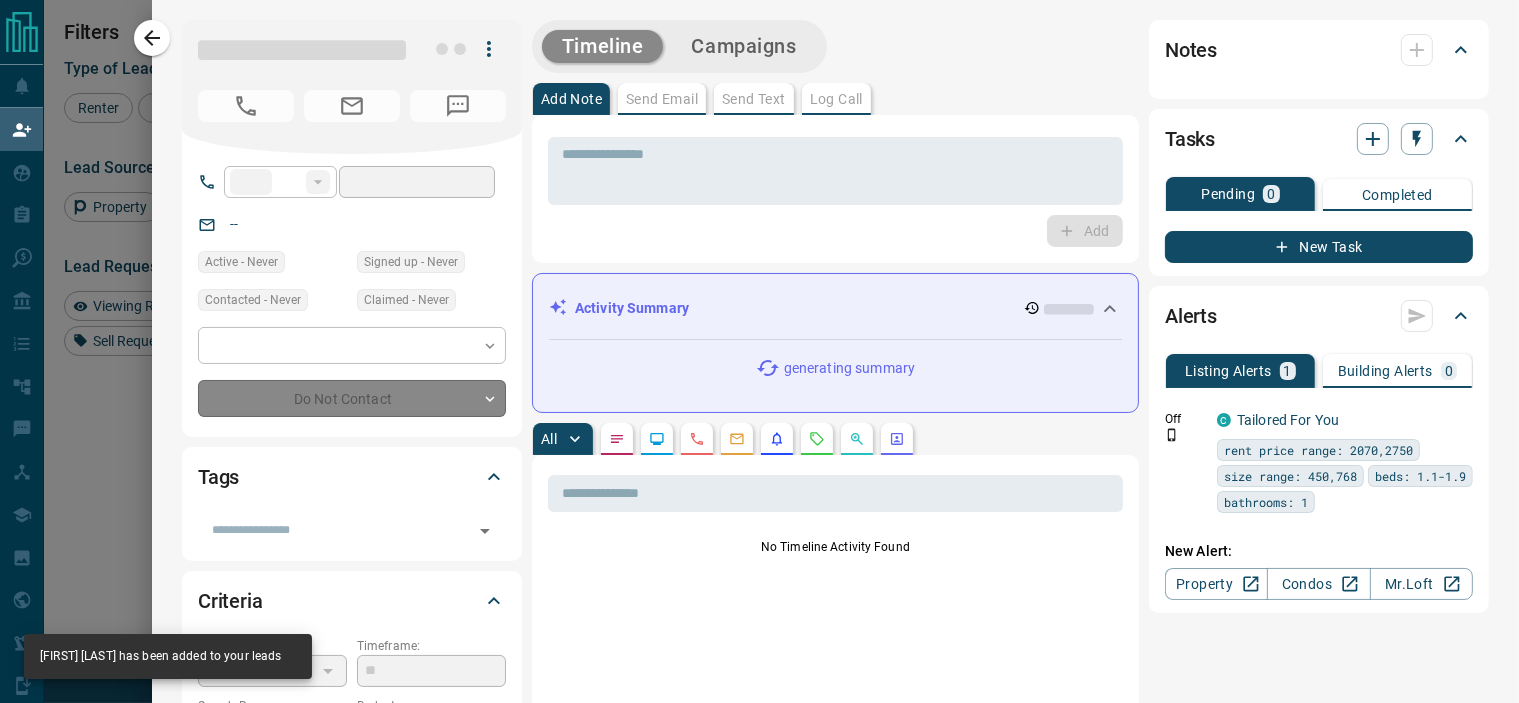type on "**" 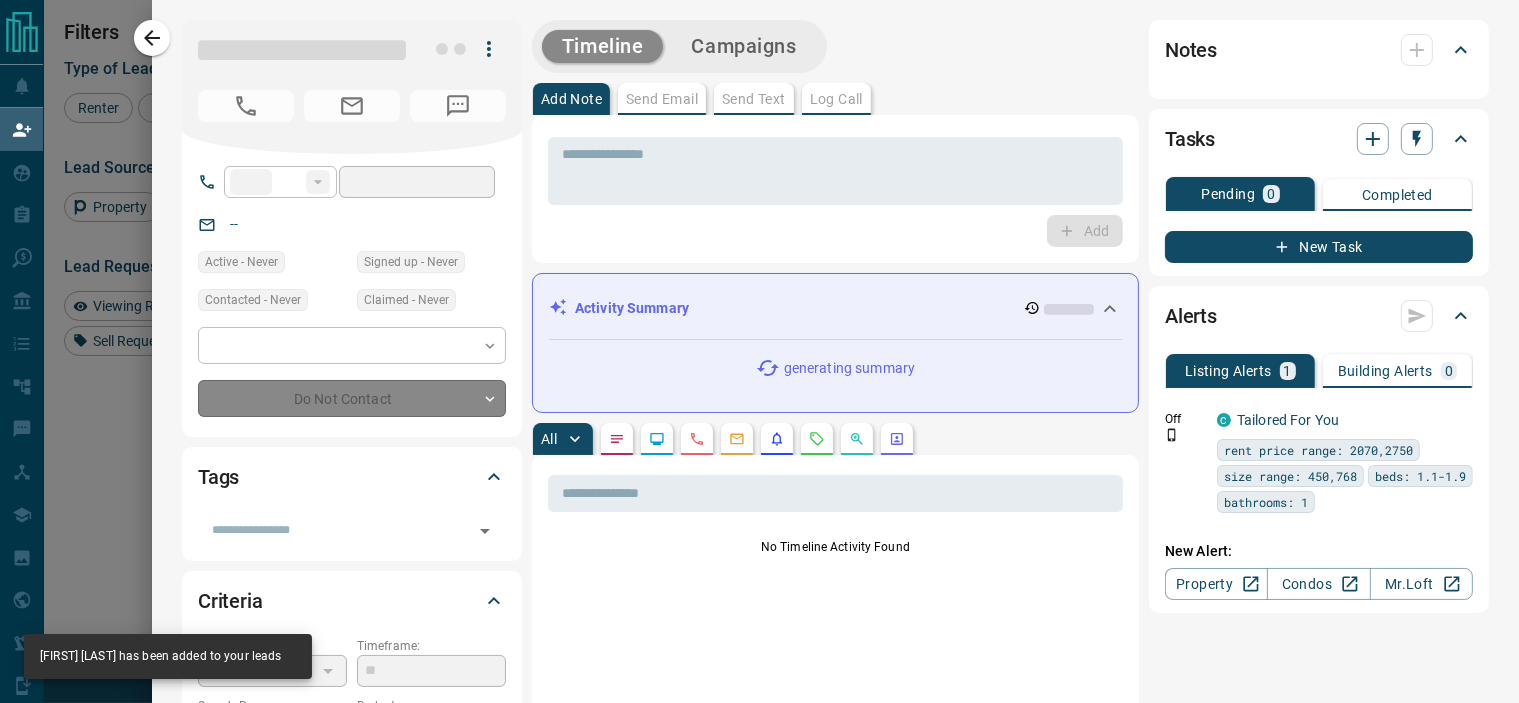 type on "**********" 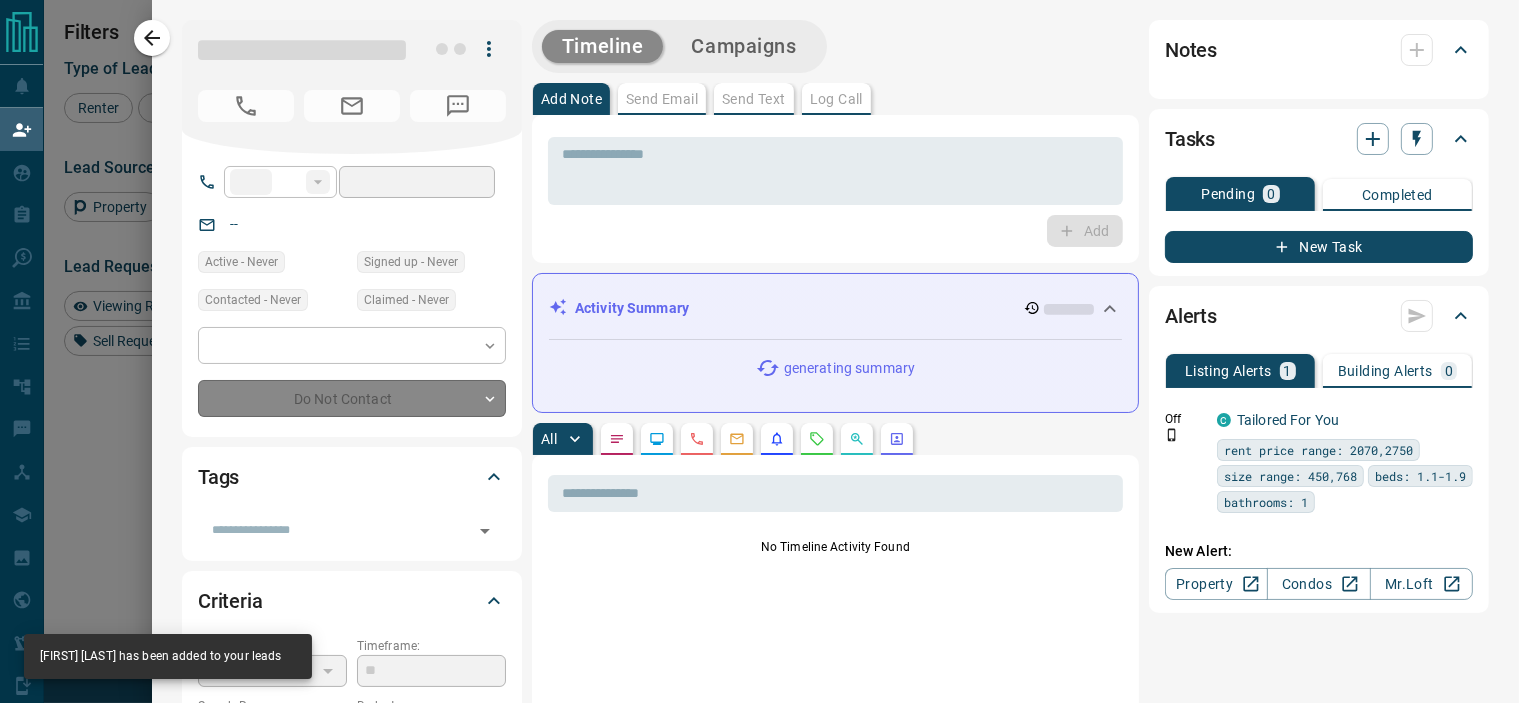 type on "**********" 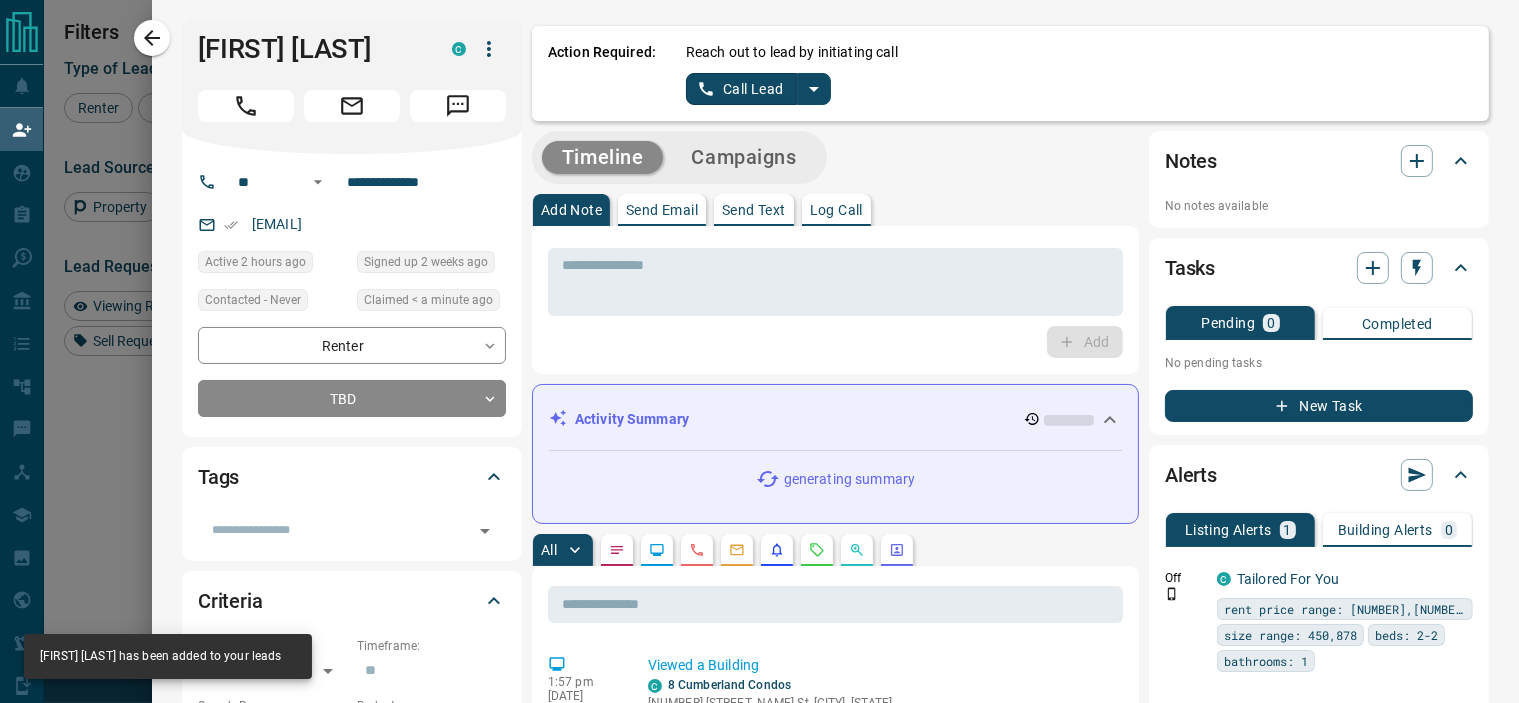 click 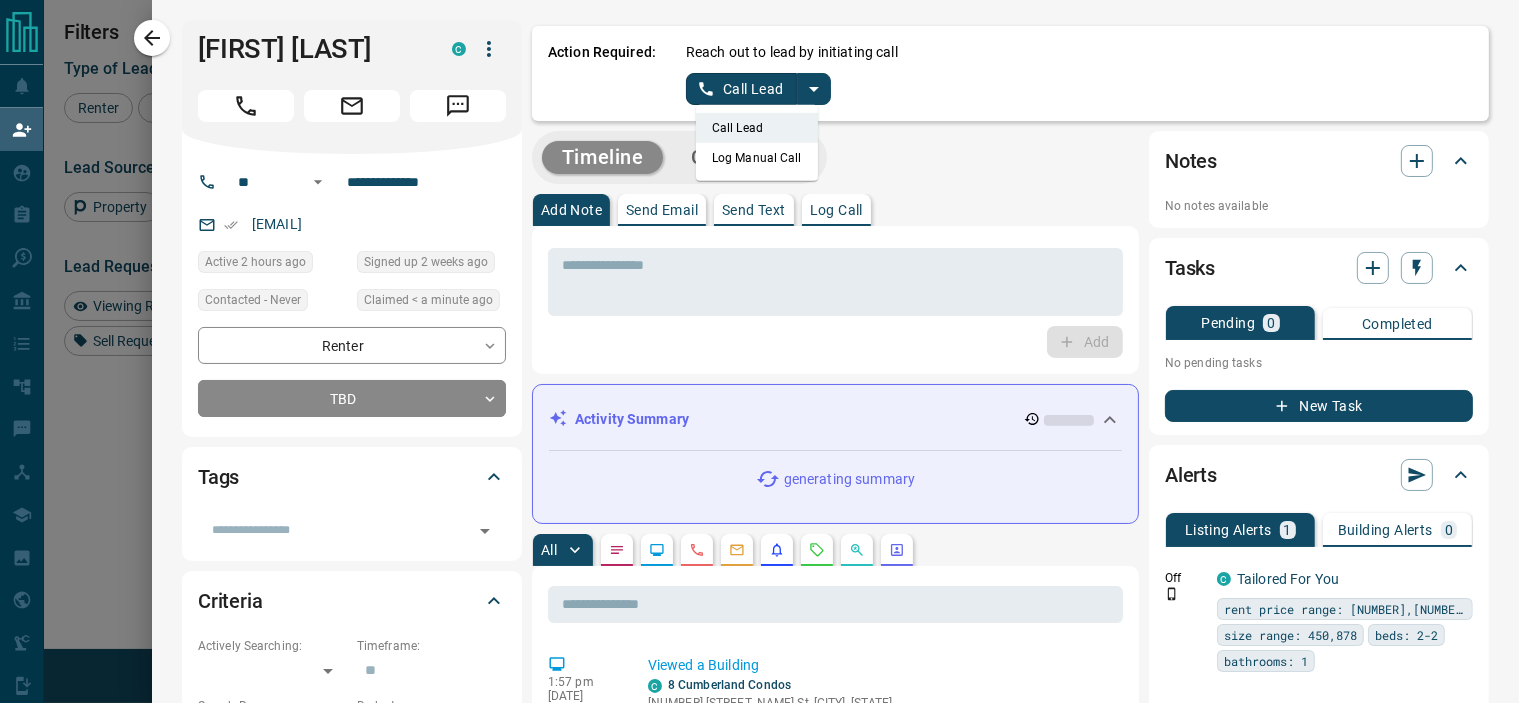 click on "Log Manual Call" at bounding box center (757, 158) 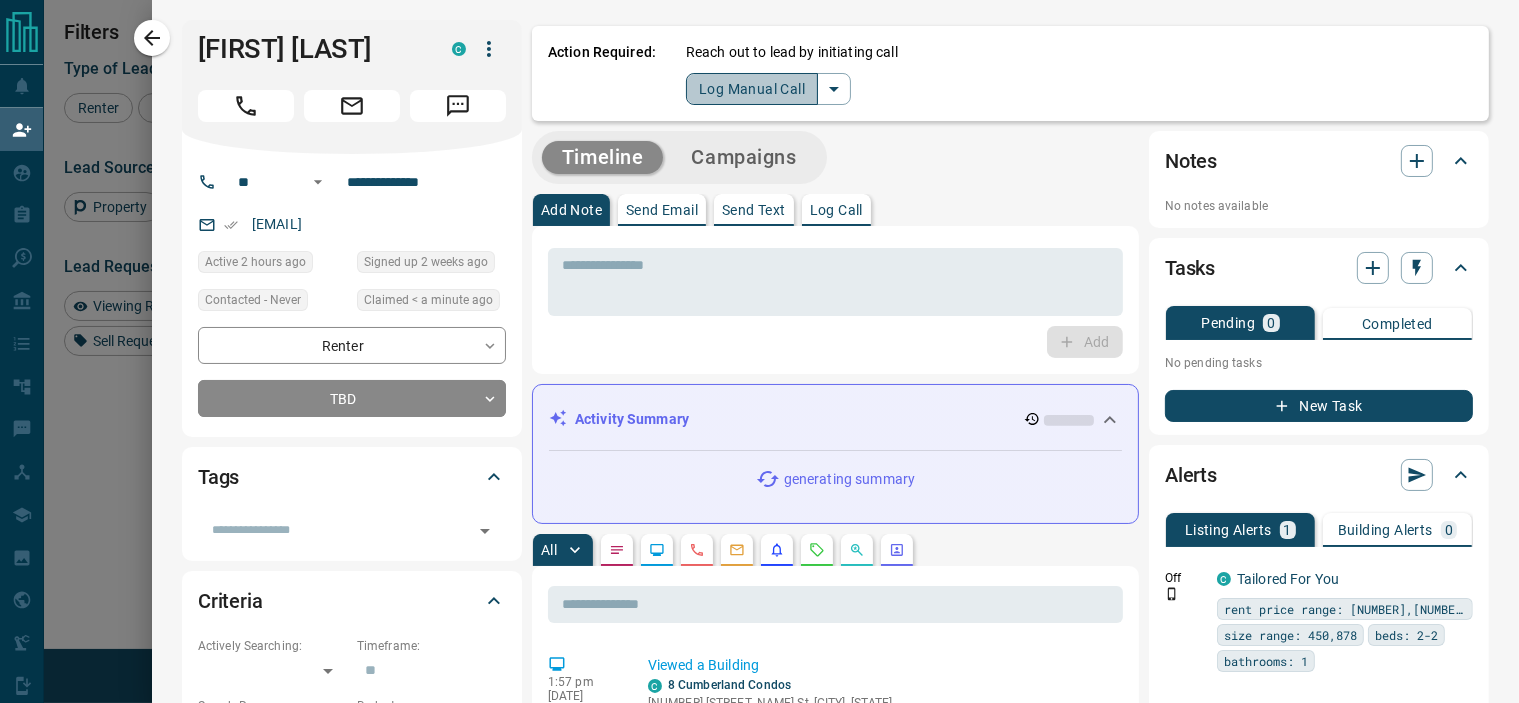 click on "Log Manual Call" at bounding box center [752, 89] 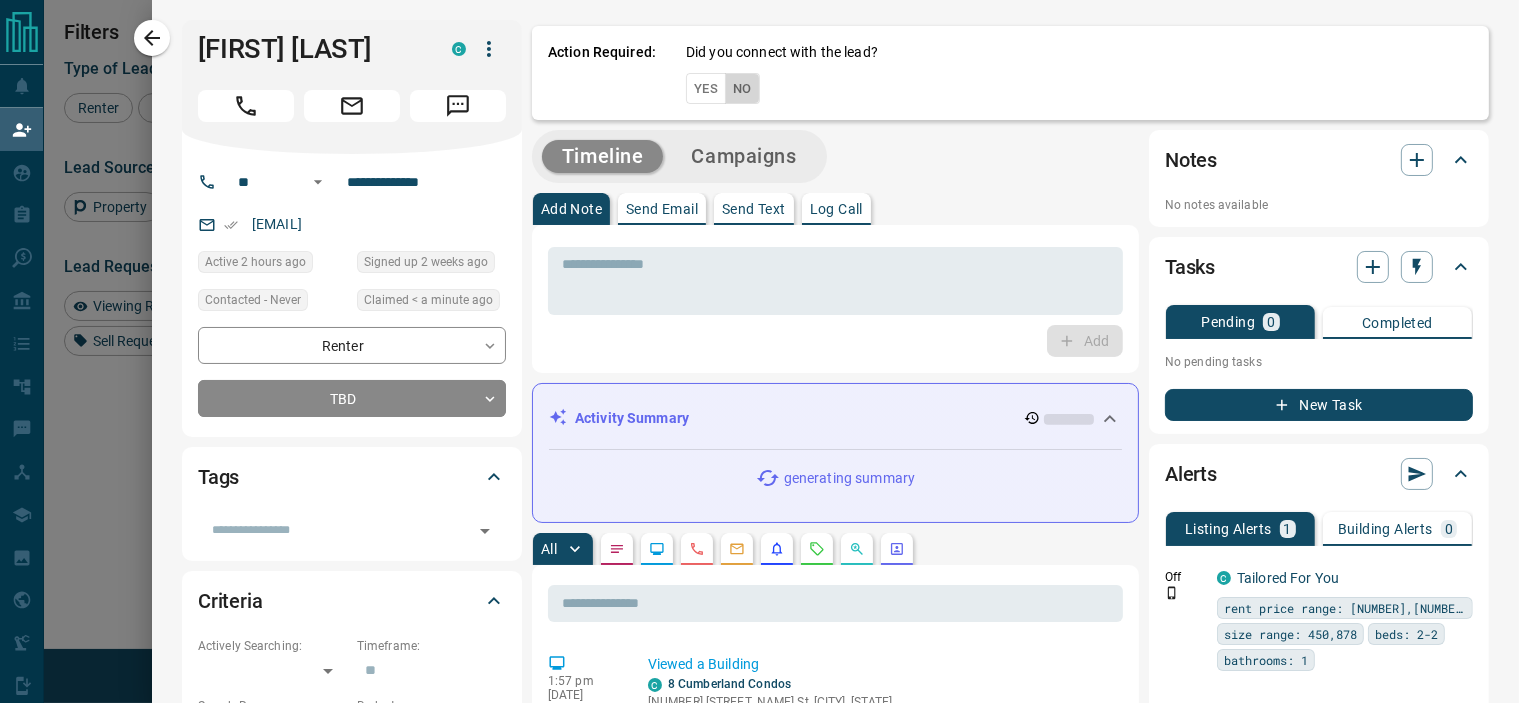 drag, startPoint x: 712, startPoint y: 94, endPoint x: 692, endPoint y: 87, distance: 21.189621 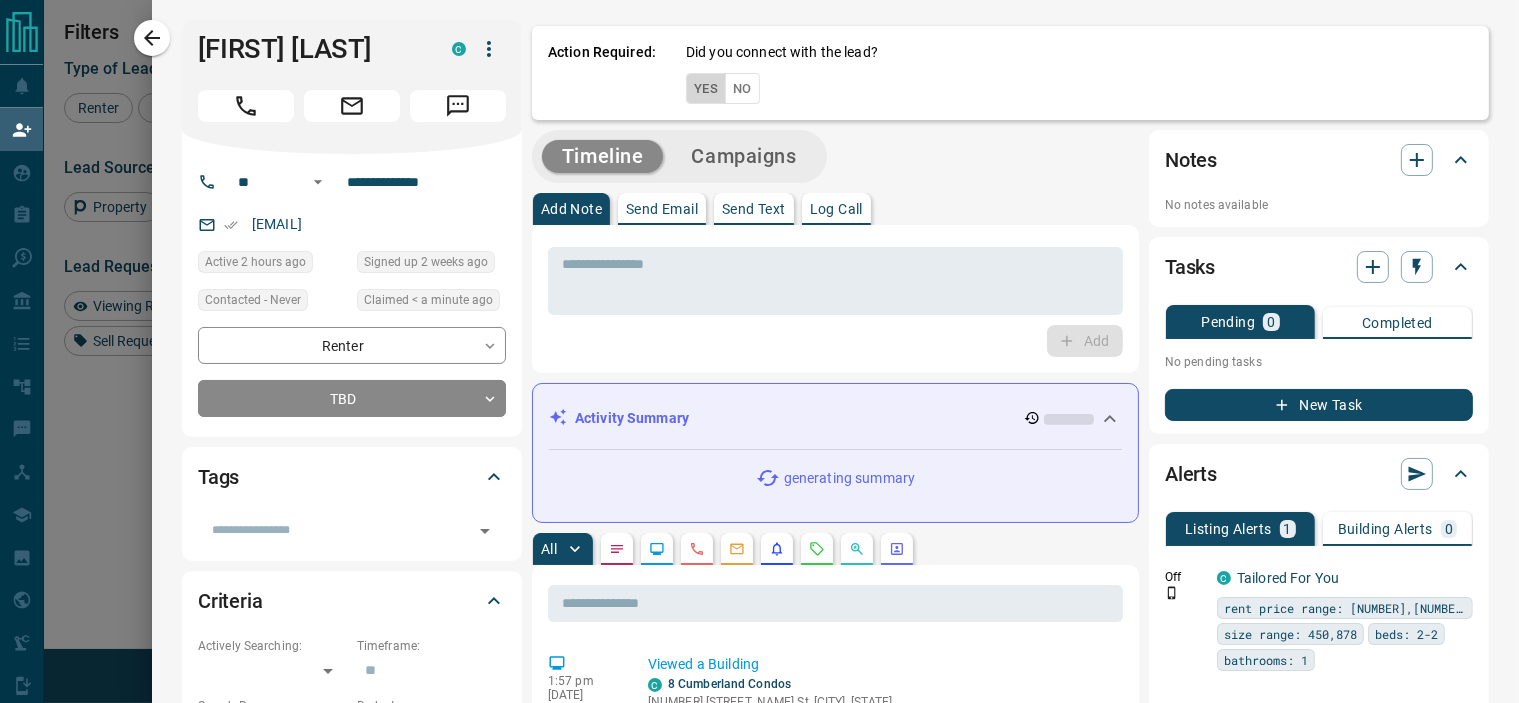 click on "Yes" at bounding box center [706, 88] 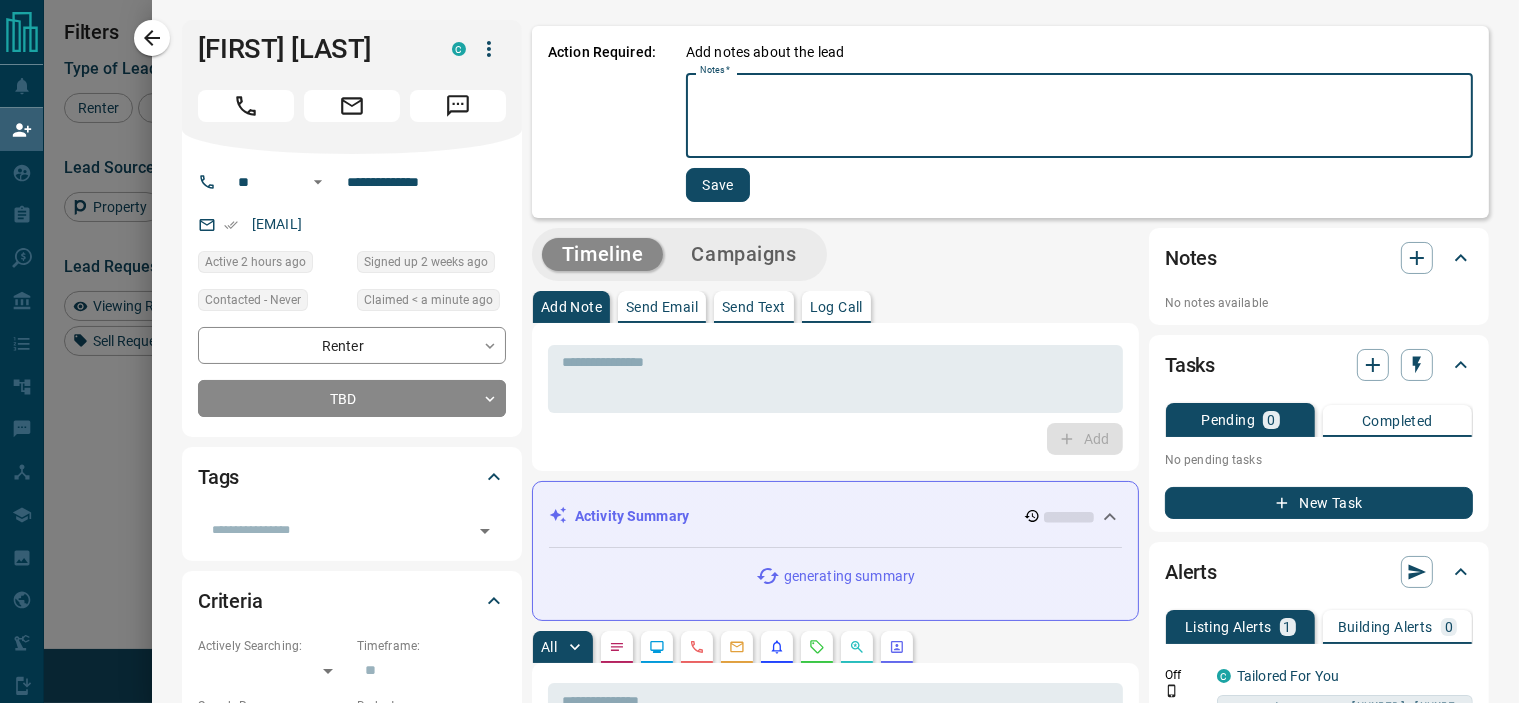 click on "Notes   * * Notes   *" at bounding box center (1079, 115) 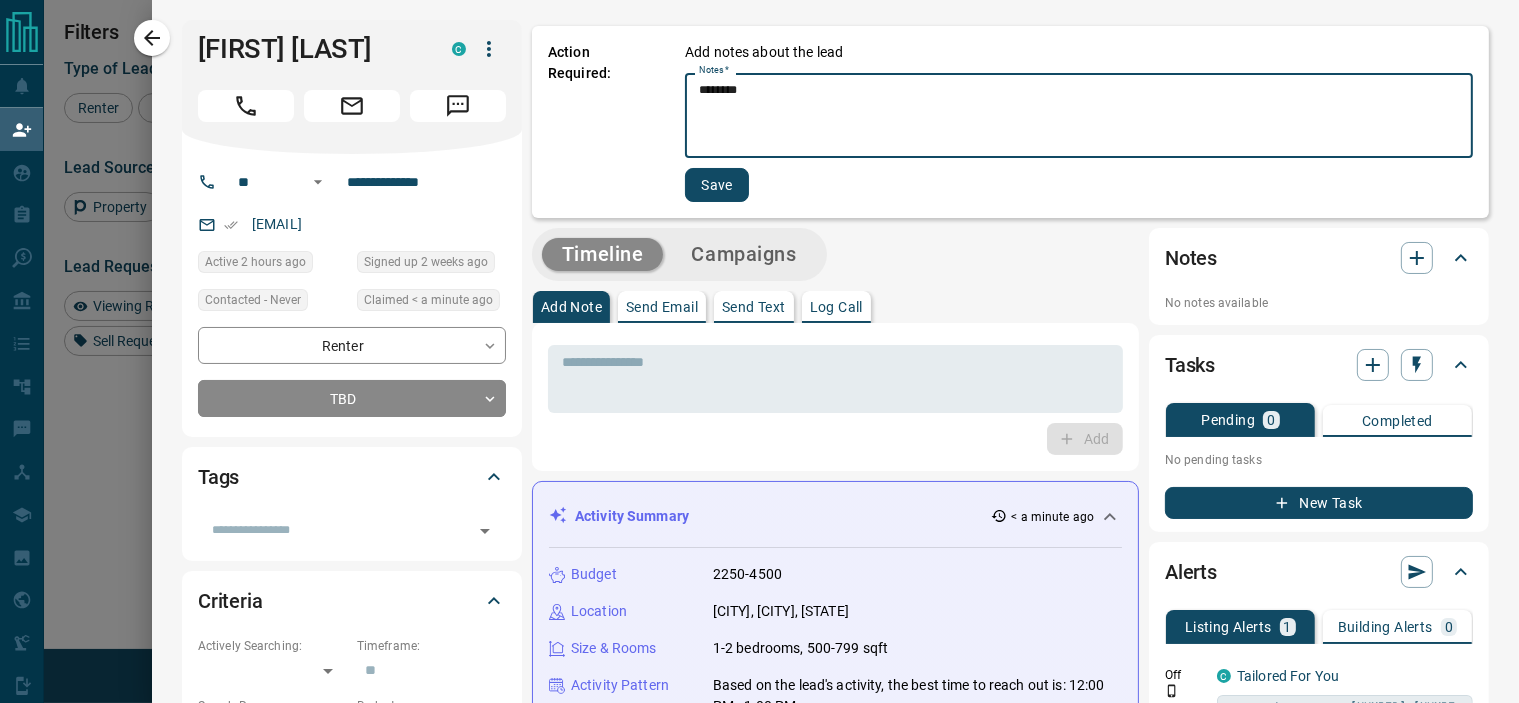type on "********" 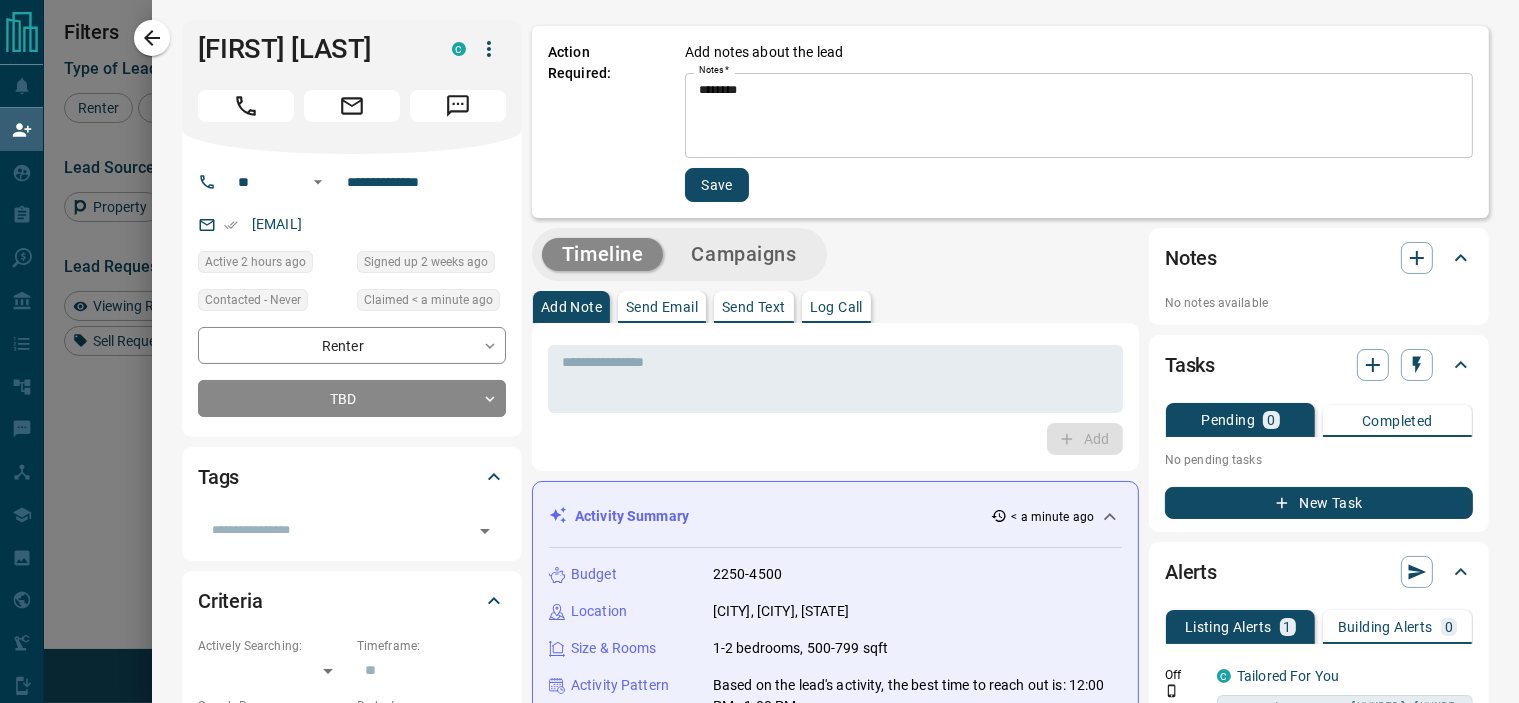 click on "Save" at bounding box center [717, 185] 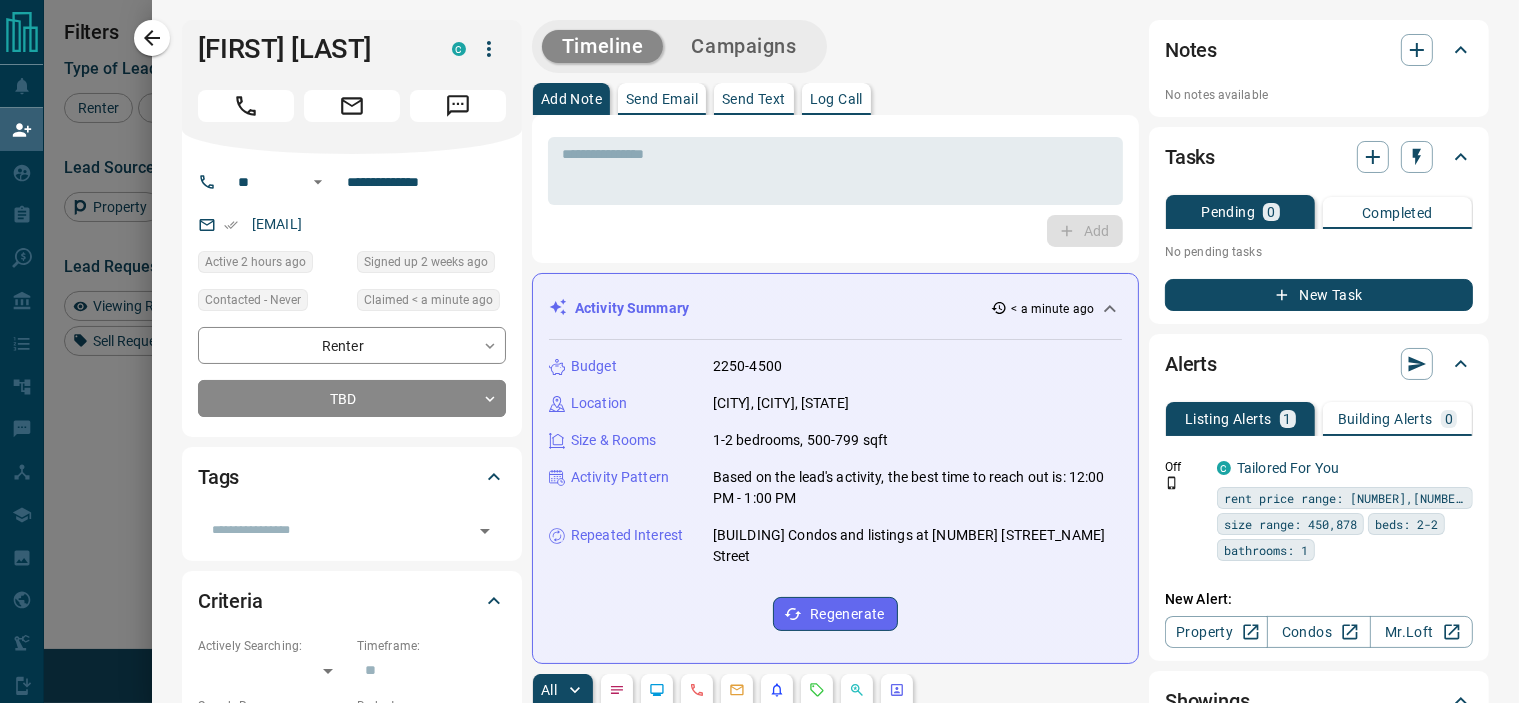 scroll, scrollTop: 415, scrollLeft: 0, axis: vertical 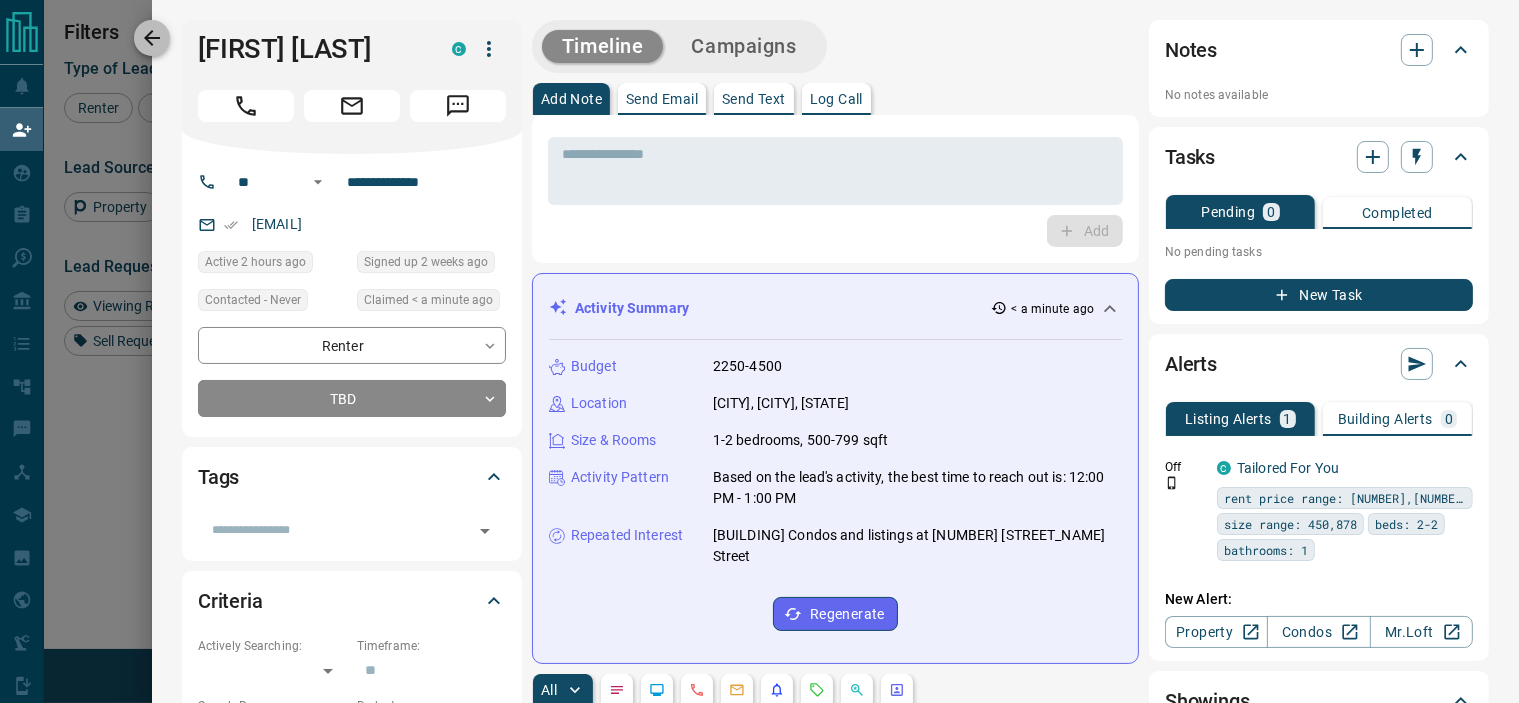 click 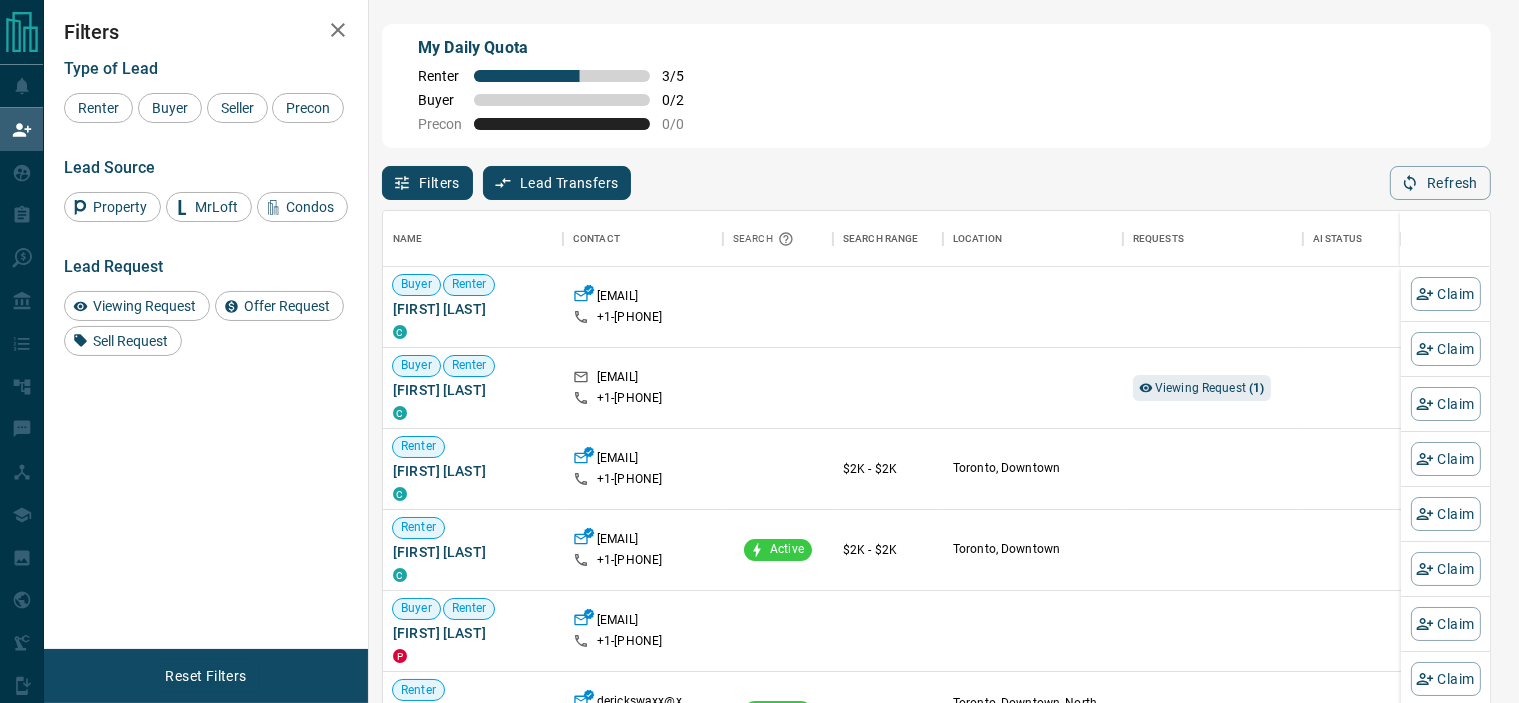 scroll, scrollTop: 17, scrollLeft: 17, axis: both 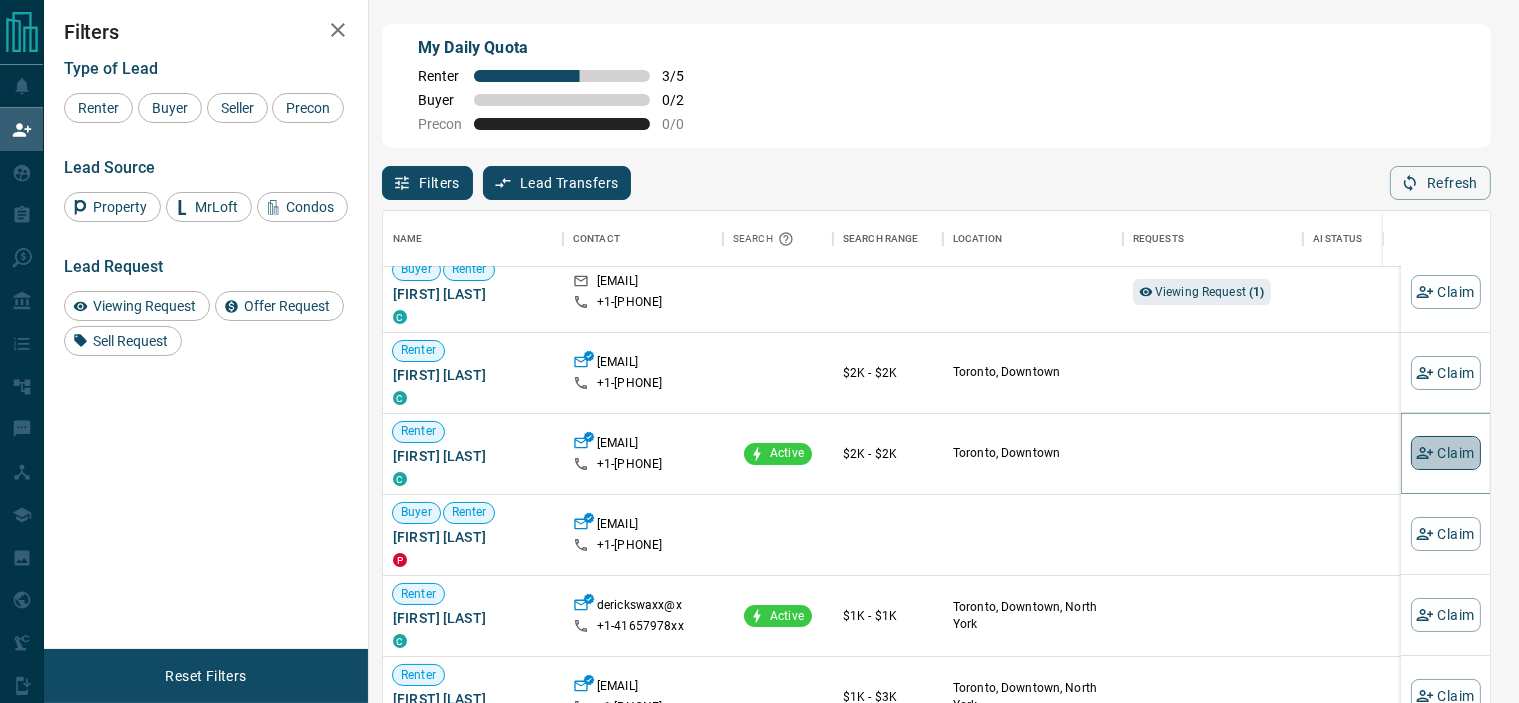 click on "Claim" at bounding box center [1446, 453] 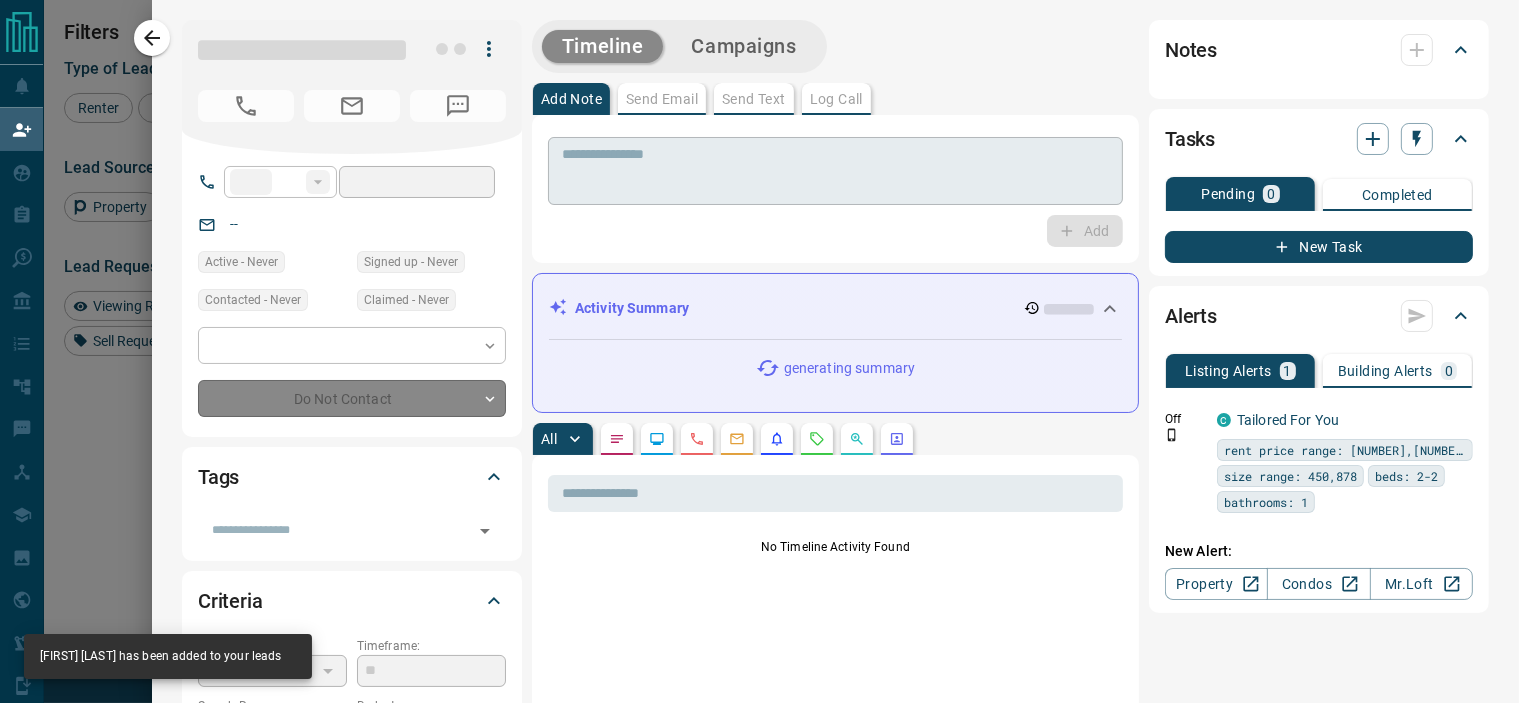 type on "**" 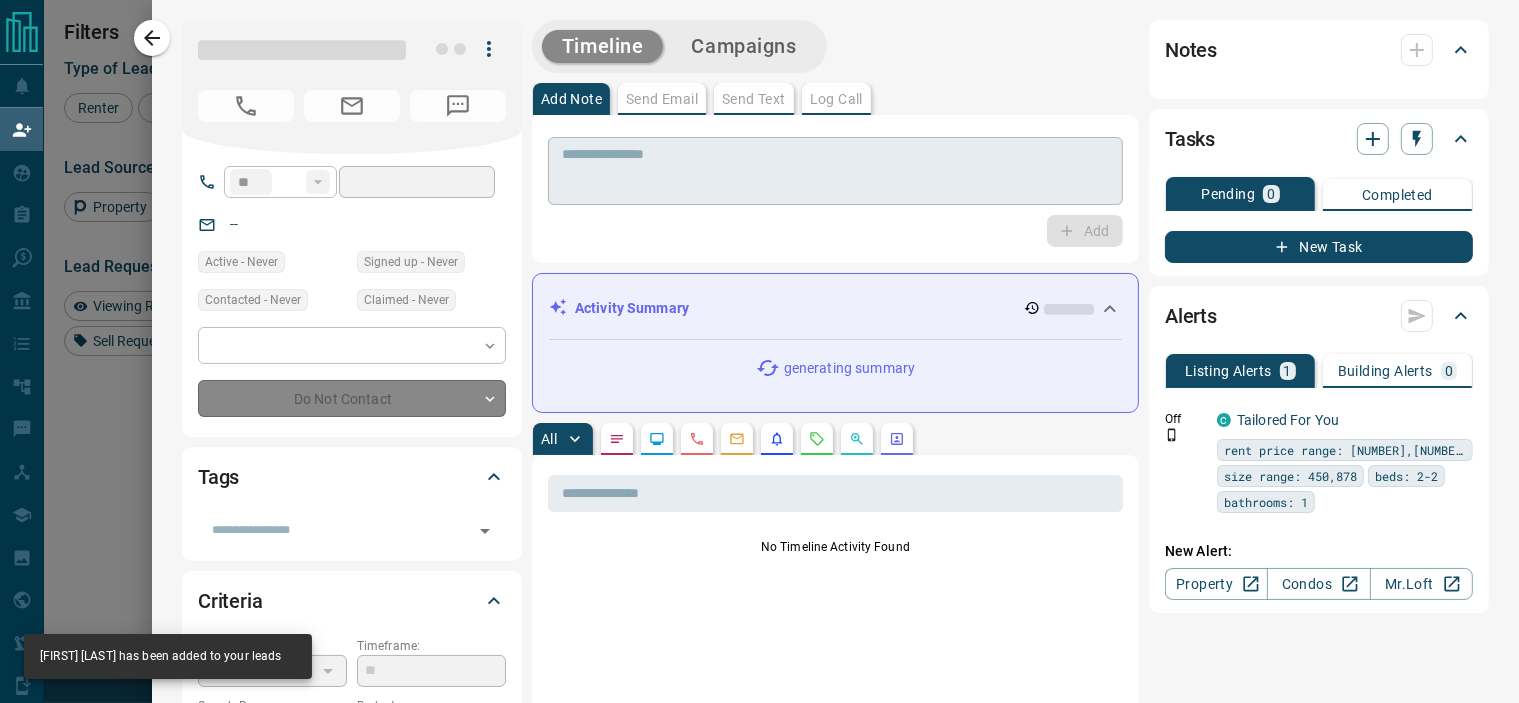 type on "**********" 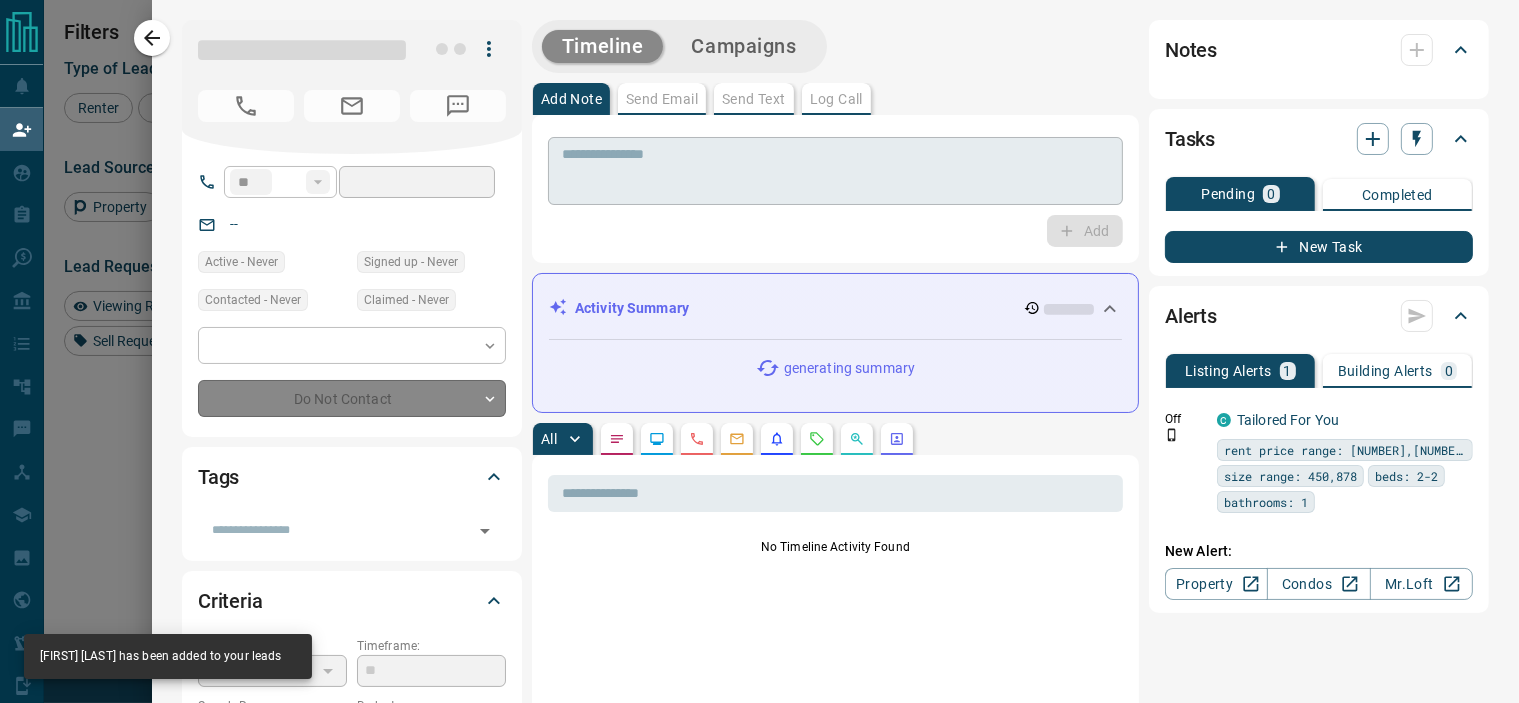 type on "**********" 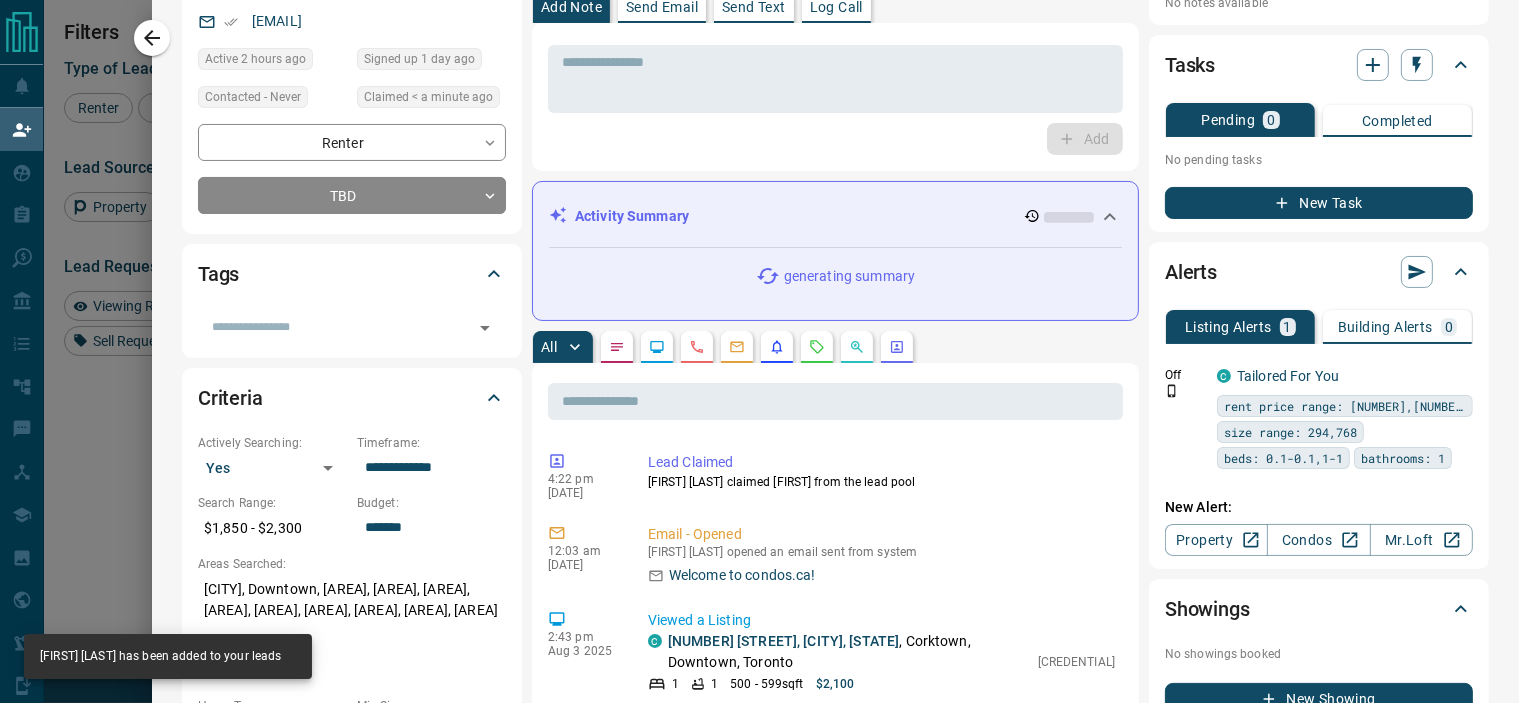 scroll, scrollTop: 196, scrollLeft: 0, axis: vertical 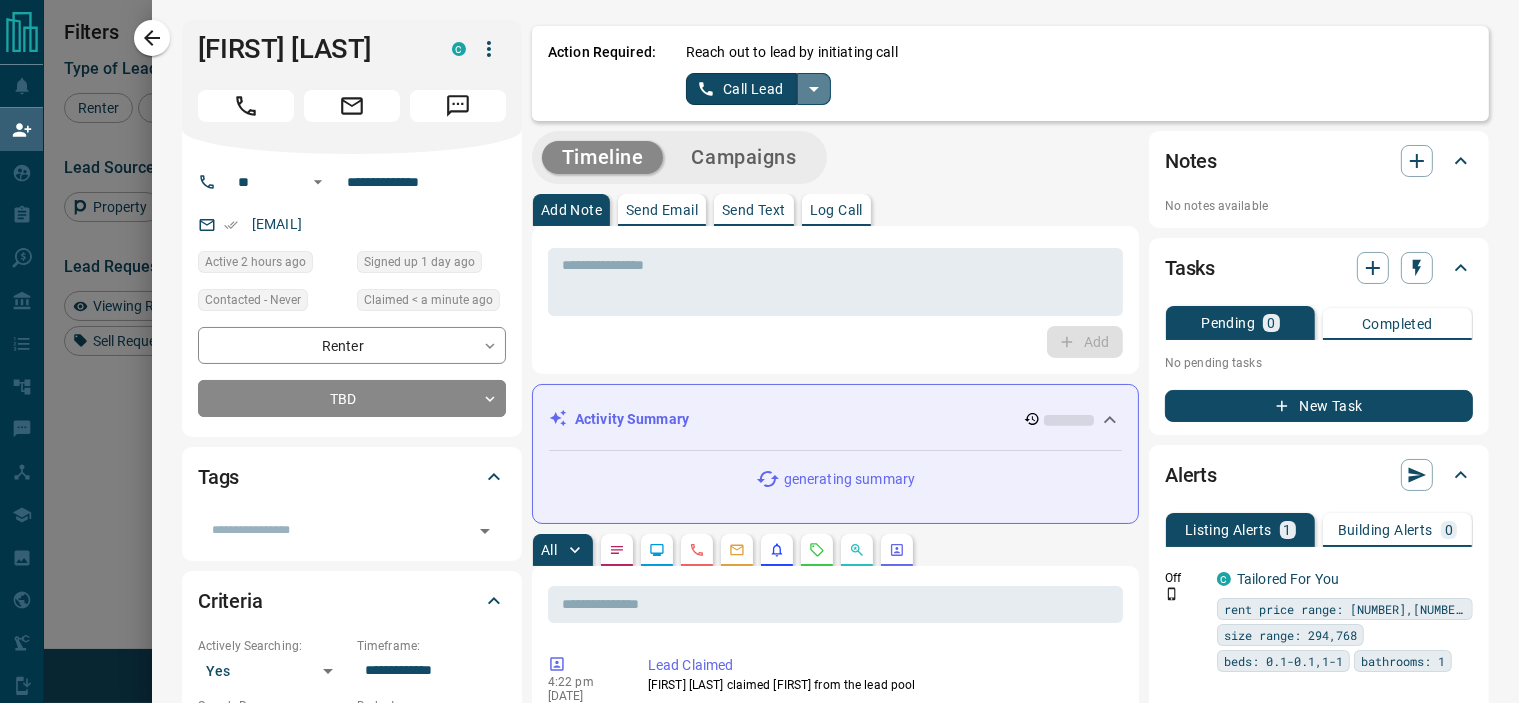 click at bounding box center (814, 89) 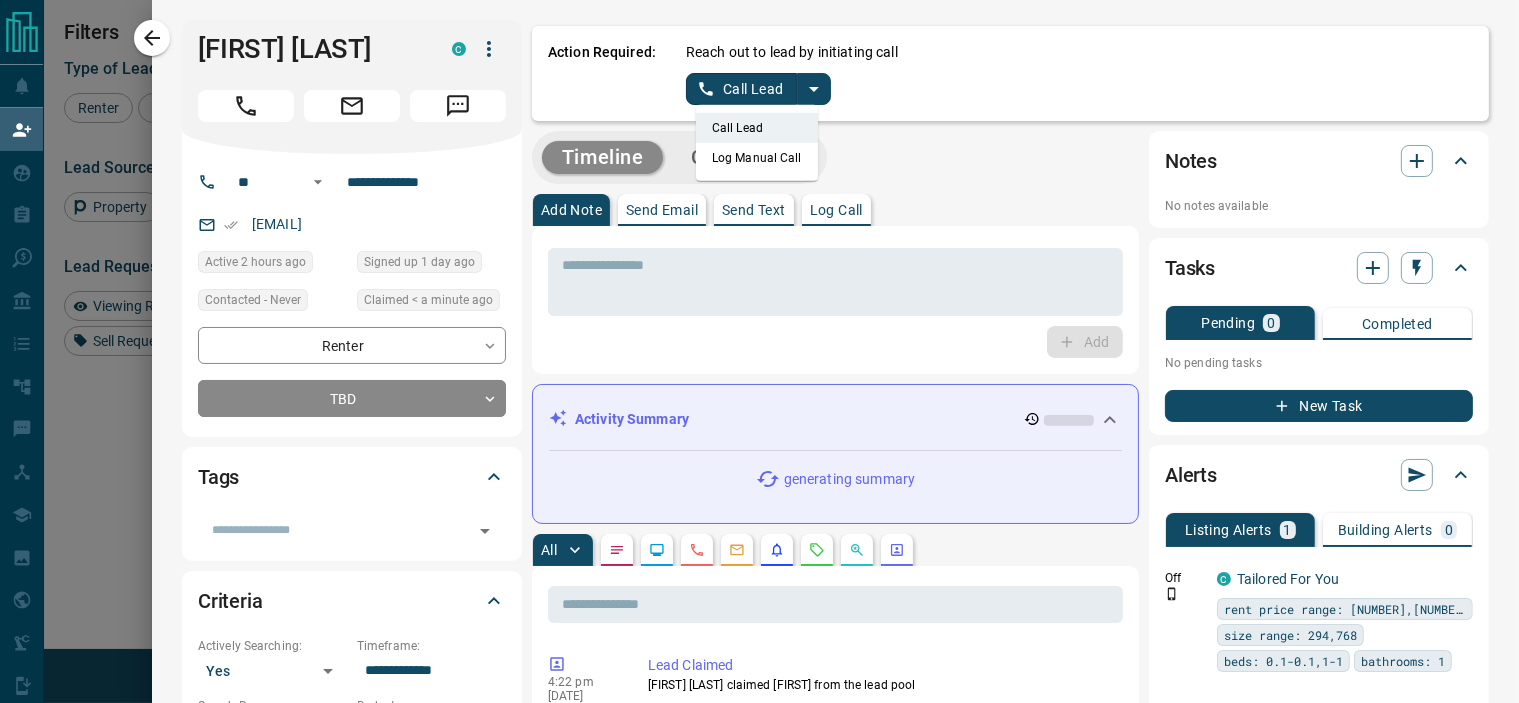 click on "Log Manual Call" at bounding box center (757, 158) 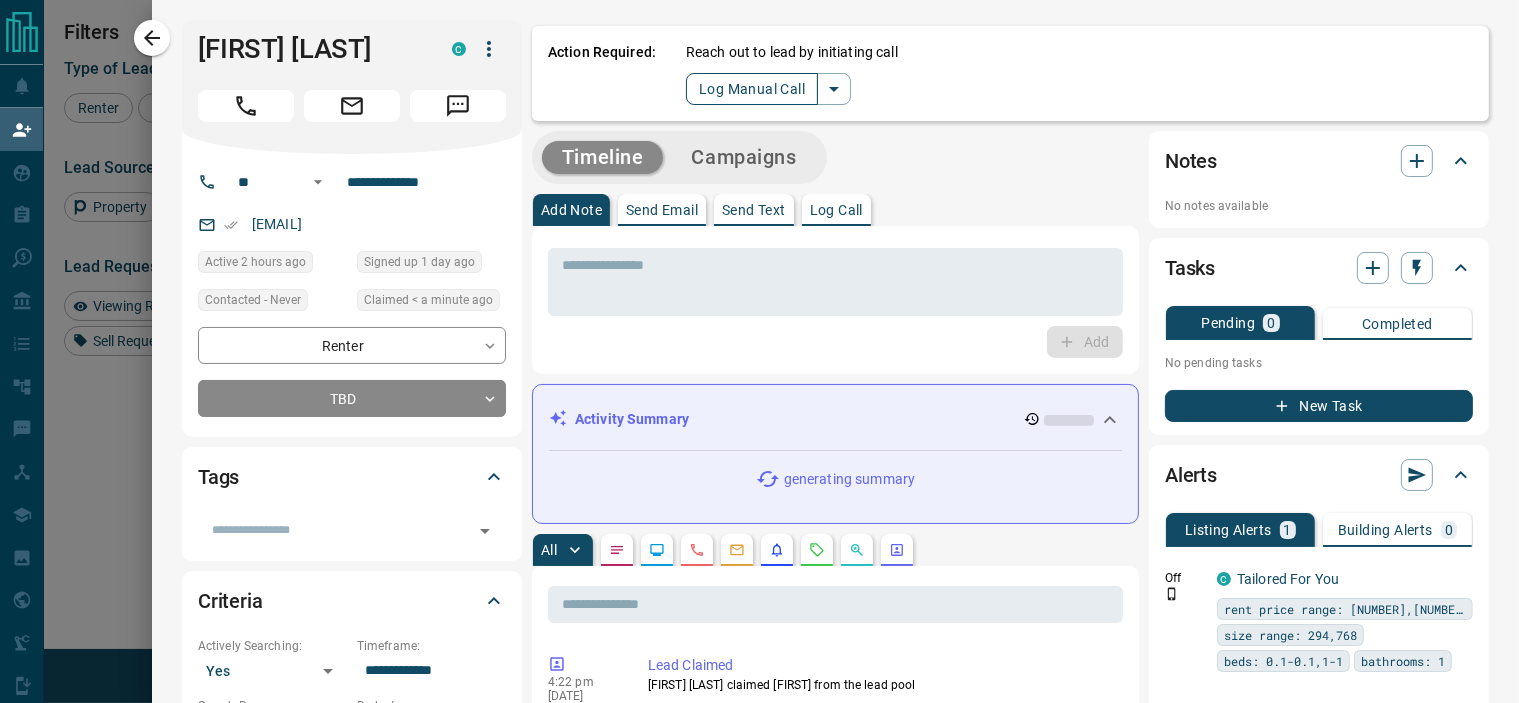 click on "Log Manual Call" at bounding box center (752, 89) 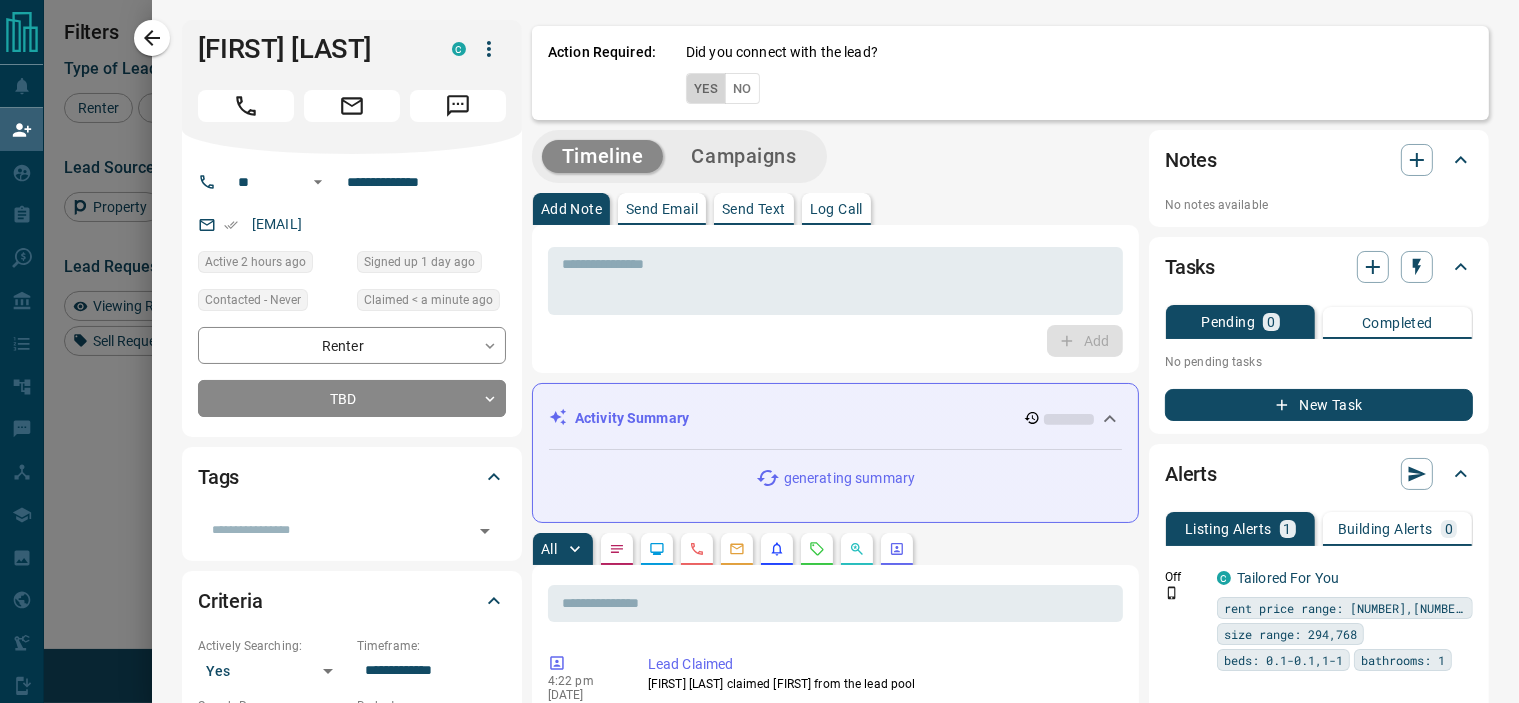 click on "Yes" at bounding box center (706, 88) 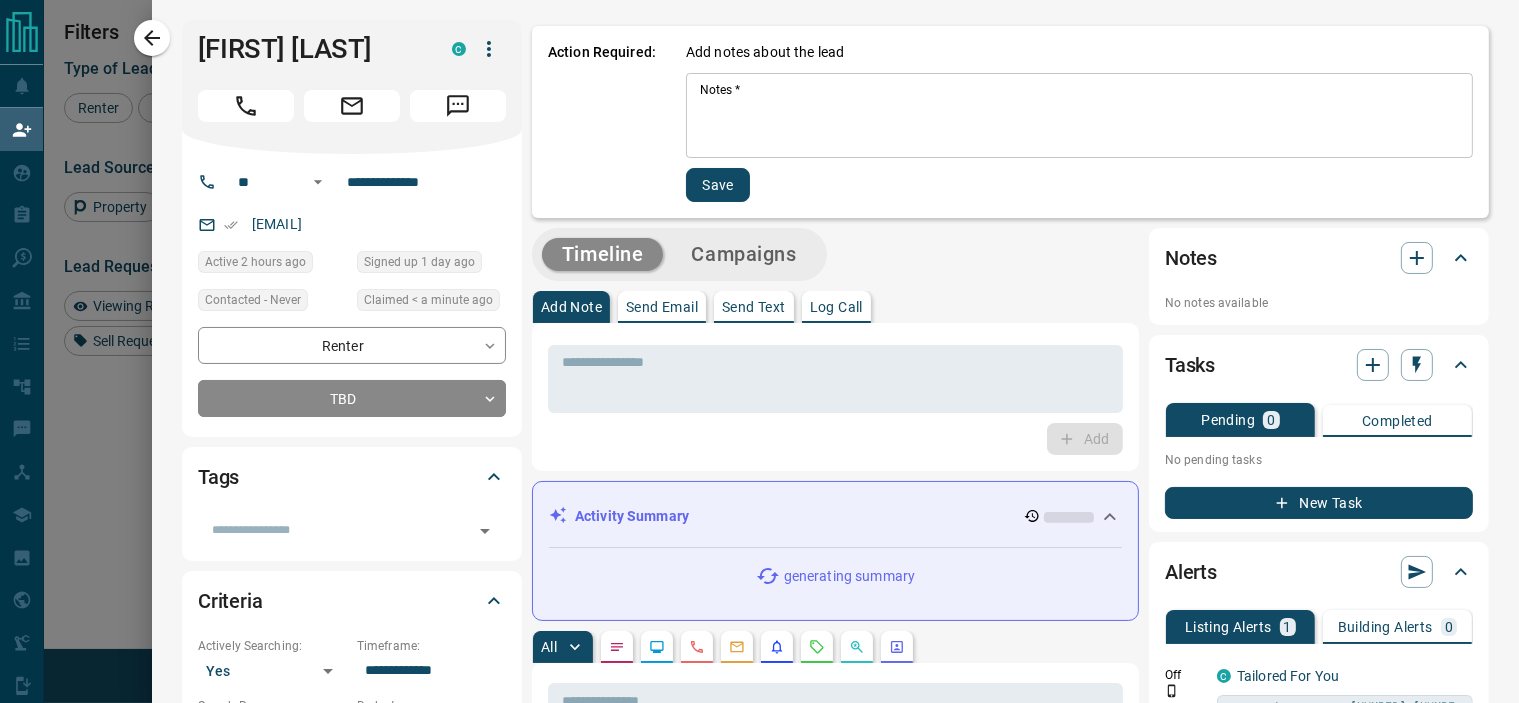 click on "Notes   *" at bounding box center (1079, 116) 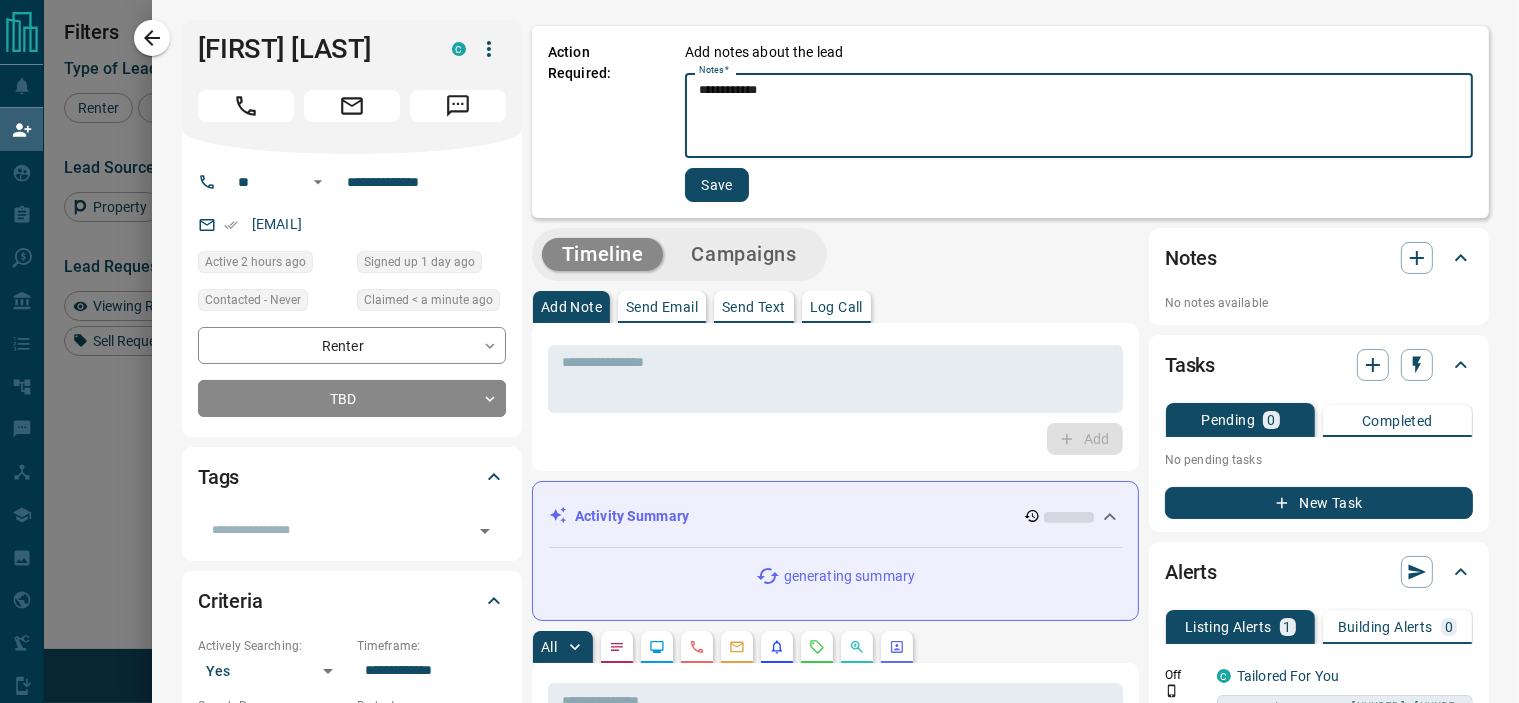 type on "**********" 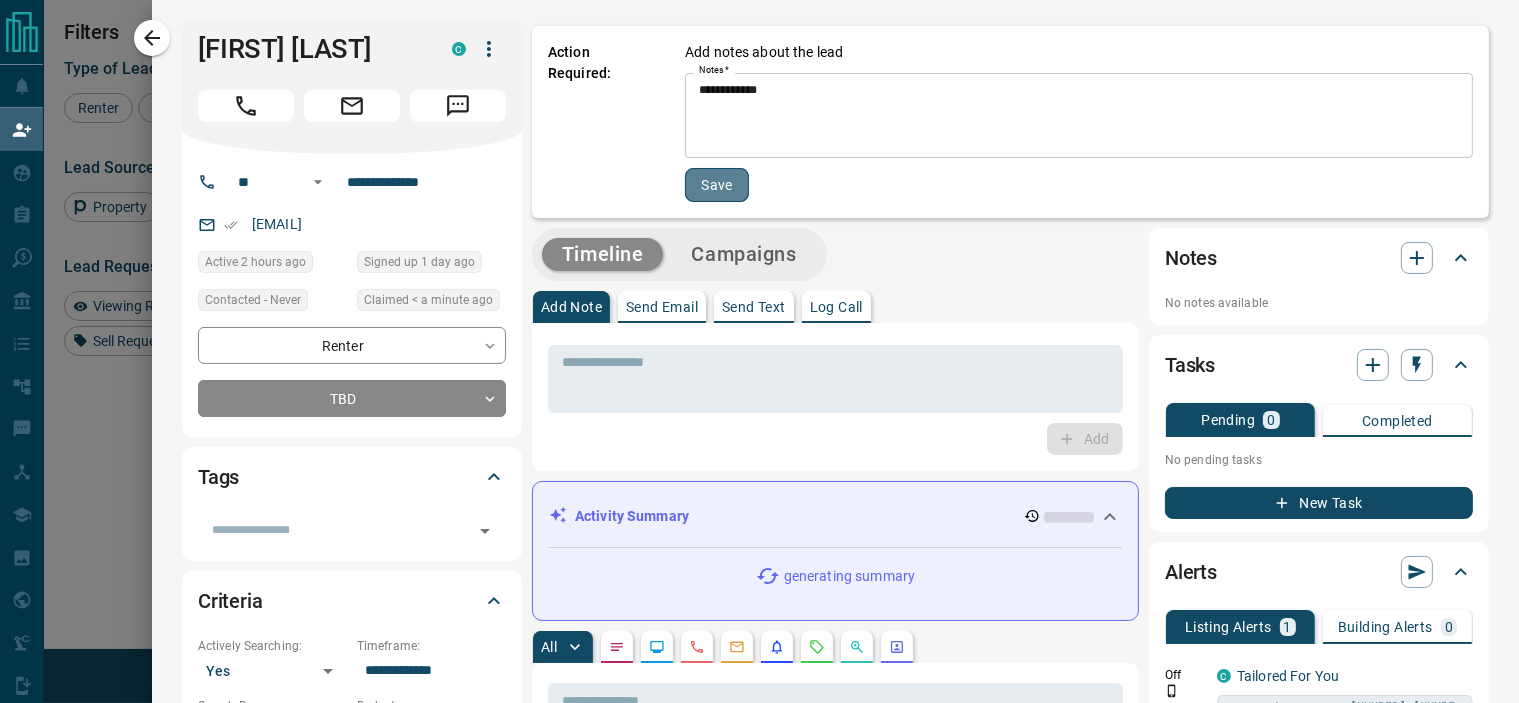 click on "Save" at bounding box center [717, 185] 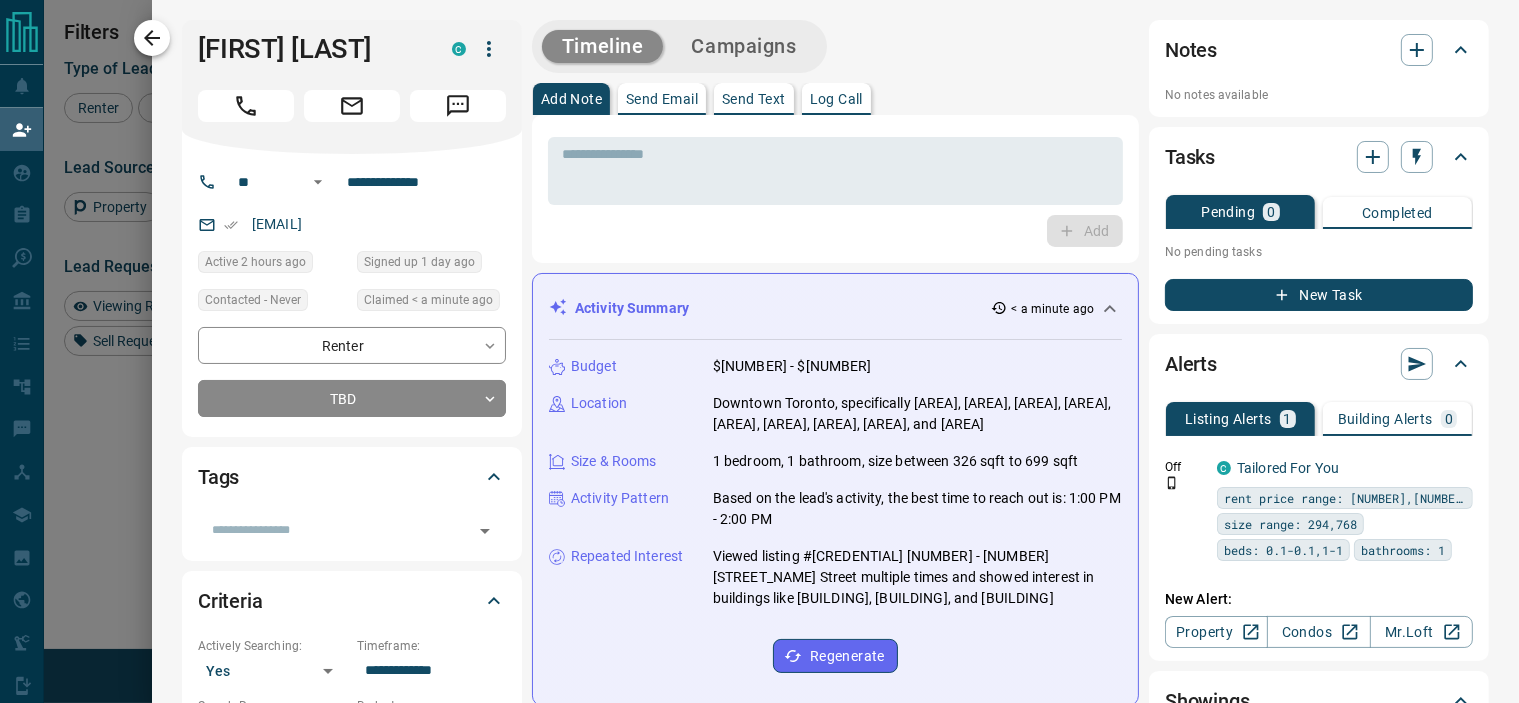 click at bounding box center (152, 38) 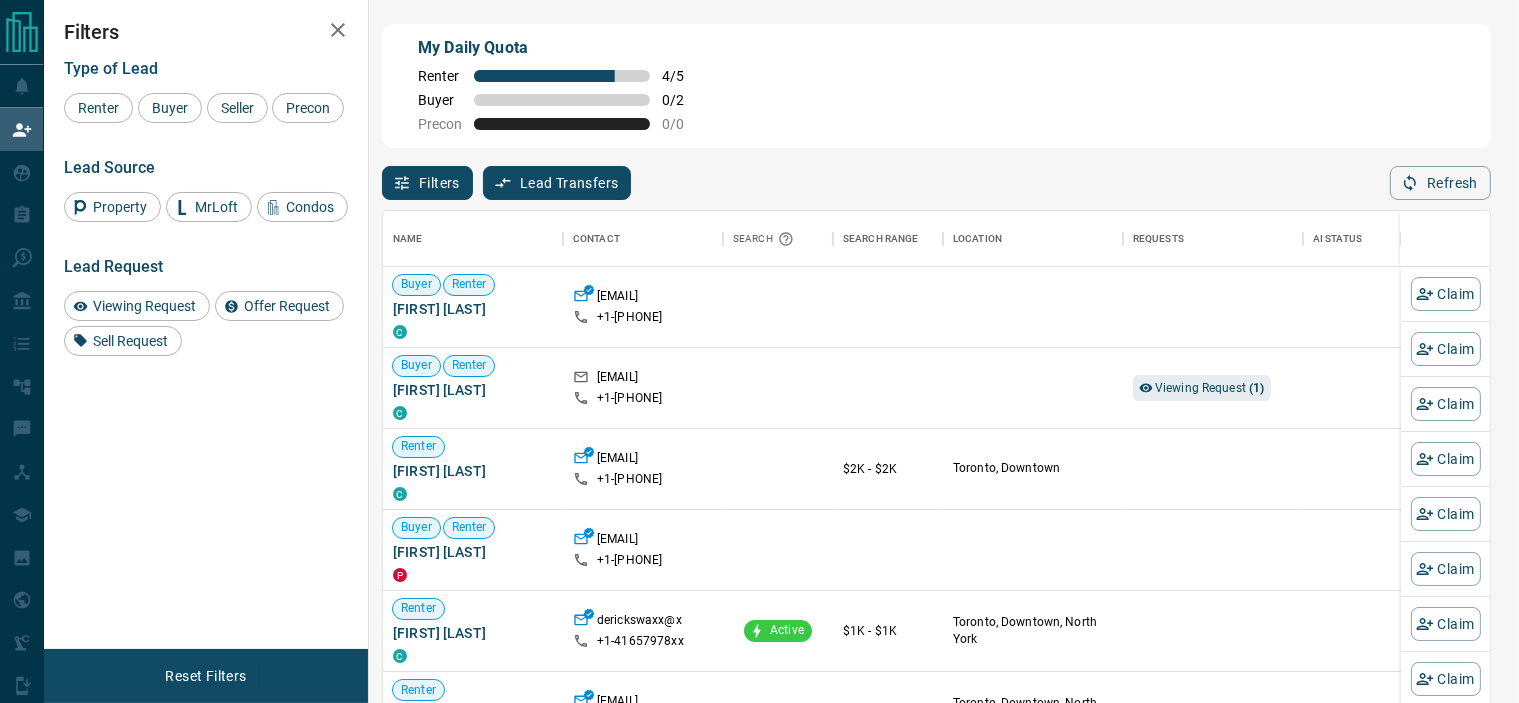 scroll, scrollTop: 17, scrollLeft: 17, axis: both 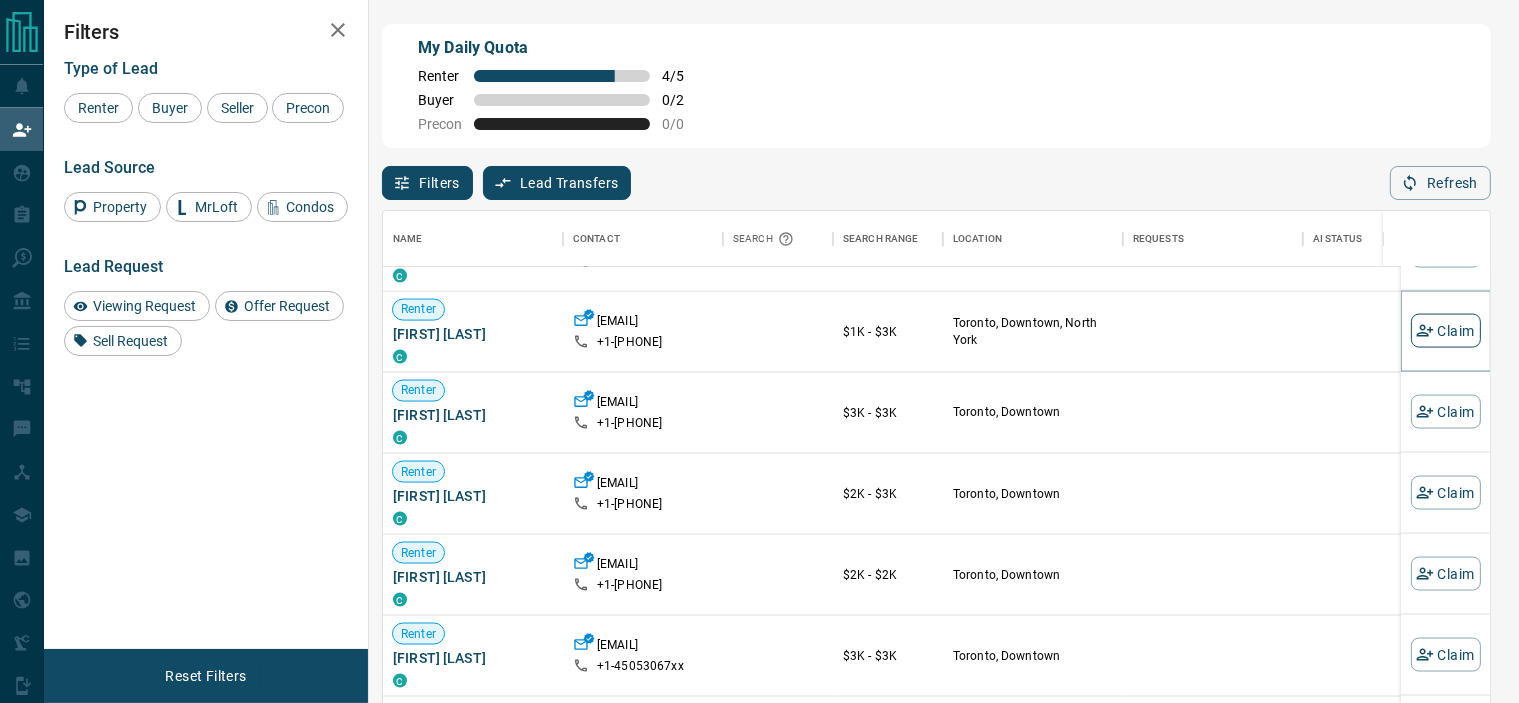 click on "Claim" at bounding box center (1446, 331) 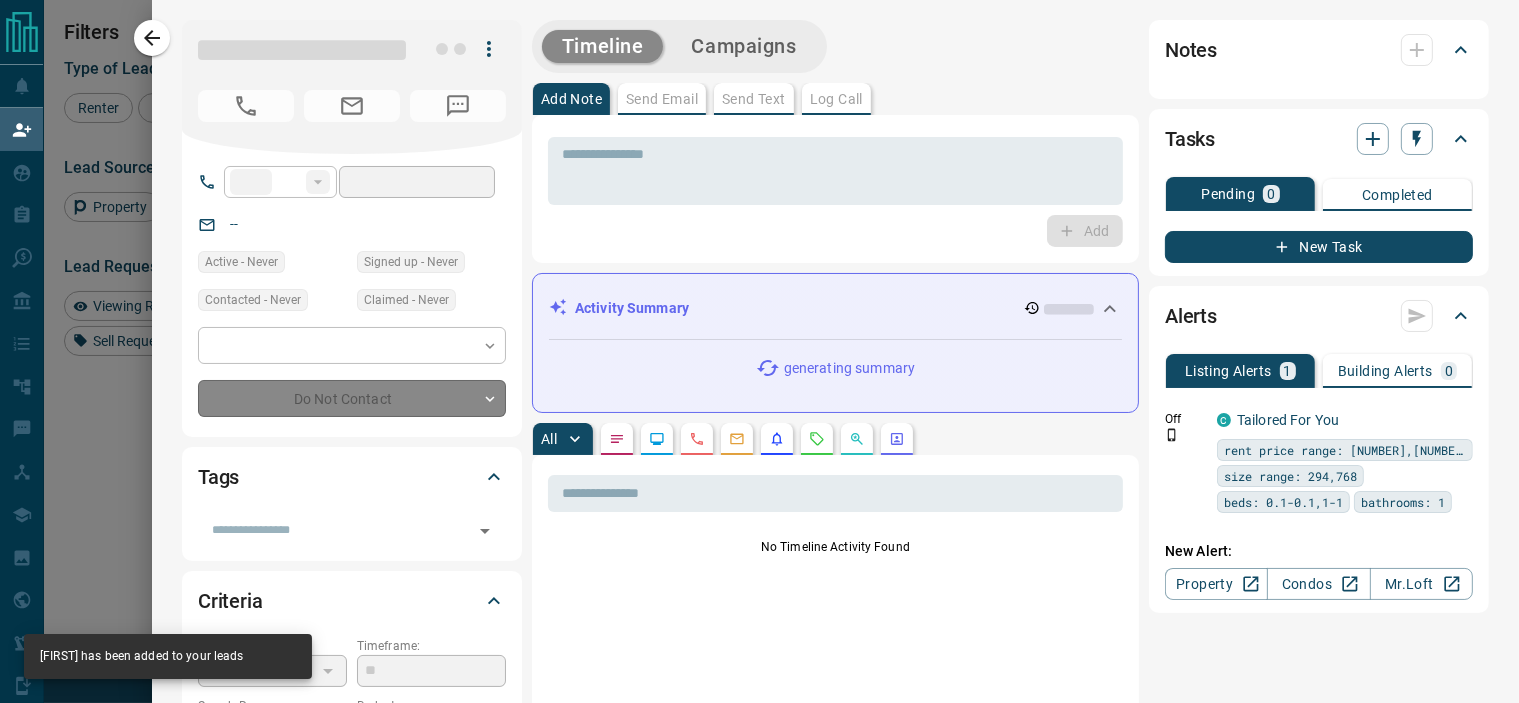 type on "**" 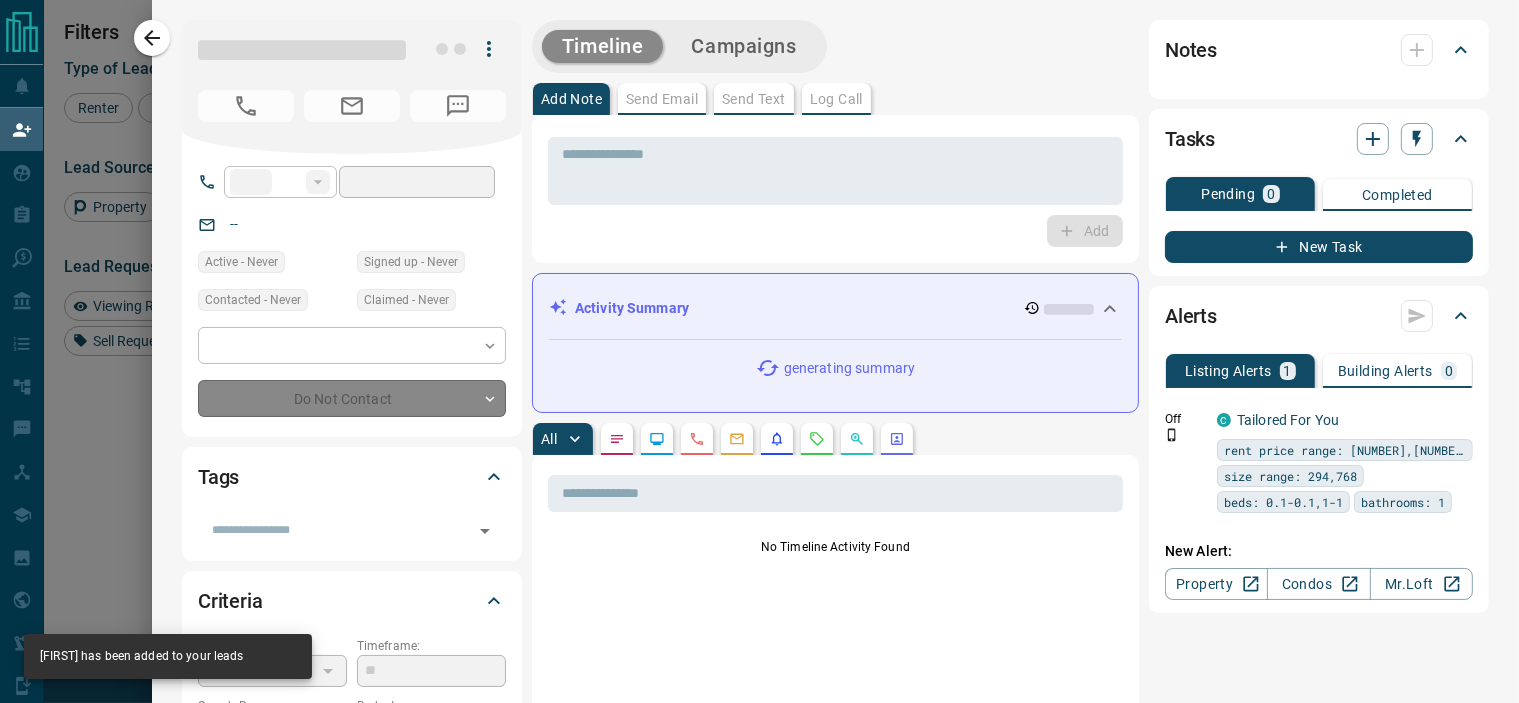 type on "**********" 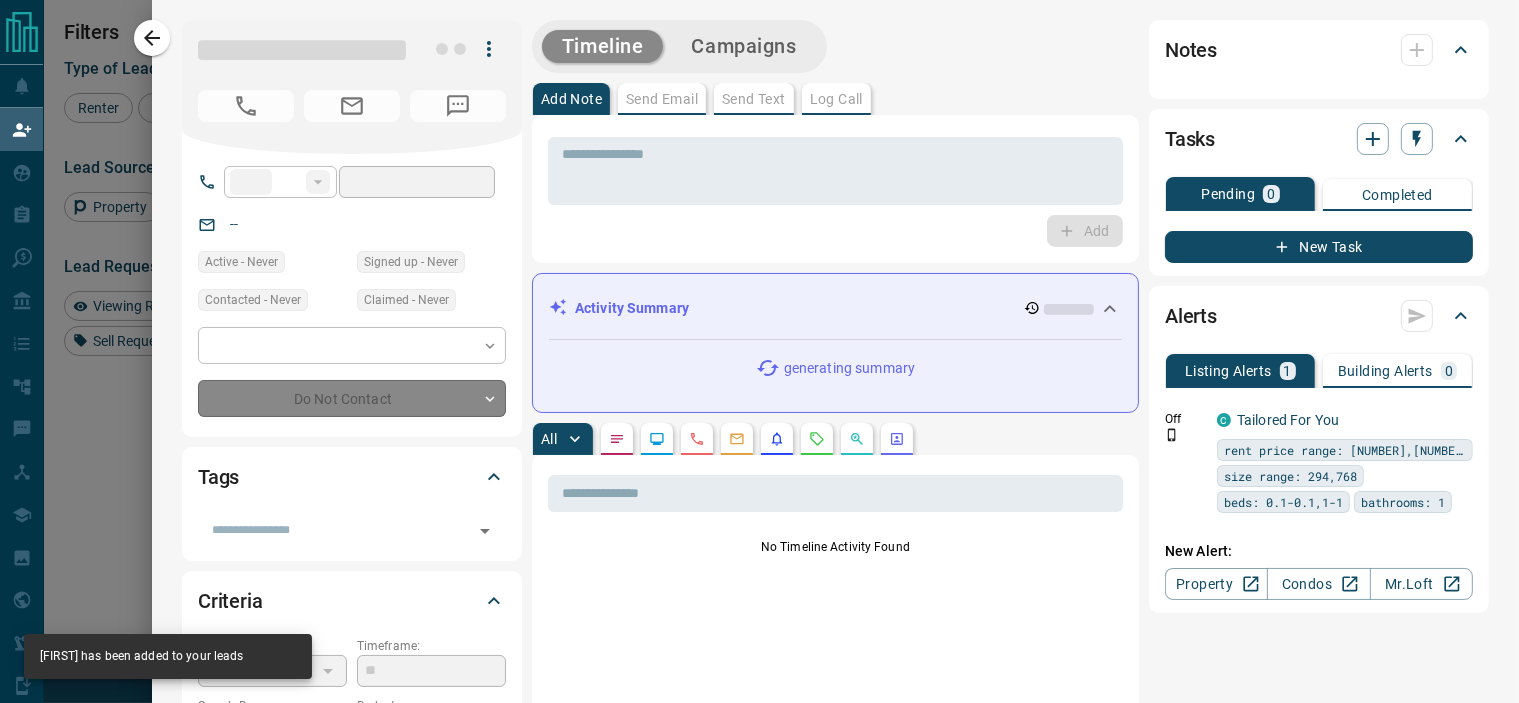 type on "**********" 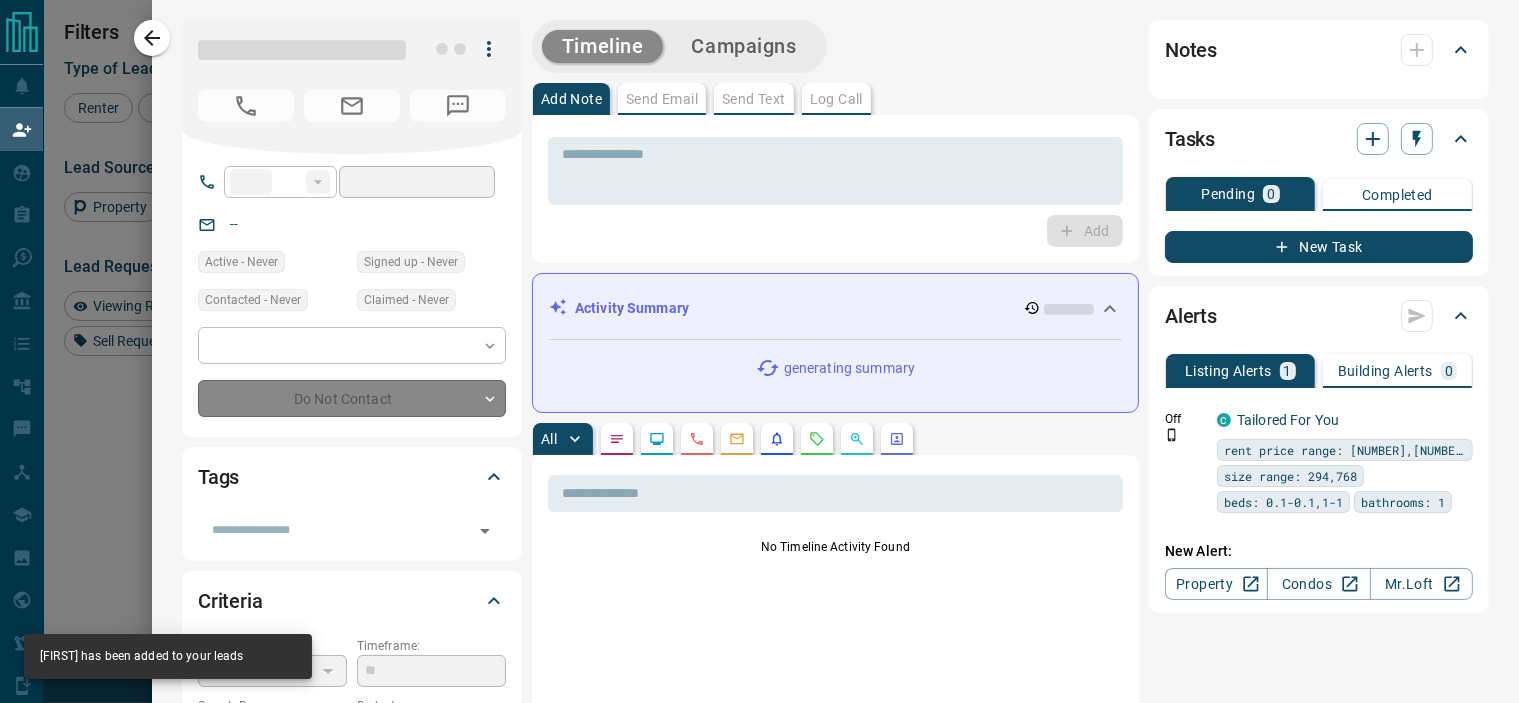 type on "**" 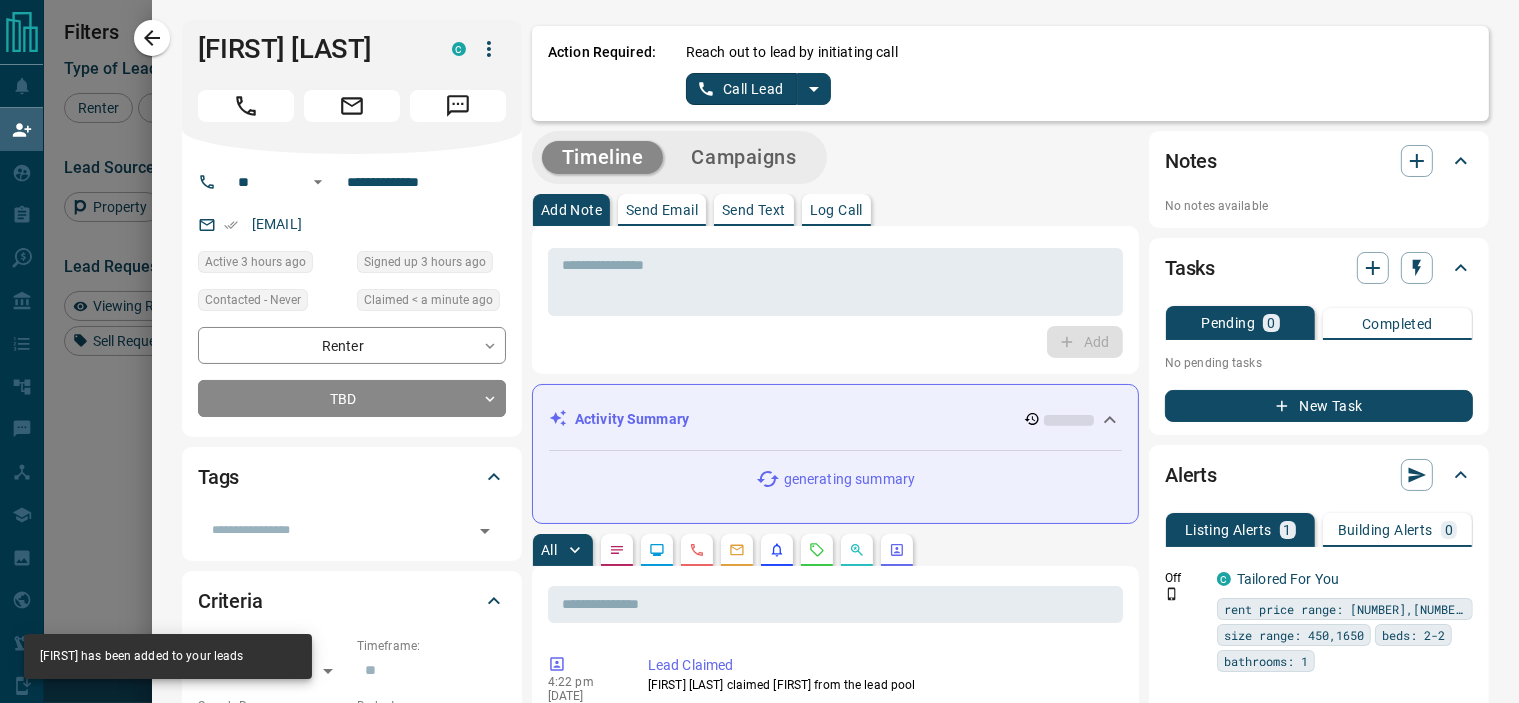 click 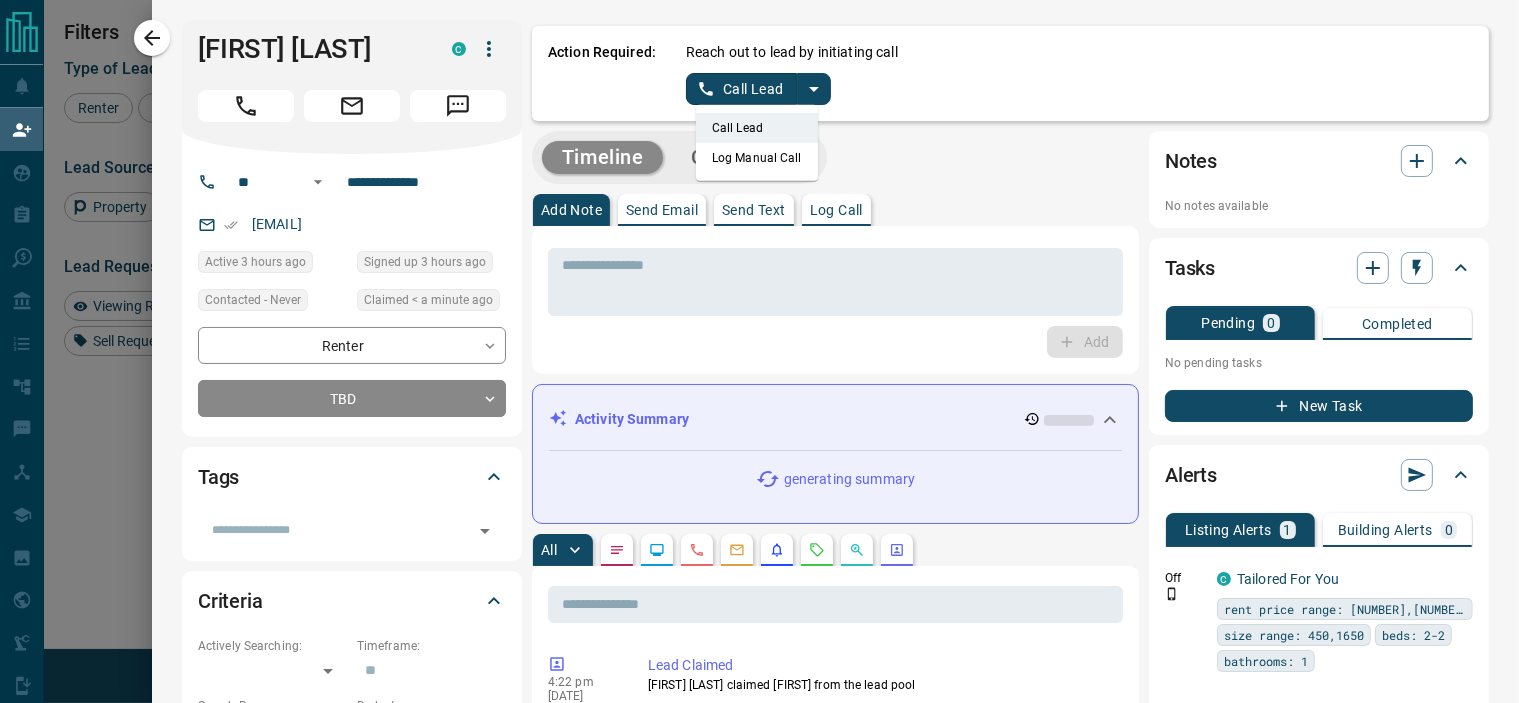 click on "Log Manual Call" at bounding box center [757, 158] 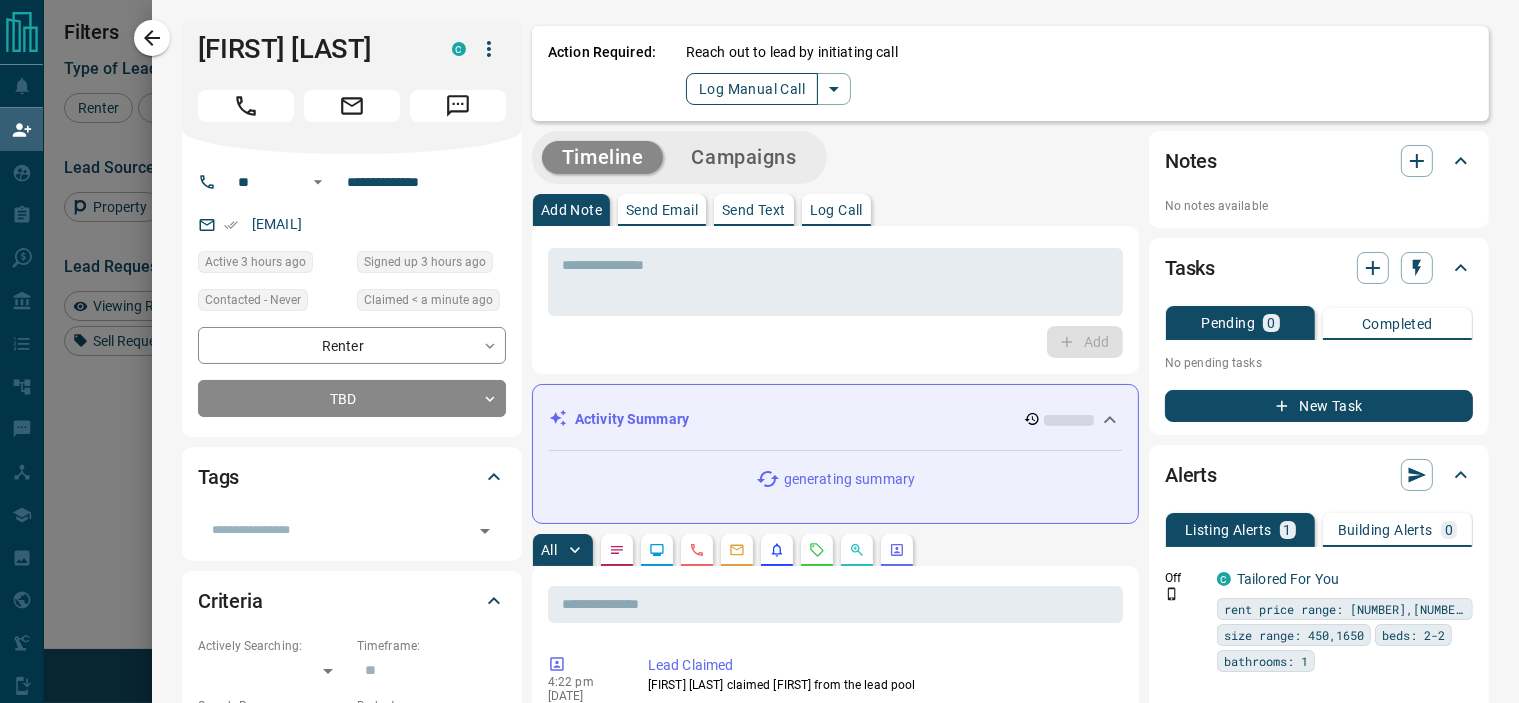 click on "Log Manual Call" at bounding box center (752, 89) 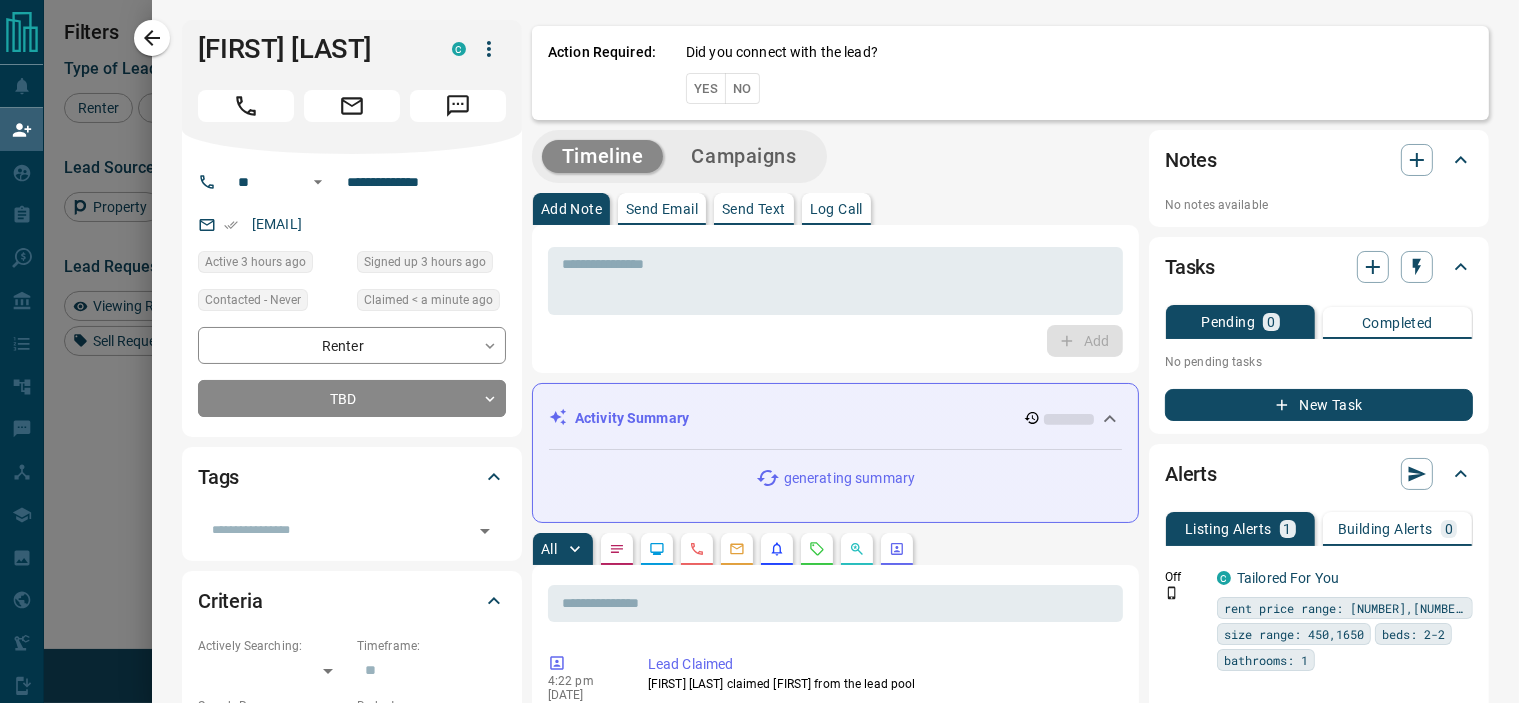 click on "Yes" at bounding box center (706, 88) 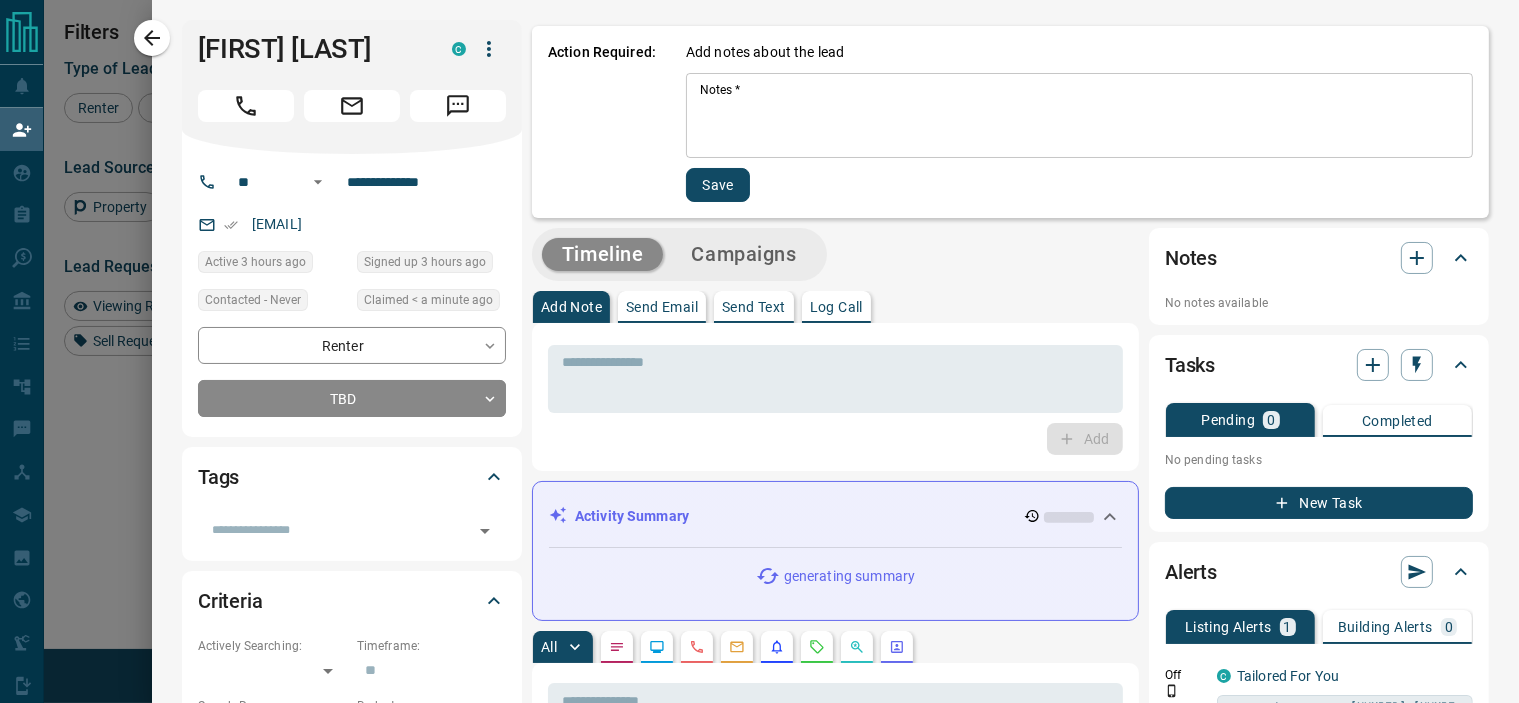 click on "* Notes   *" at bounding box center (1079, 115) 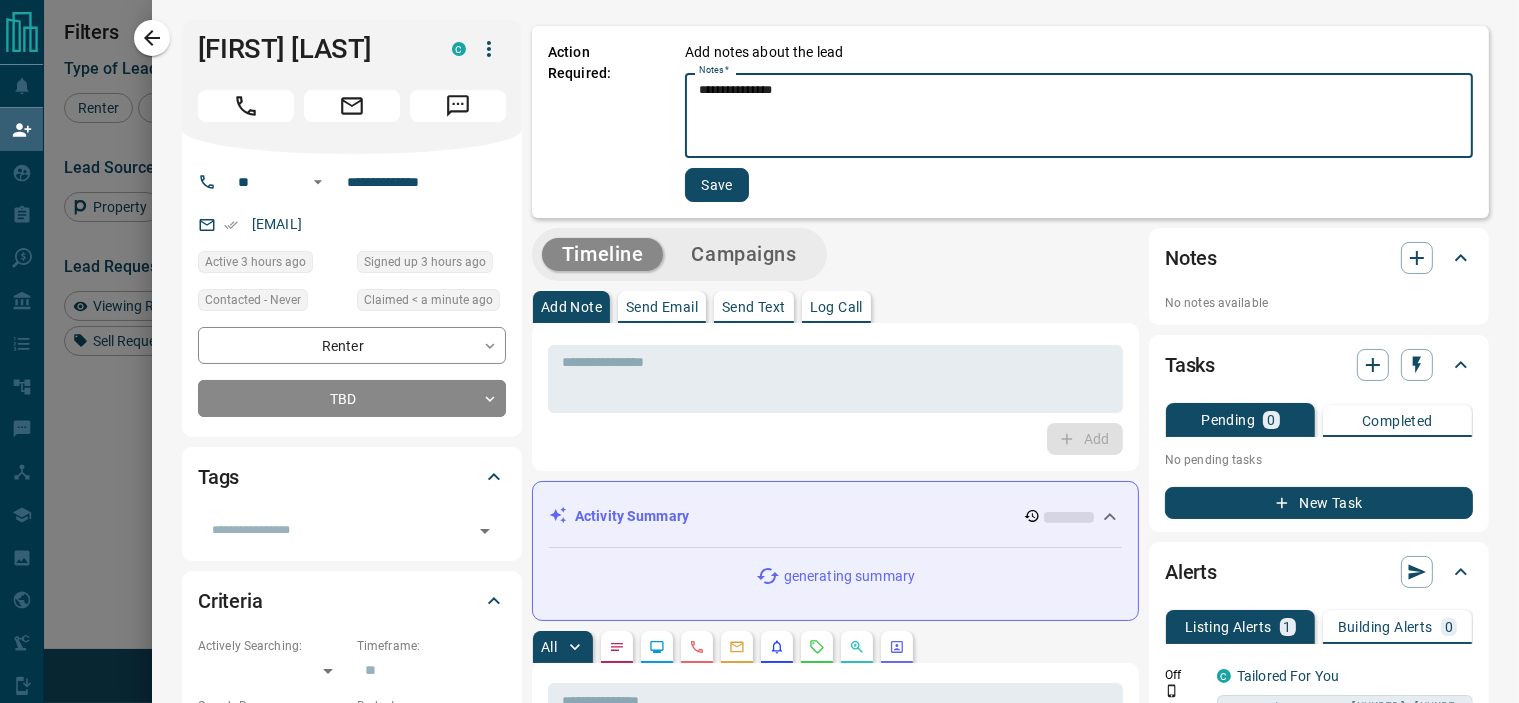 type on "**********" 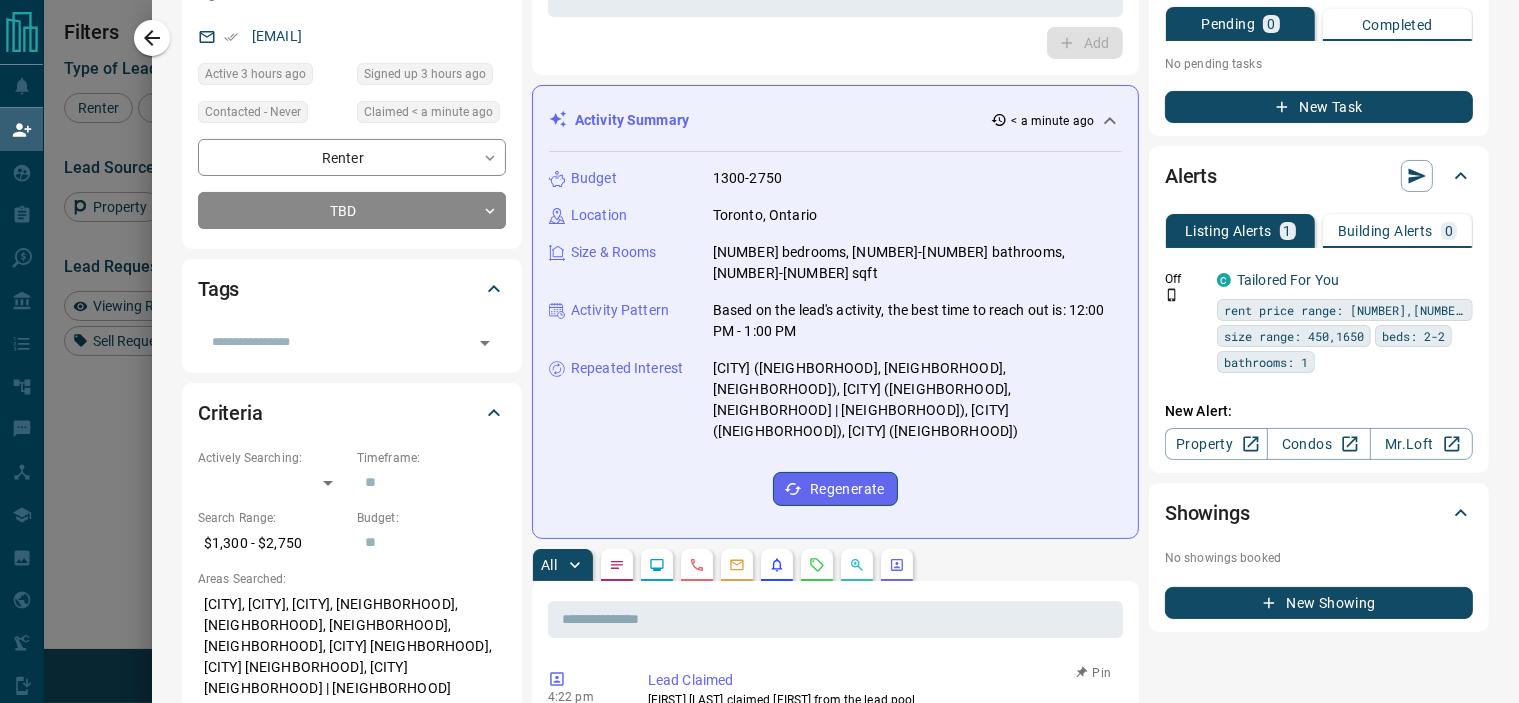 scroll, scrollTop: 0, scrollLeft: 0, axis: both 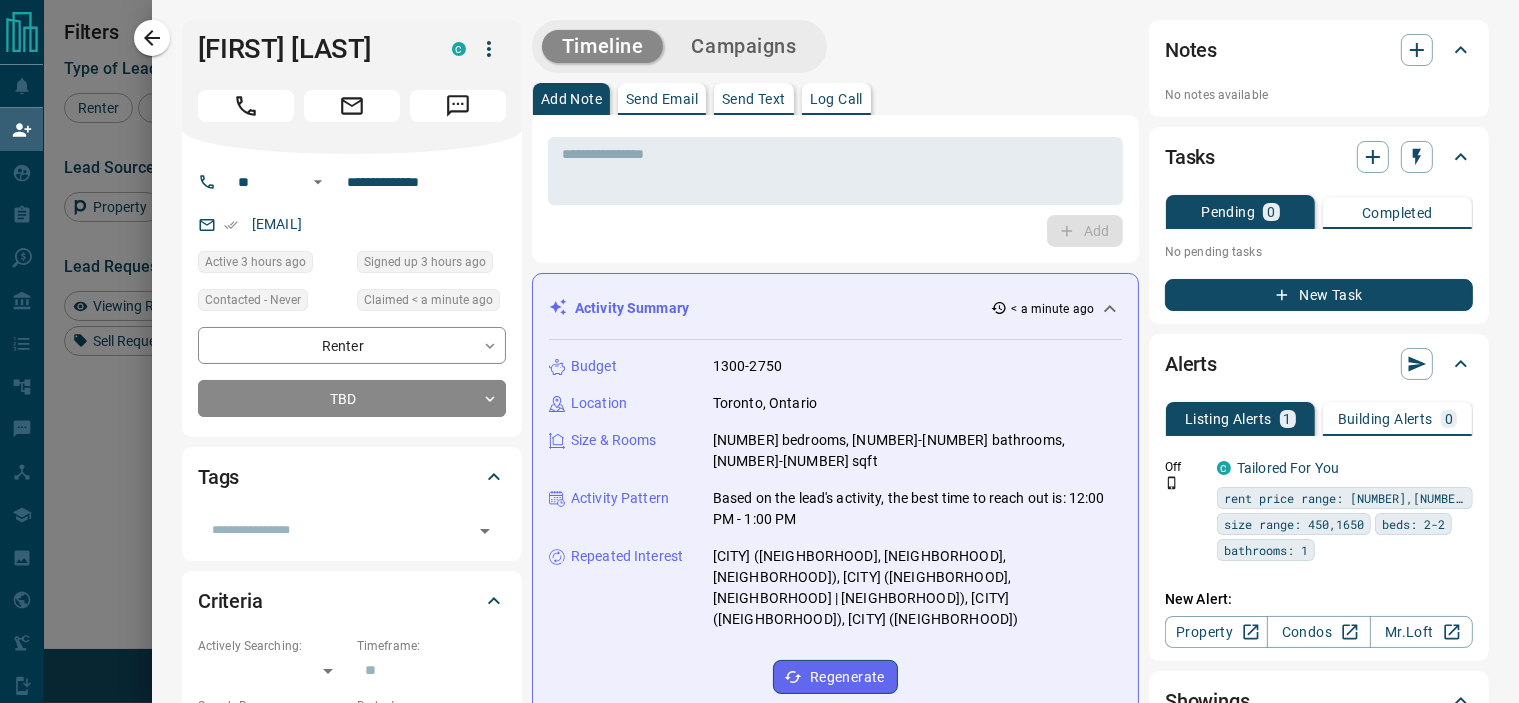 click on "**********" at bounding box center (835, 1215) 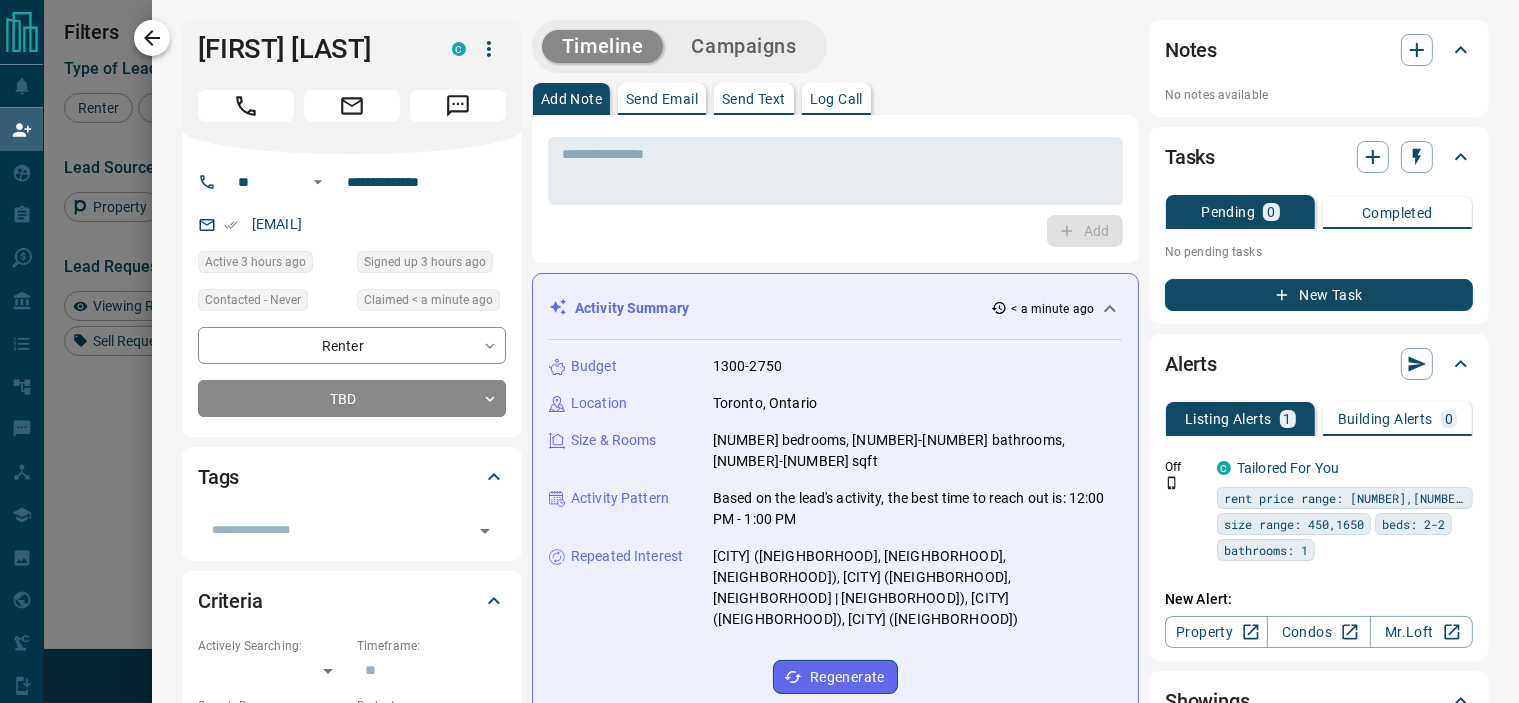 click 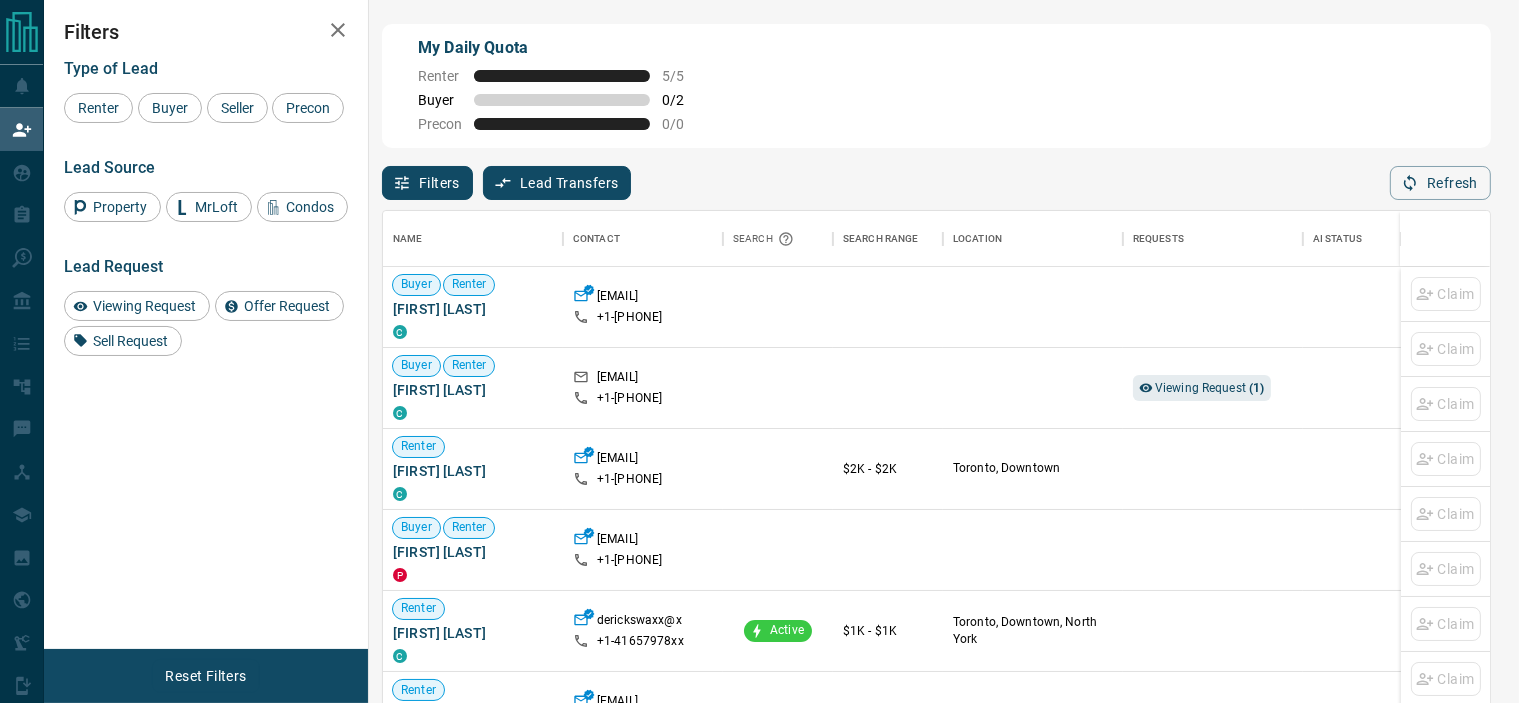 scroll, scrollTop: 17, scrollLeft: 17, axis: both 